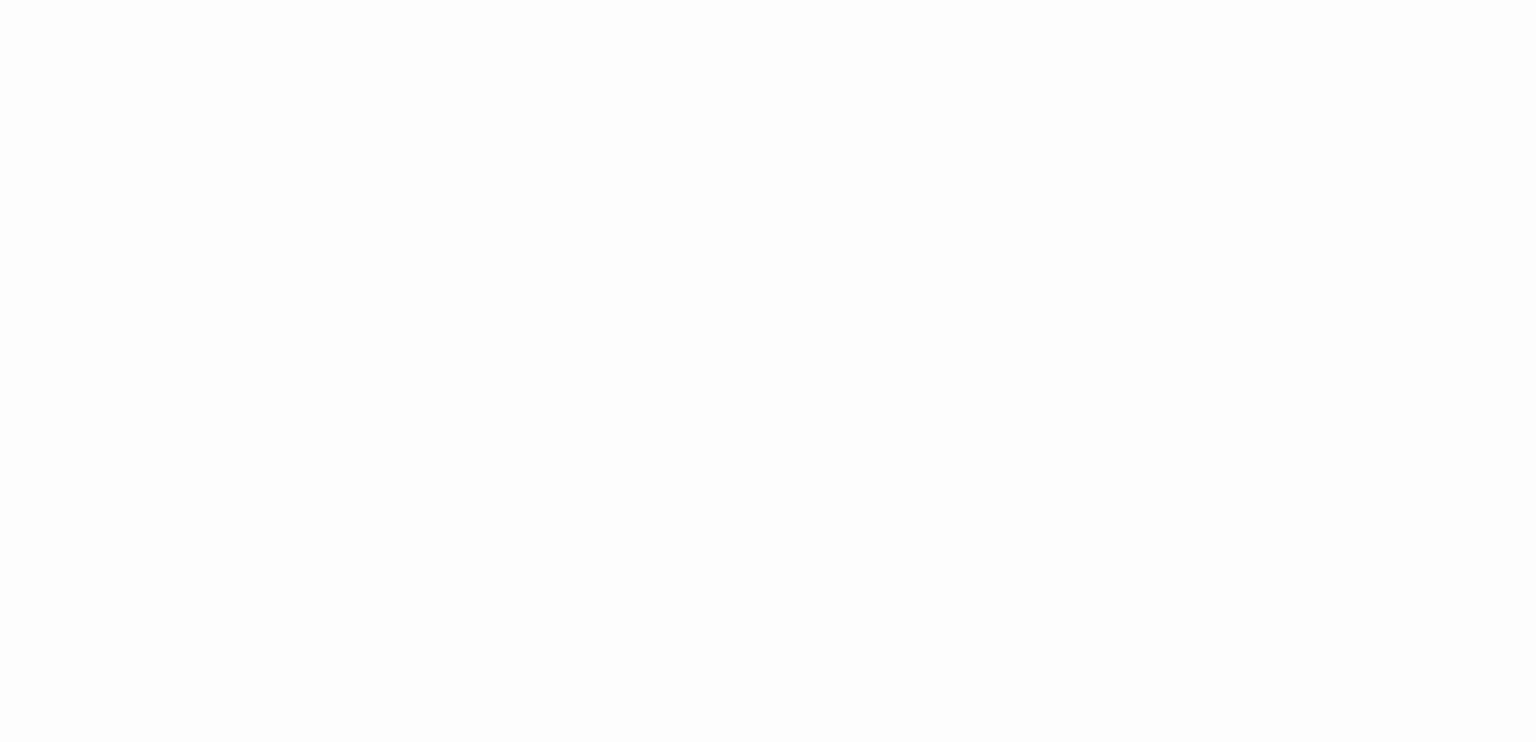 scroll, scrollTop: 0, scrollLeft: 0, axis: both 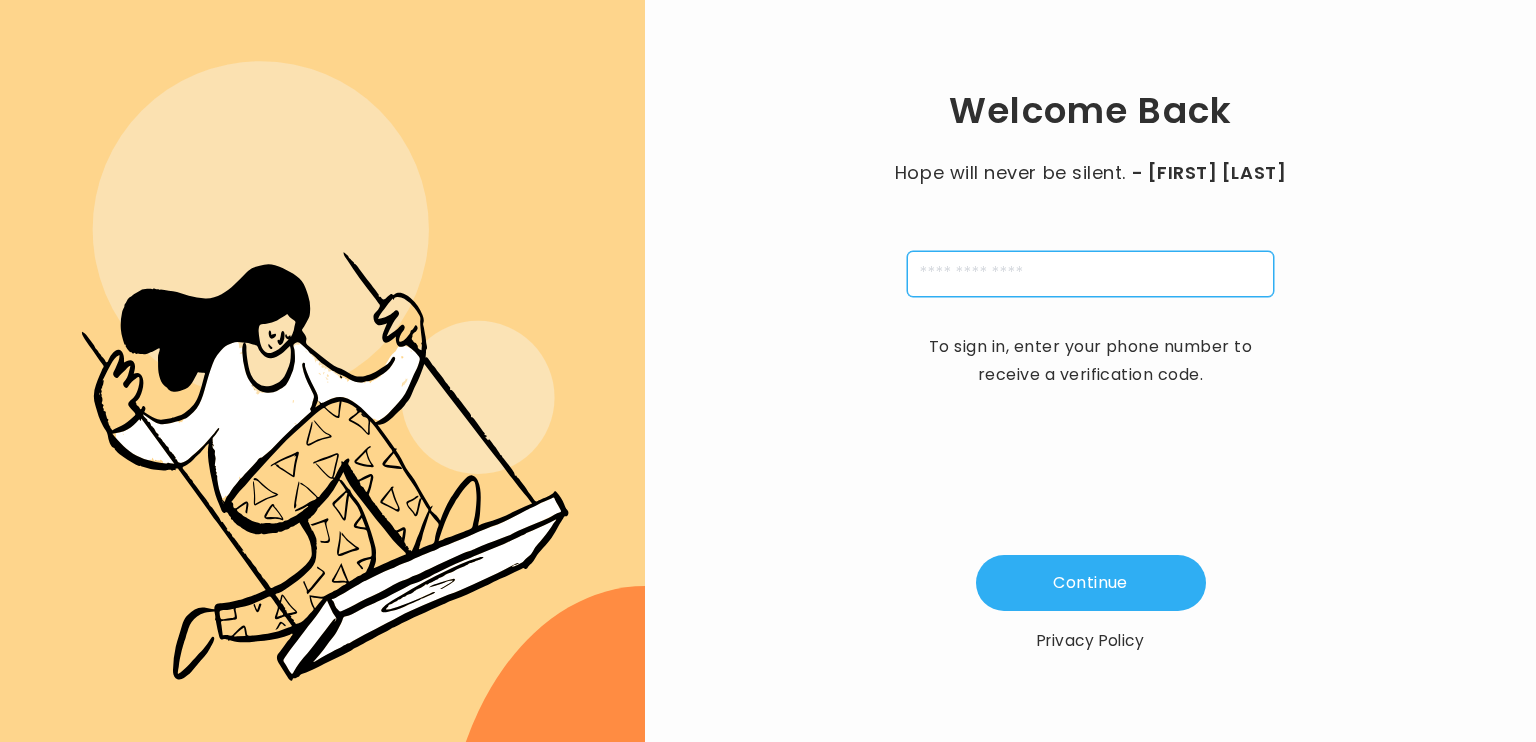 click at bounding box center [1090, 274] 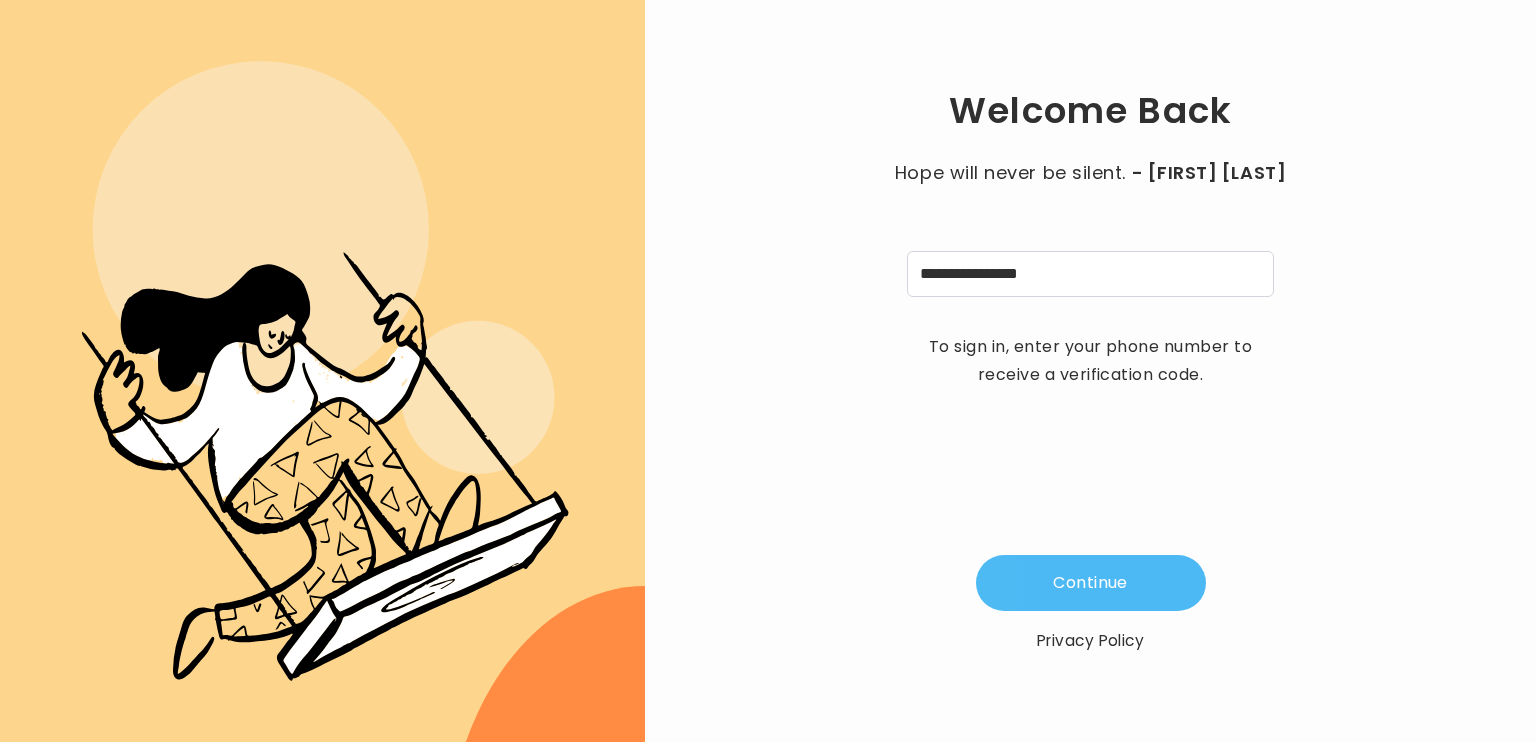 click on "Continue" at bounding box center [1091, 583] 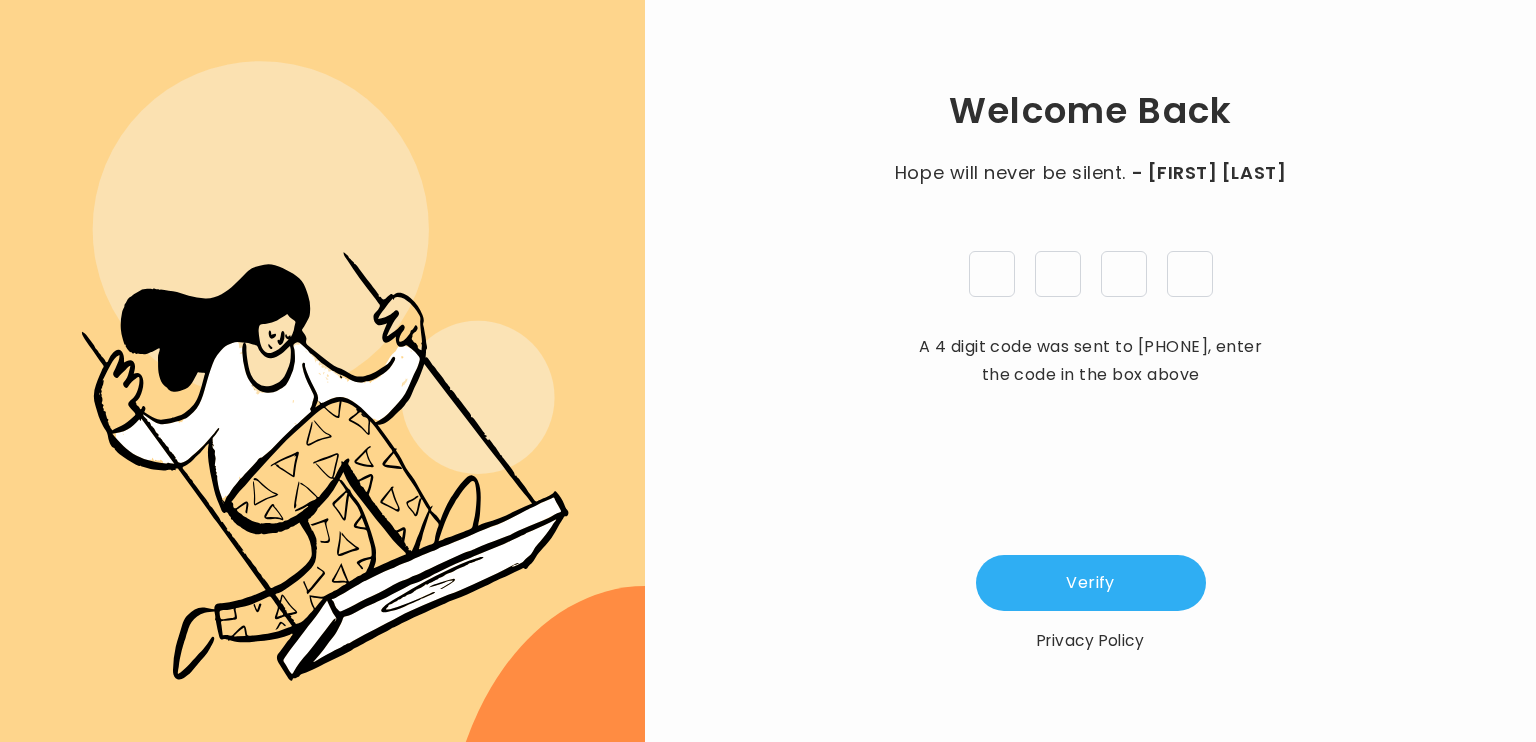 type on "*" 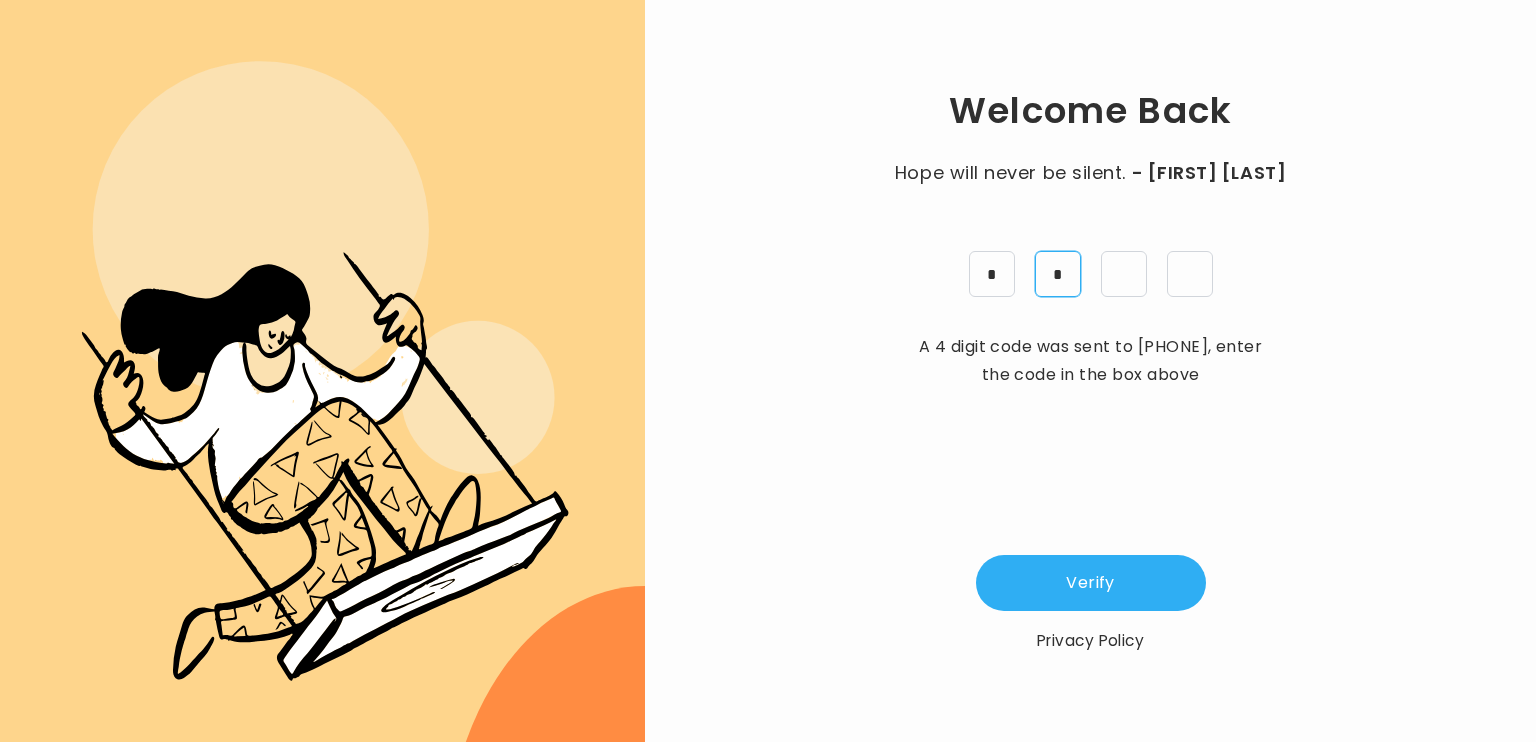 type on "*" 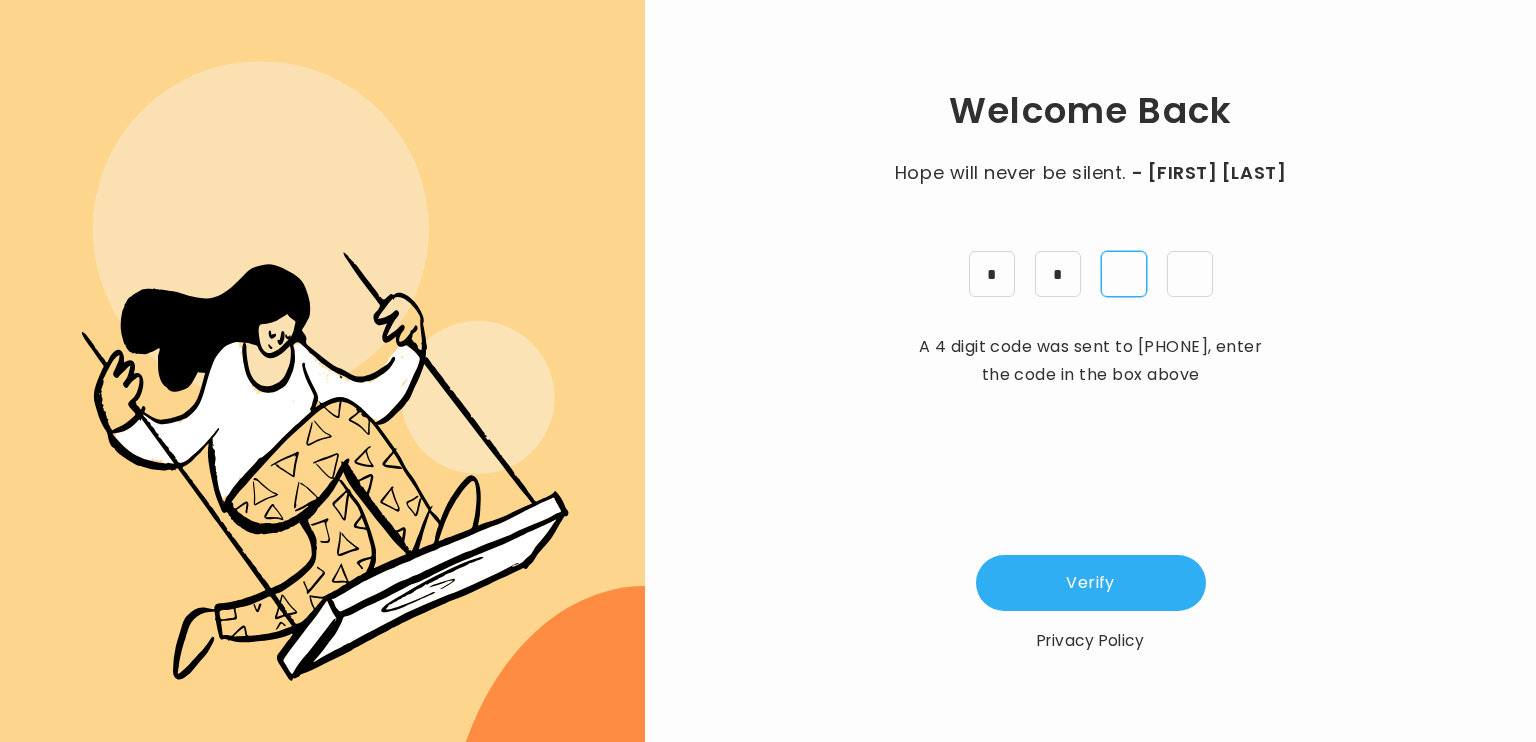 type on "*" 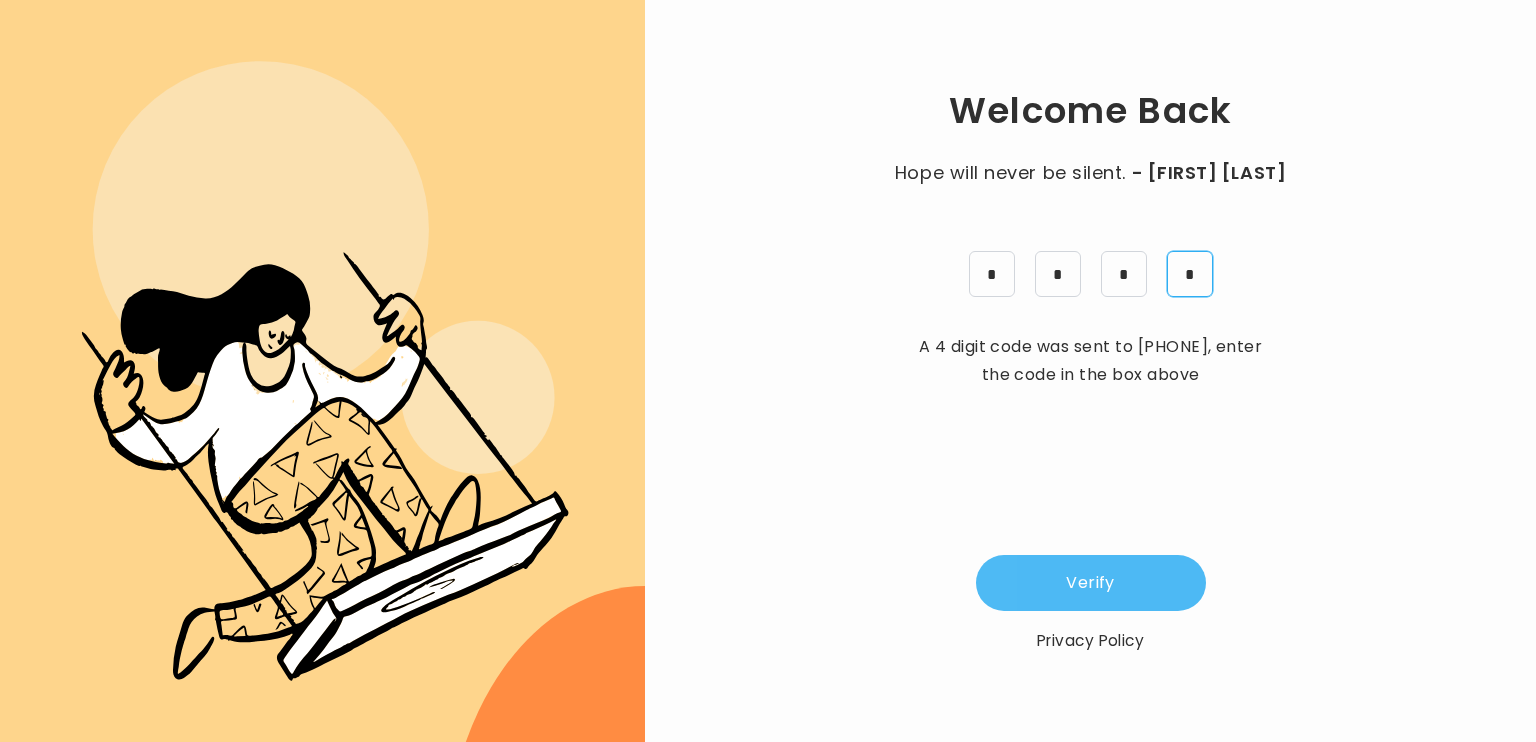 type on "*" 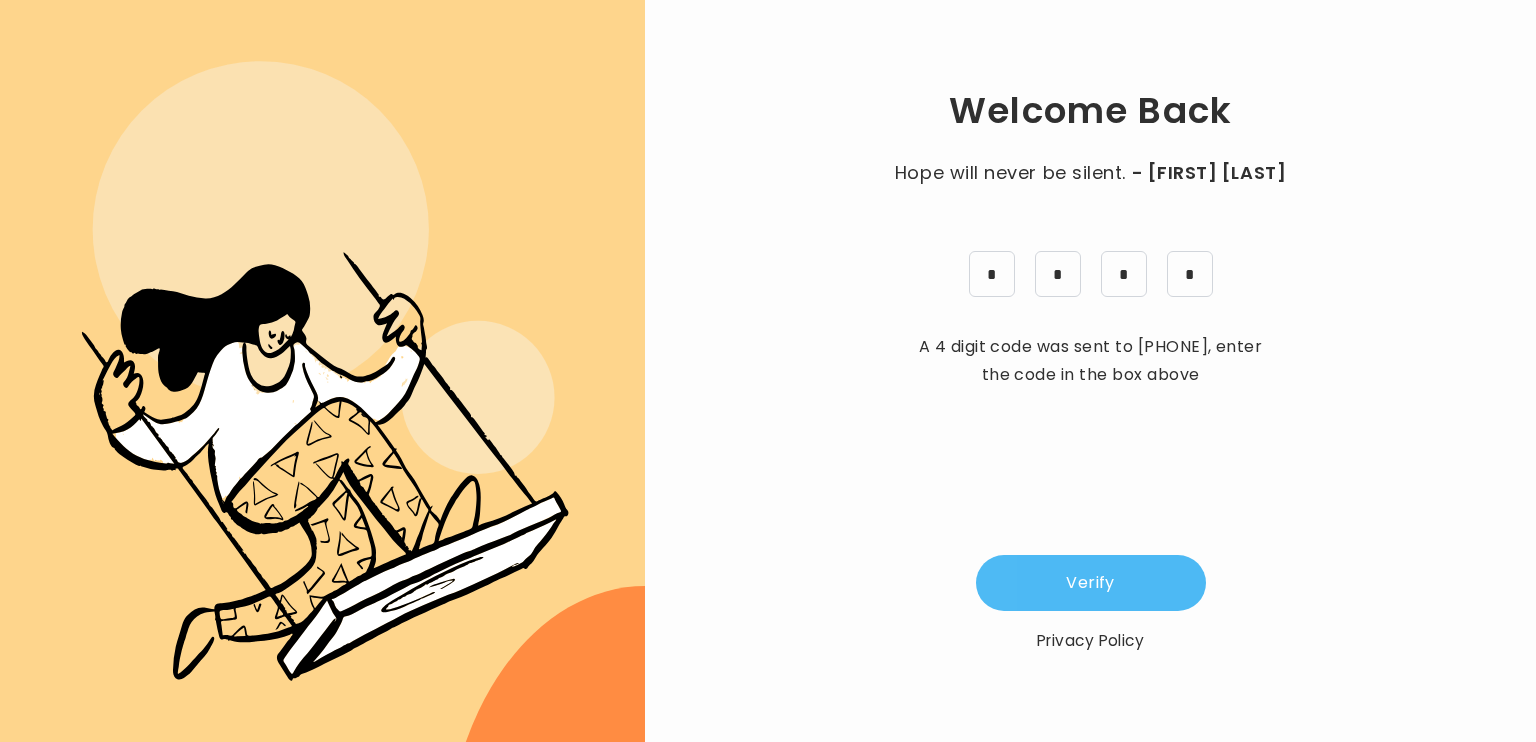 click on "Verify" at bounding box center (1091, 583) 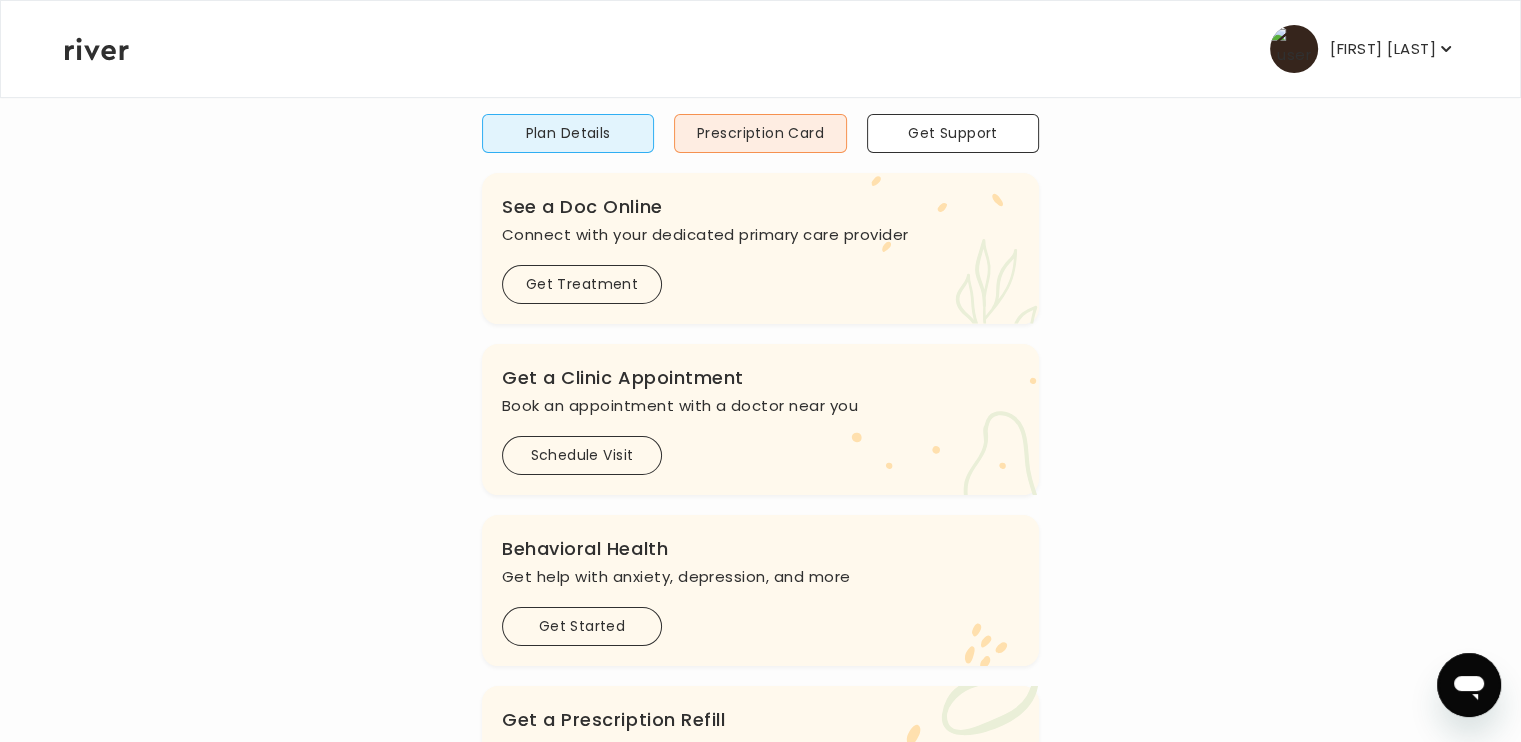 scroll, scrollTop: 0, scrollLeft: 0, axis: both 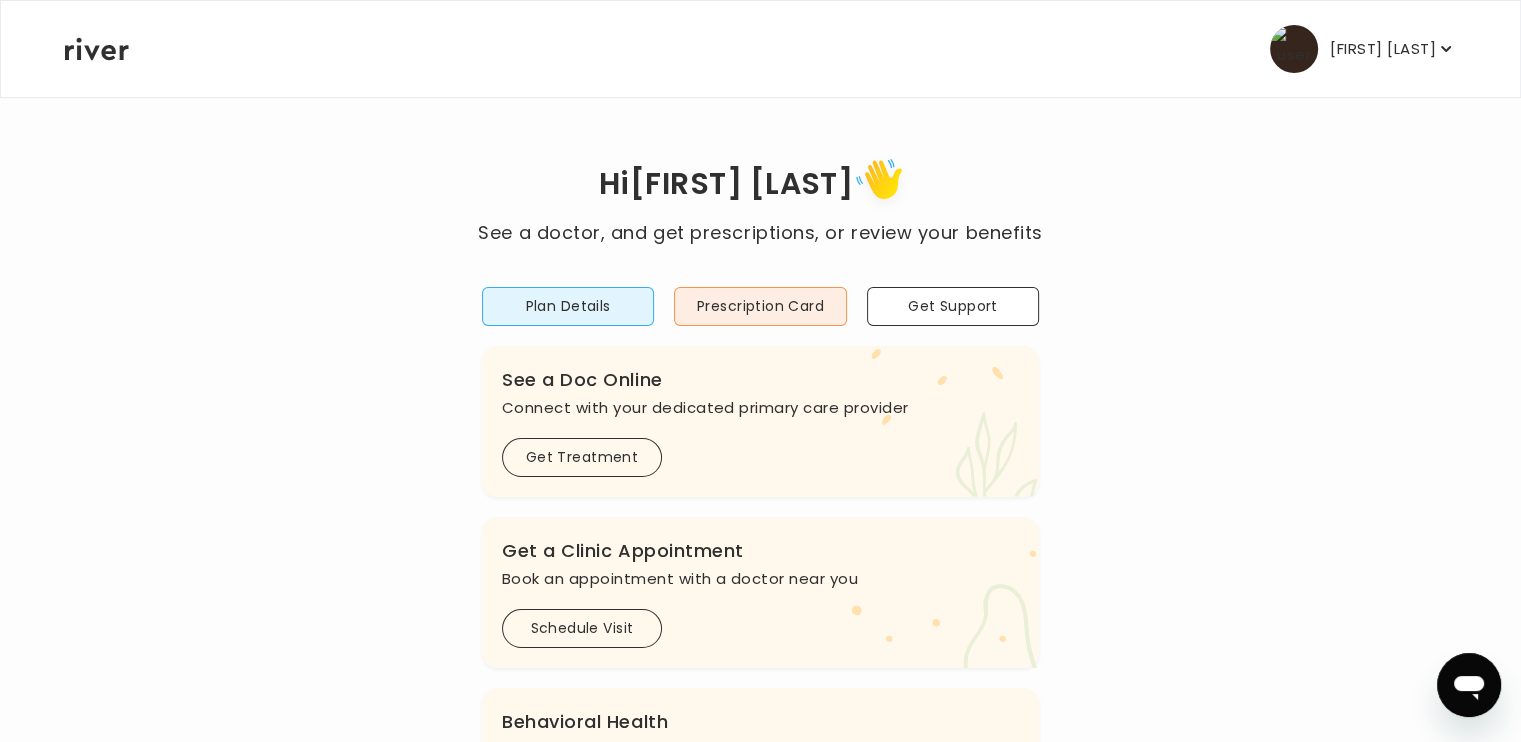 click 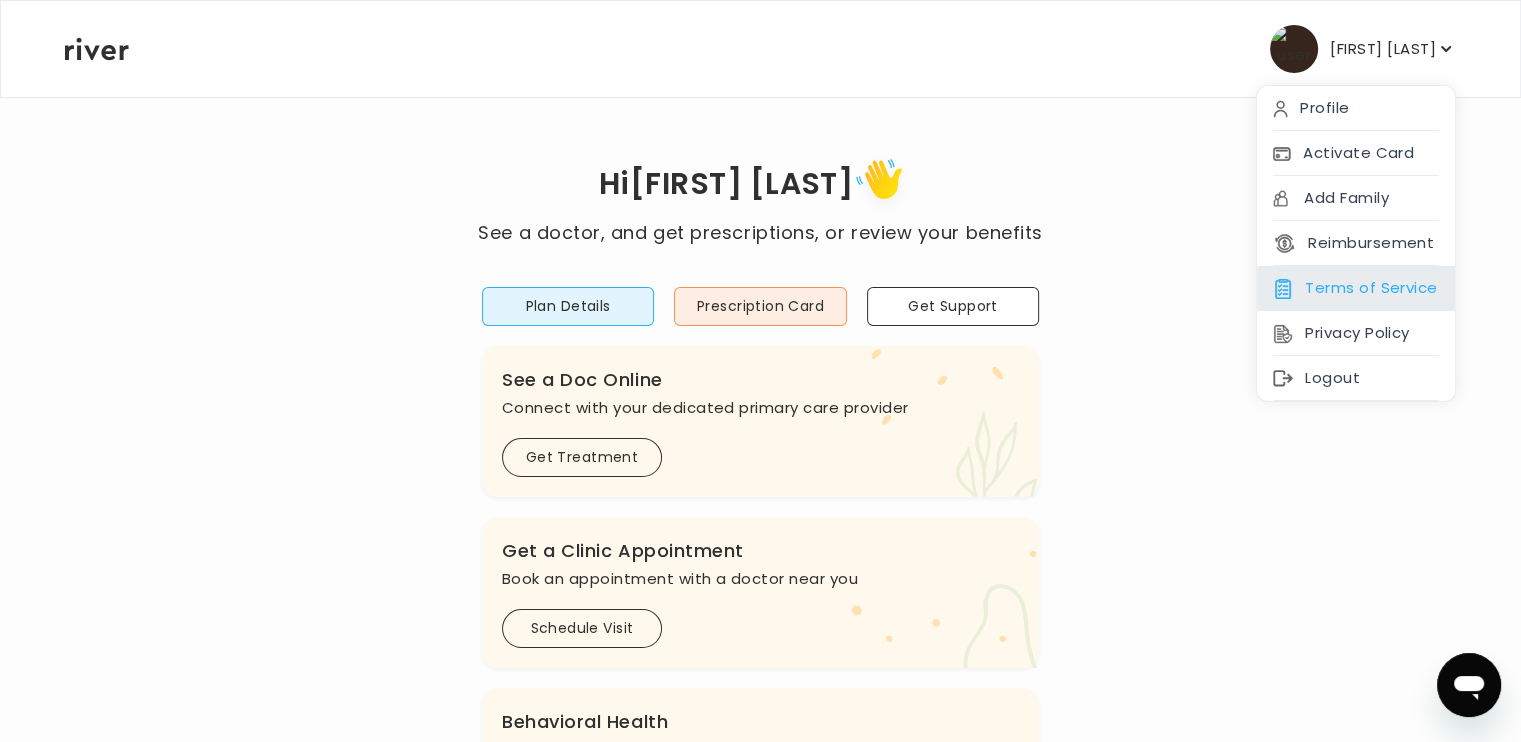 click on "Terms of Service" at bounding box center (1356, 288) 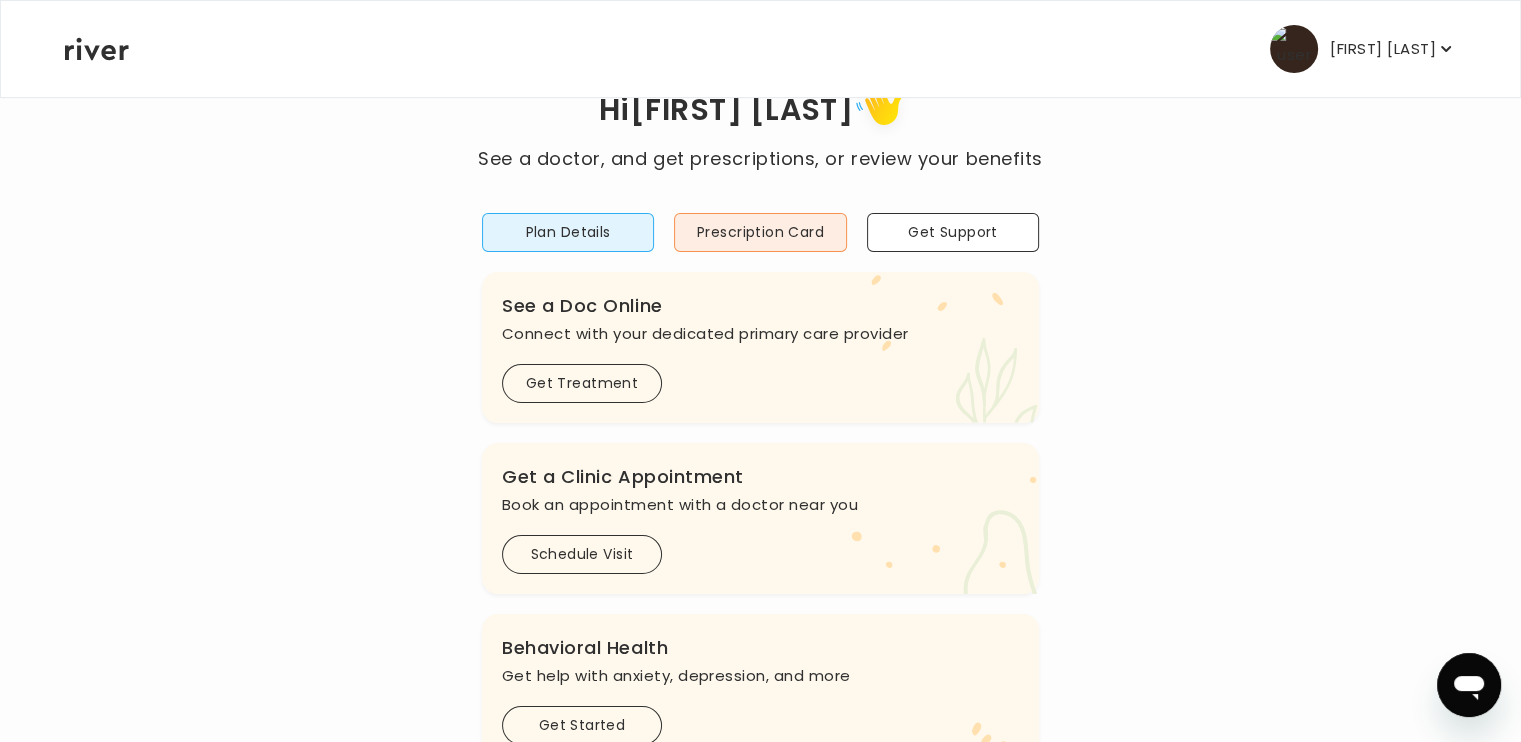 scroll, scrollTop: 0, scrollLeft: 0, axis: both 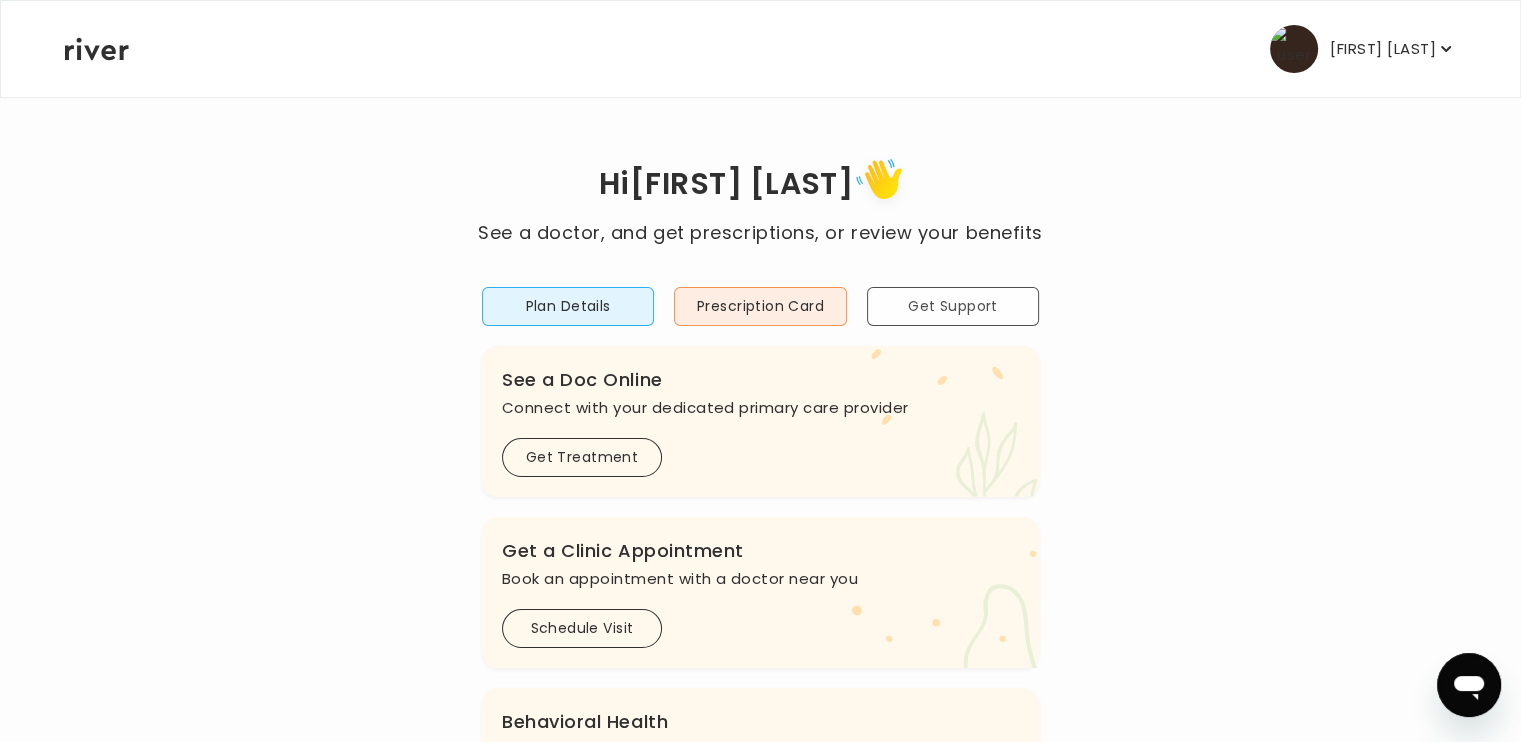 click on "Get Support" at bounding box center [953, 306] 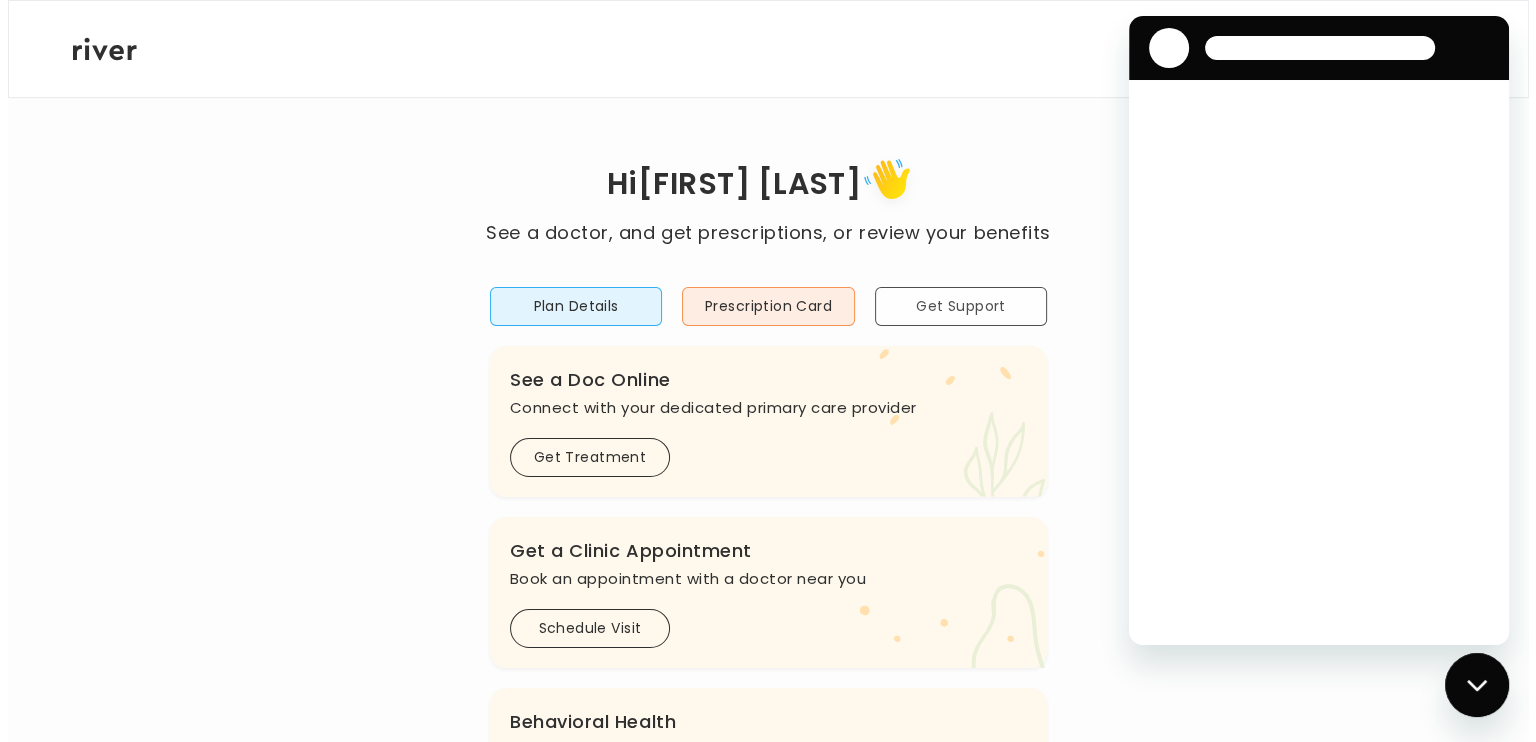 scroll, scrollTop: 0, scrollLeft: 0, axis: both 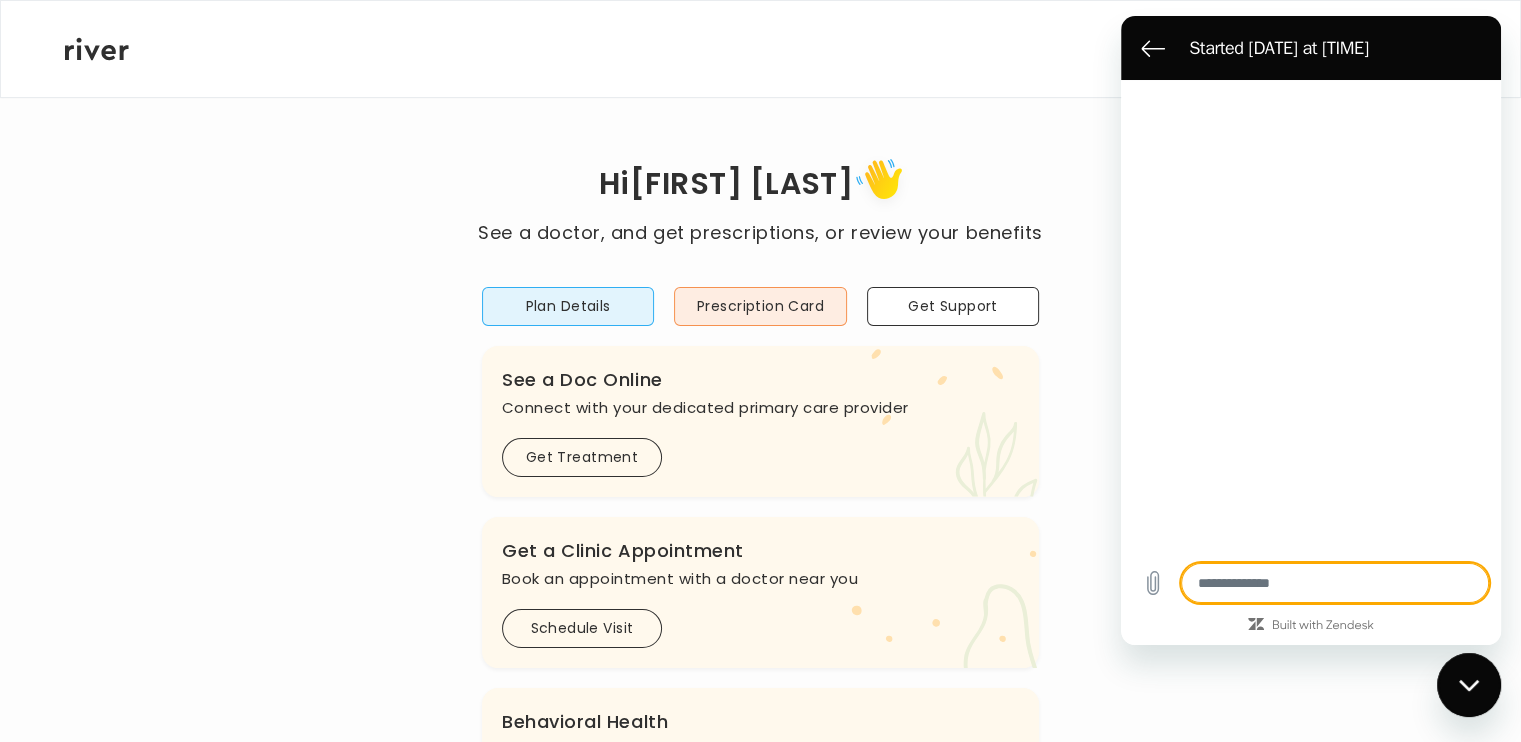 type on "*" 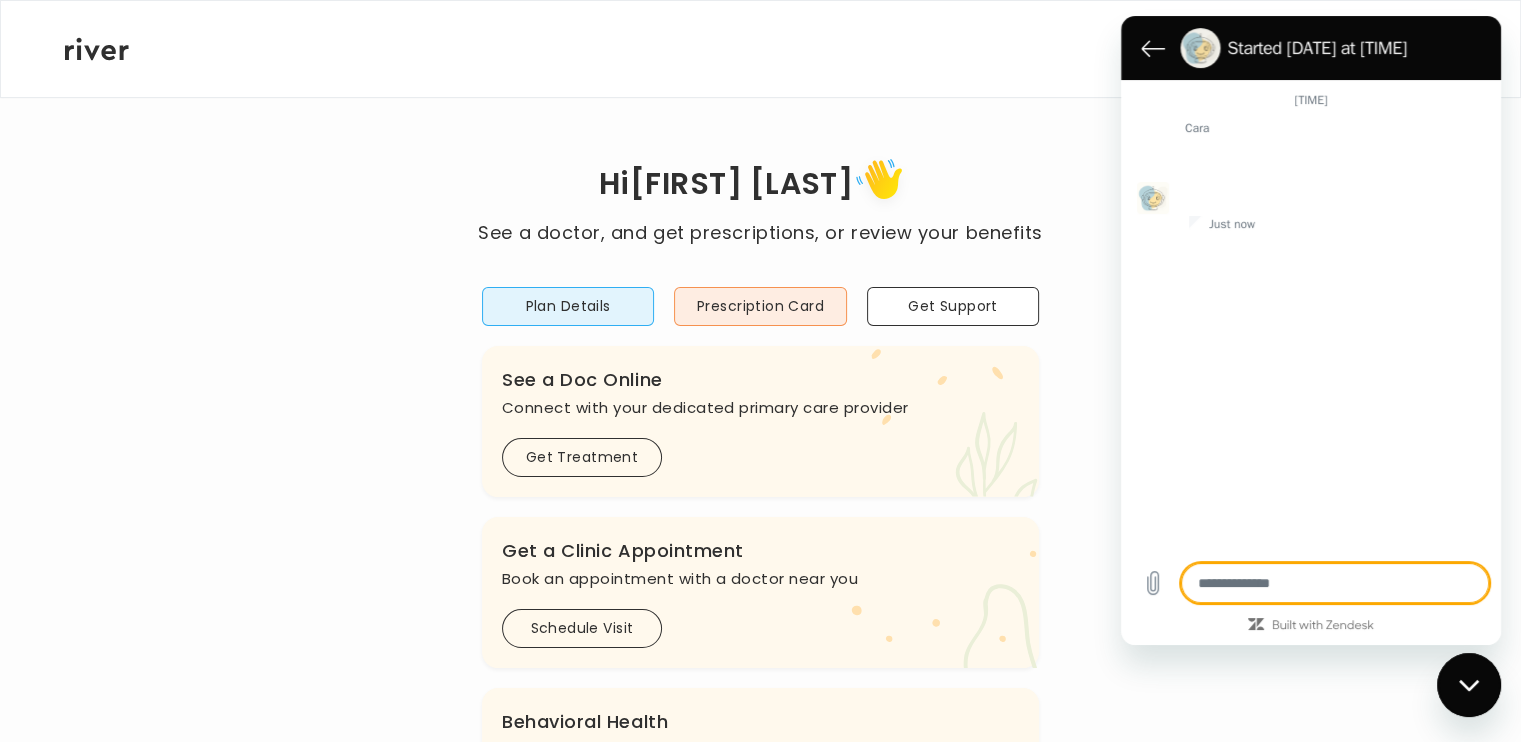 type on "*" 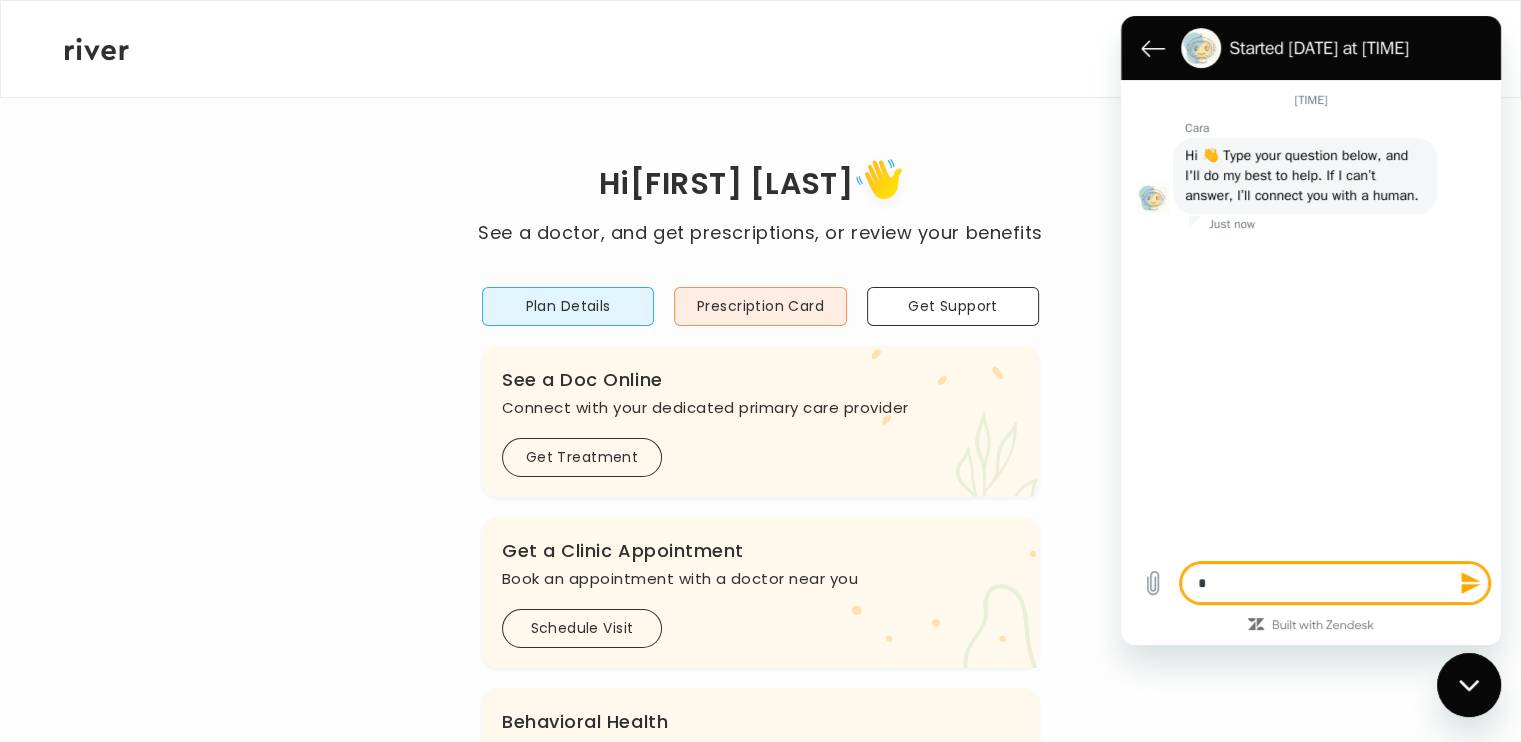 type on "**" 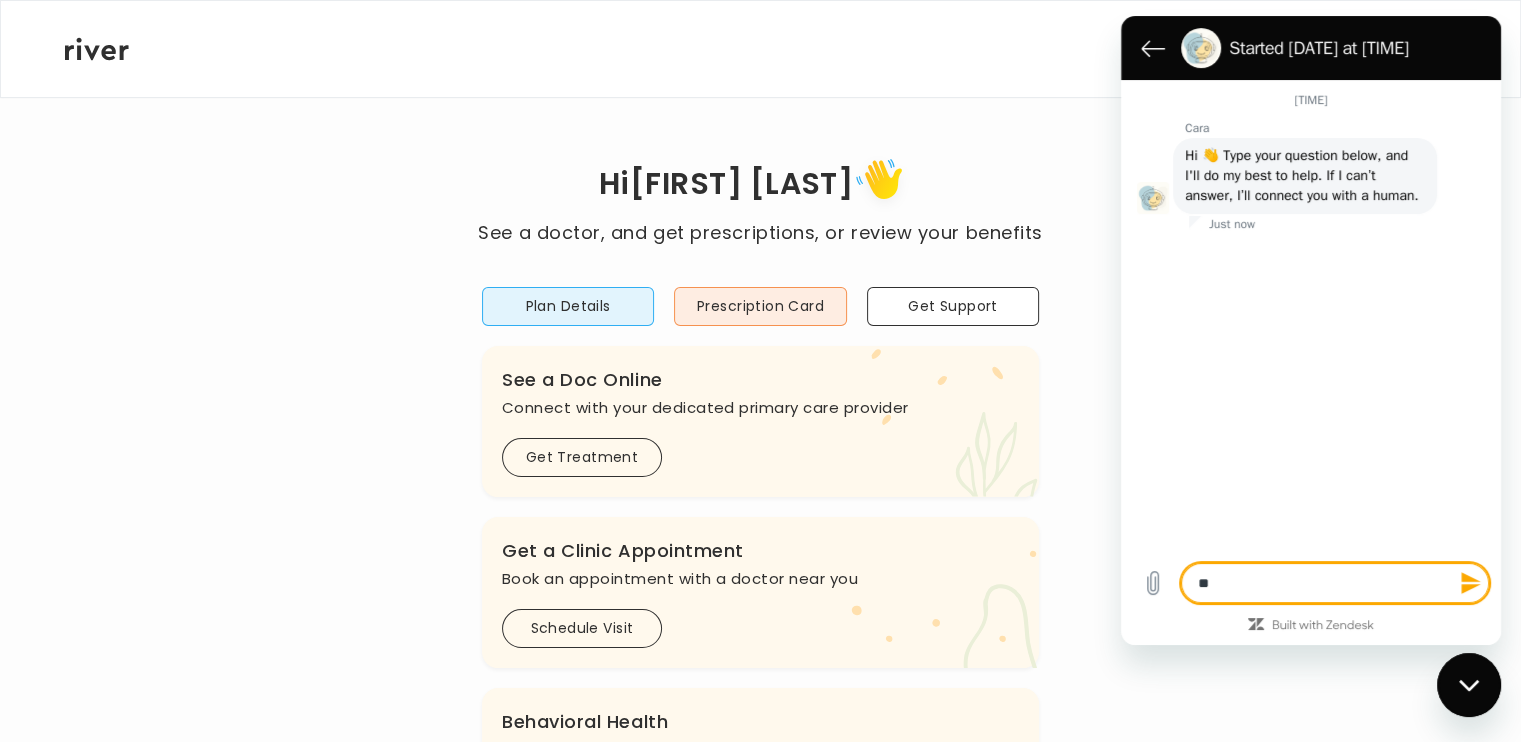 type on "***" 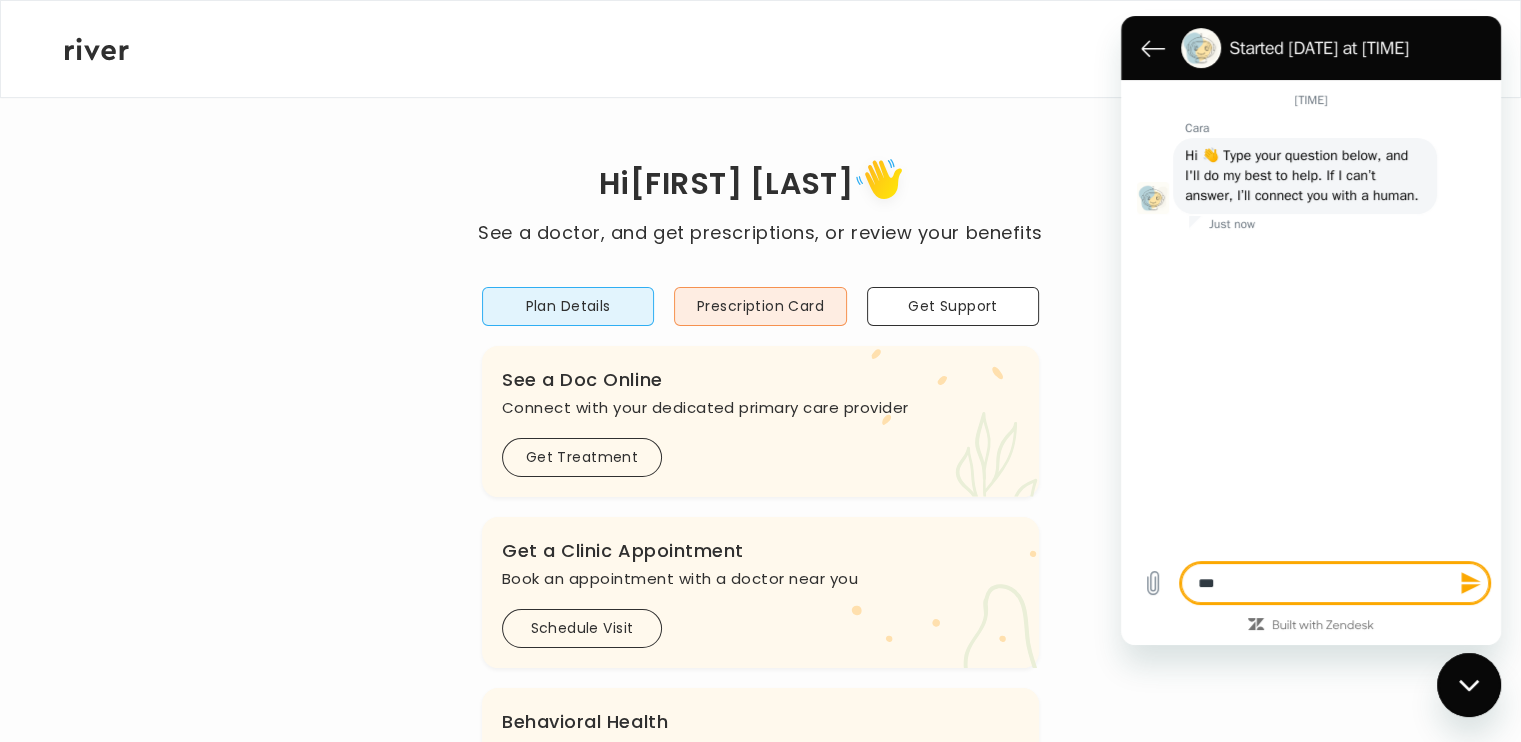 type on "****" 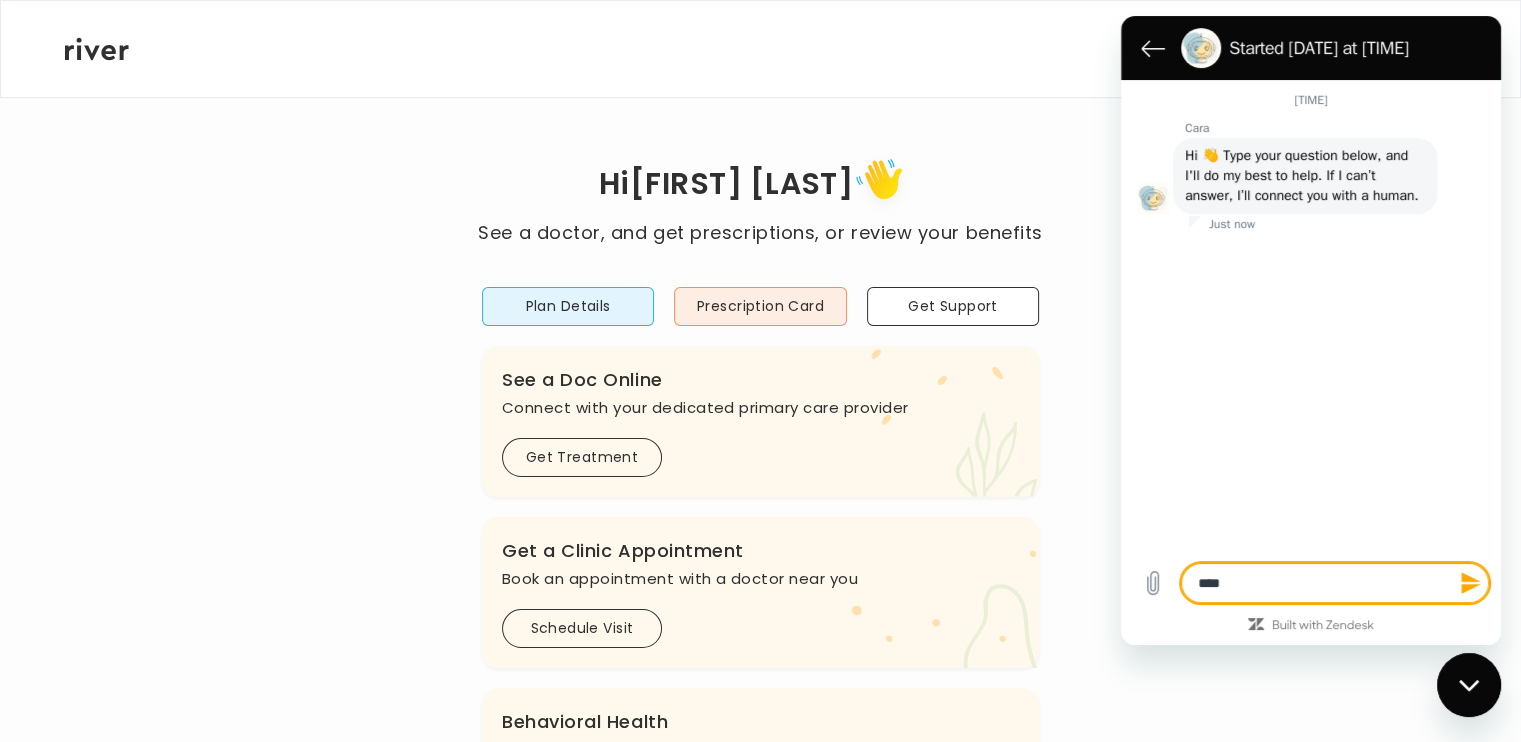 type on "***" 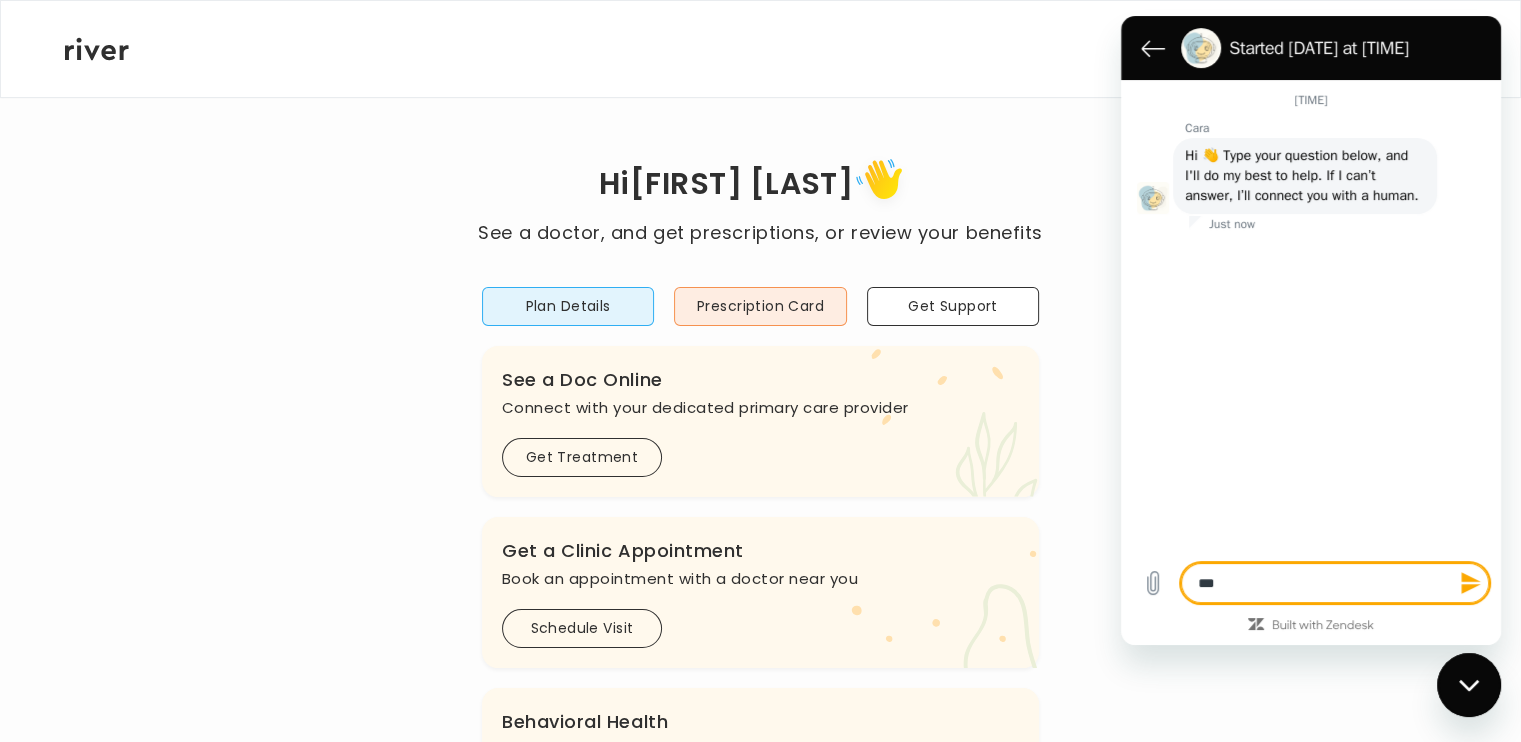type on "**" 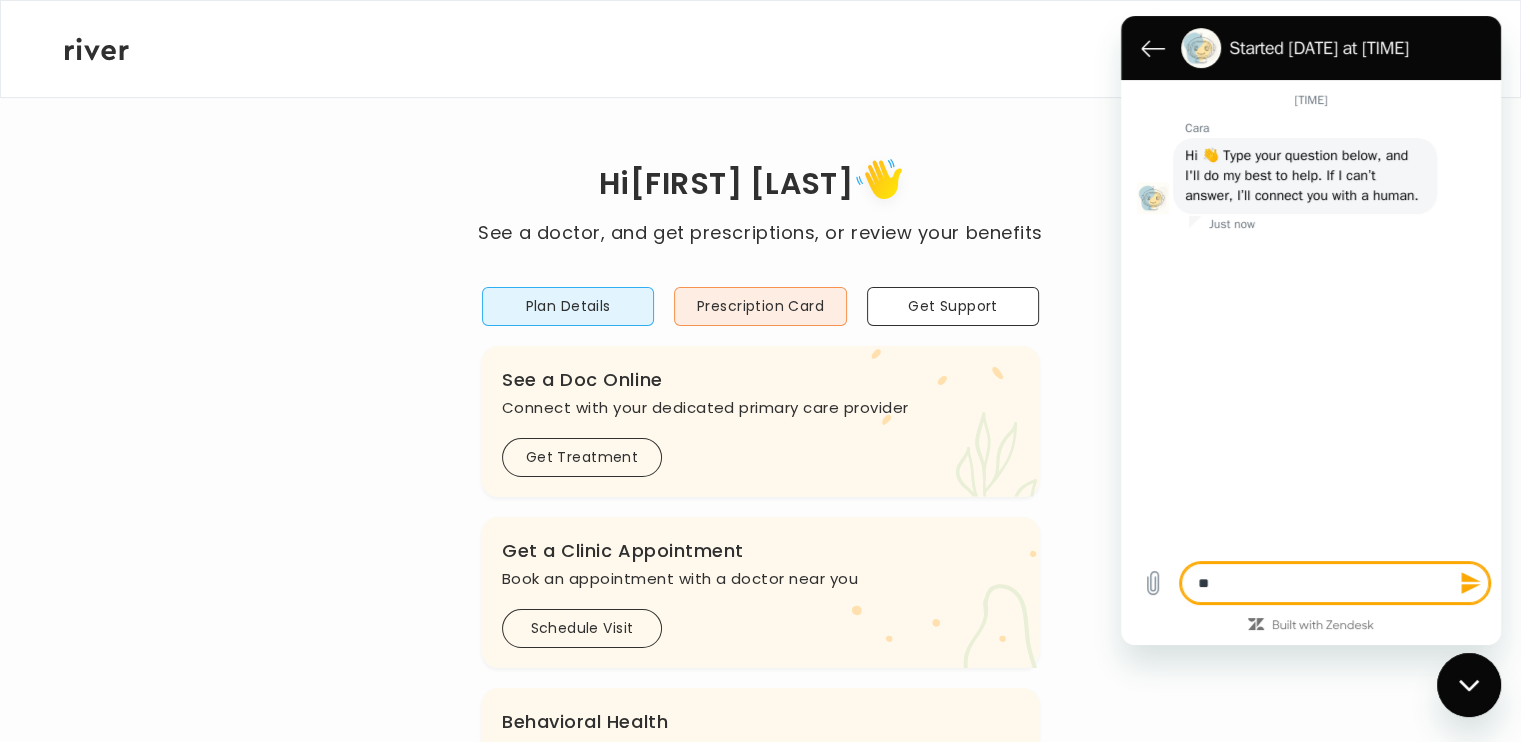 type on "*" 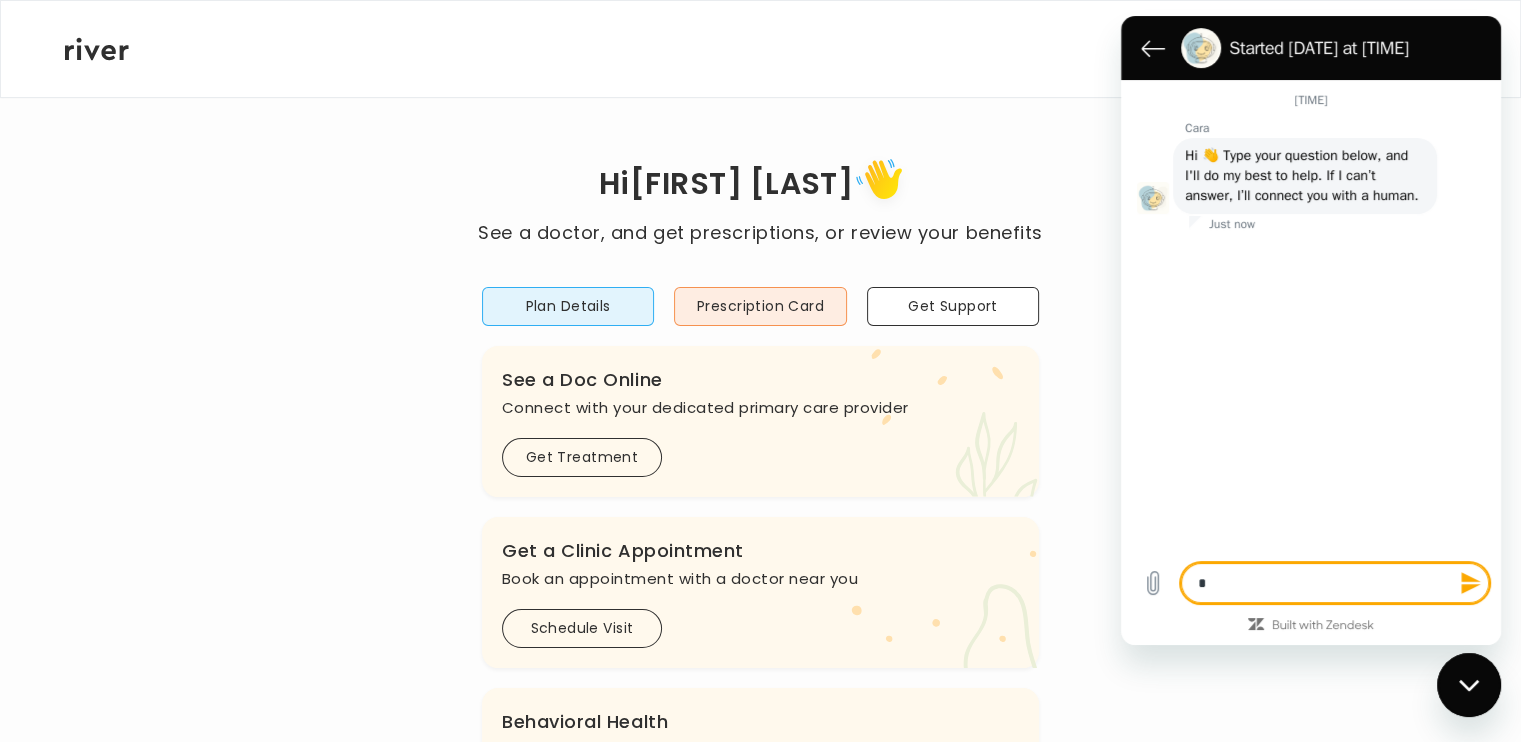 type 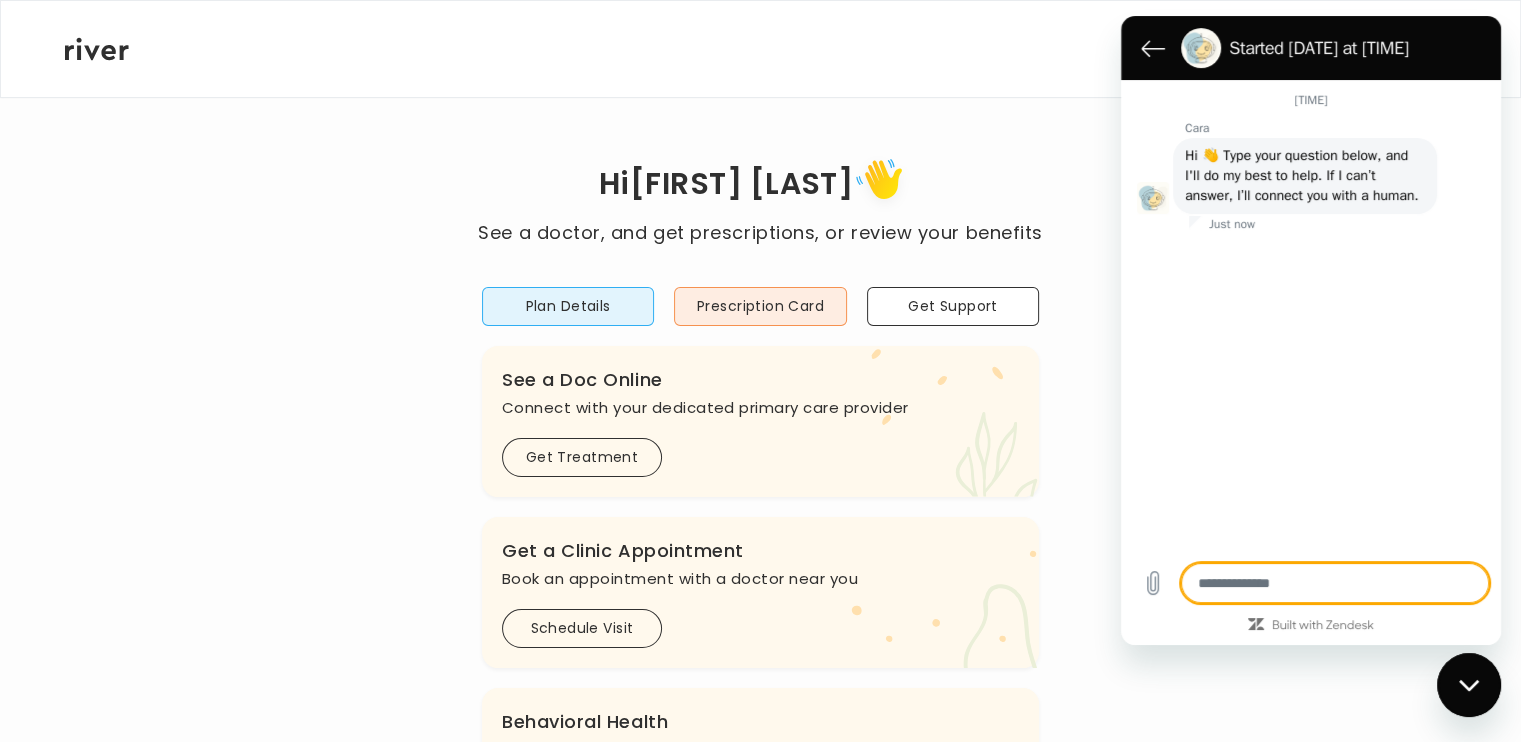type on "*" 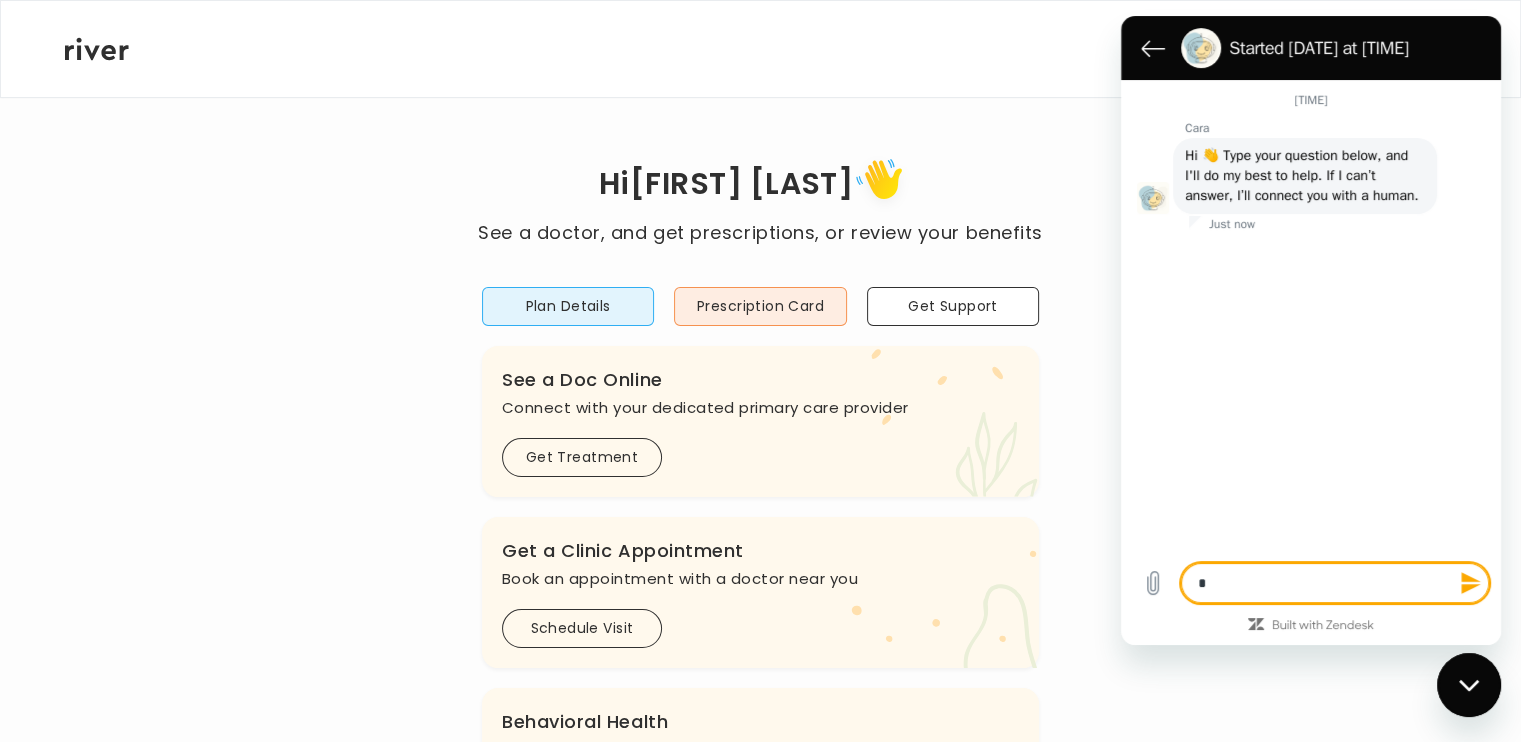 type on "**" 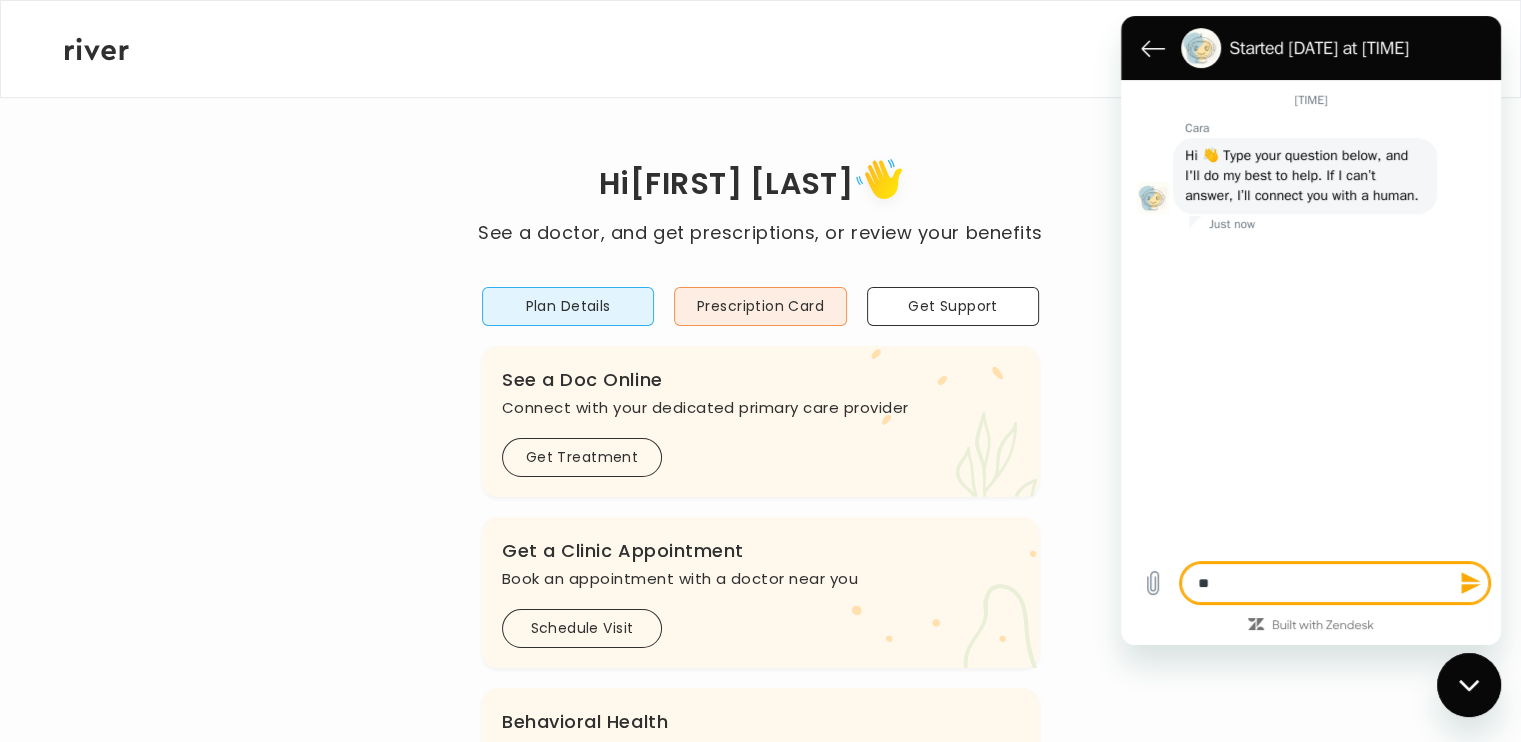 type on "***" 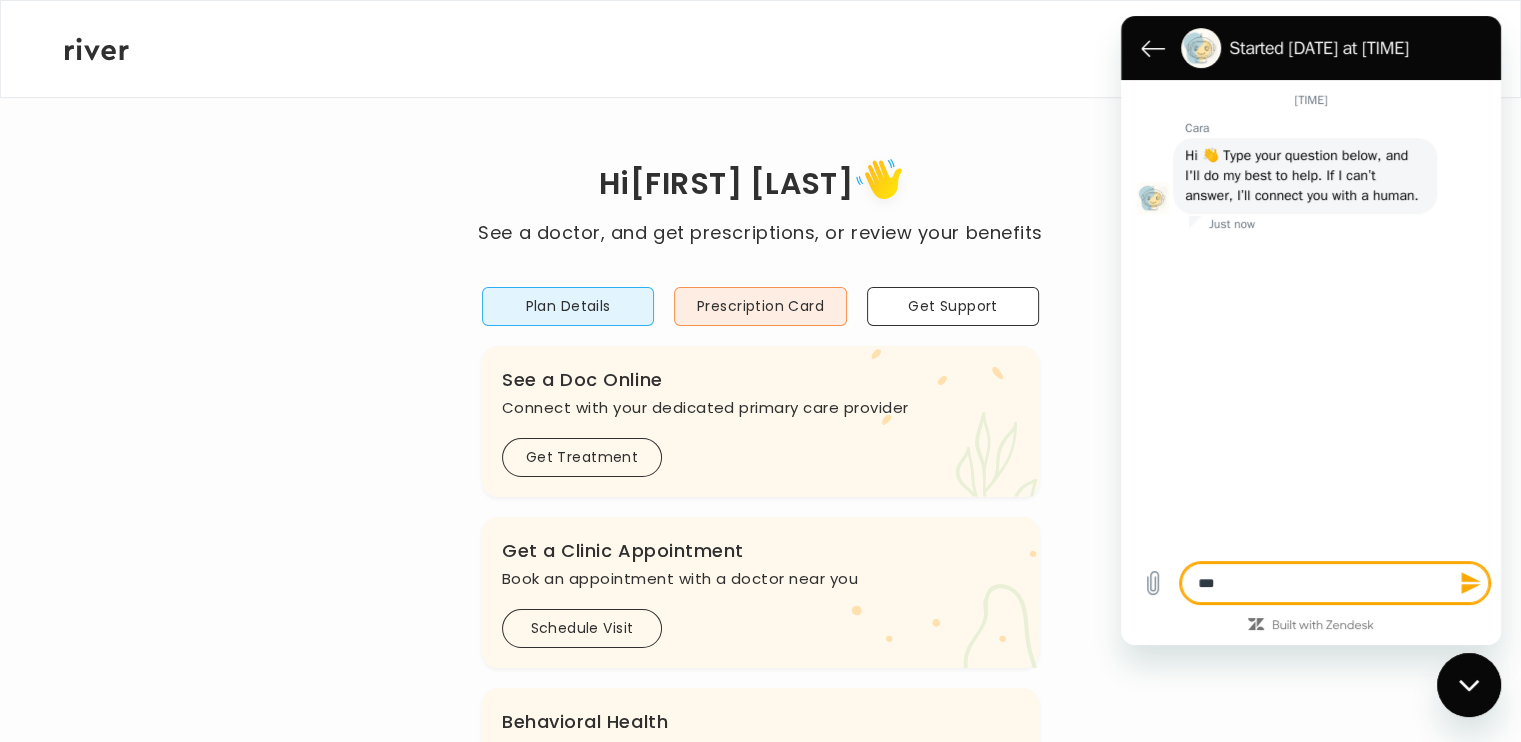 type on "****" 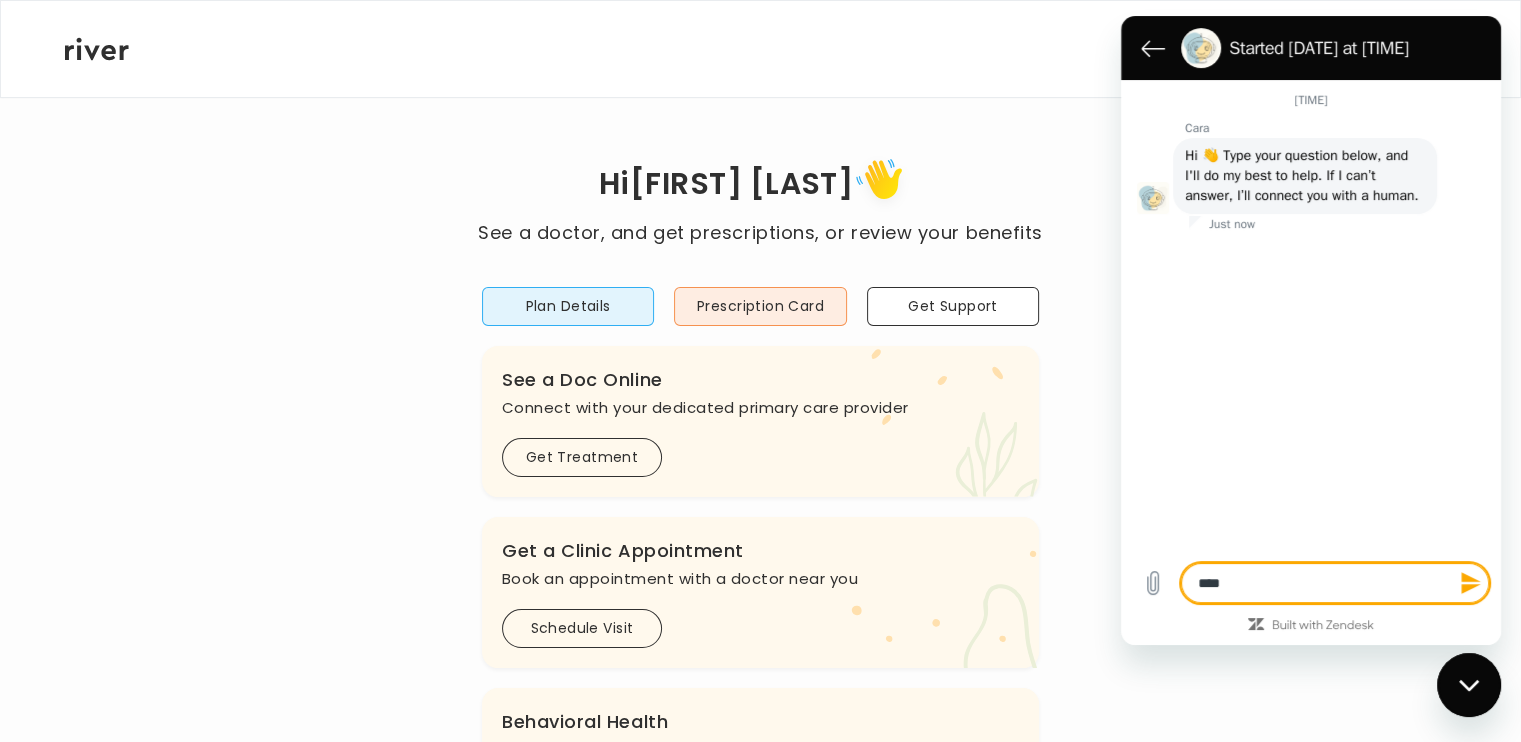 type on "*****" 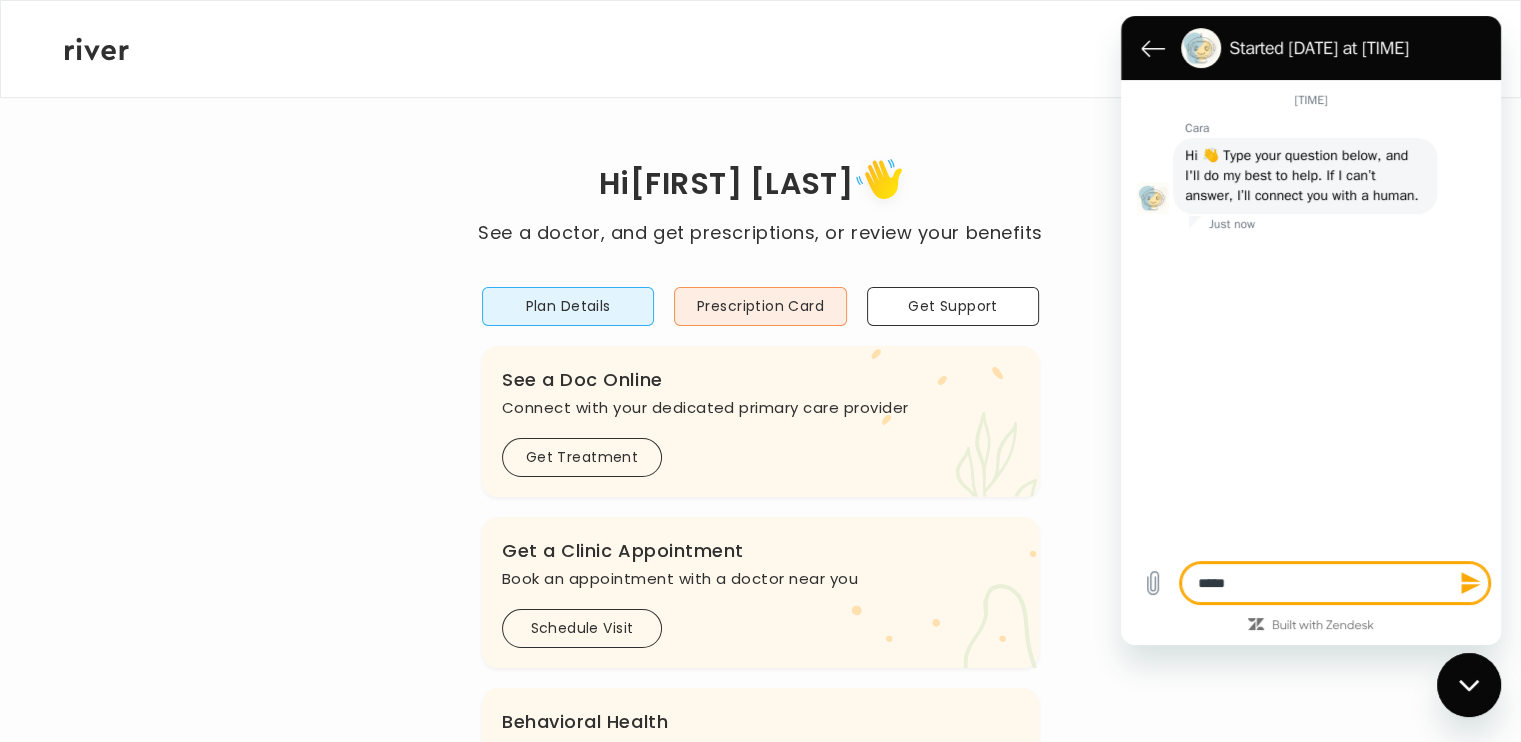 type on "******" 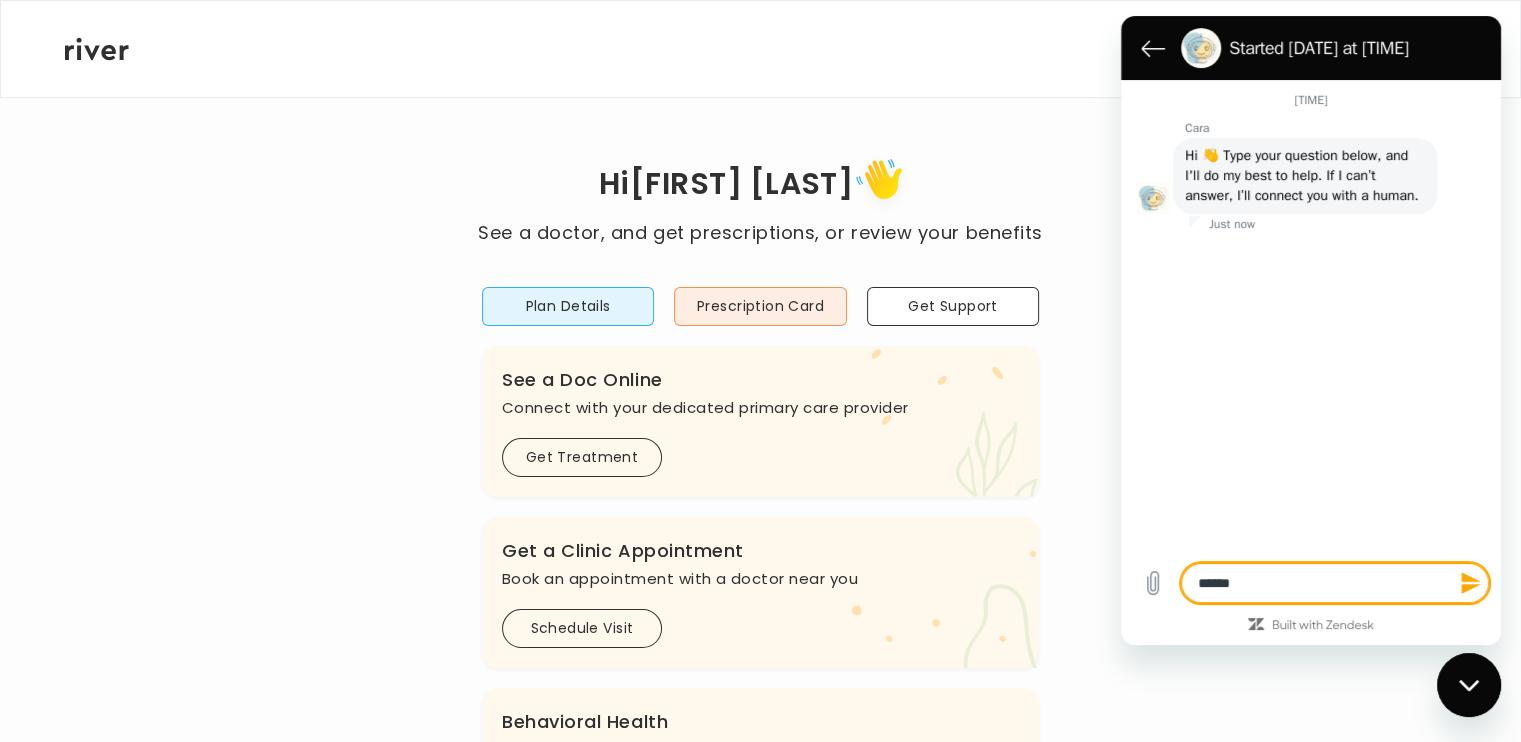 type on "*******" 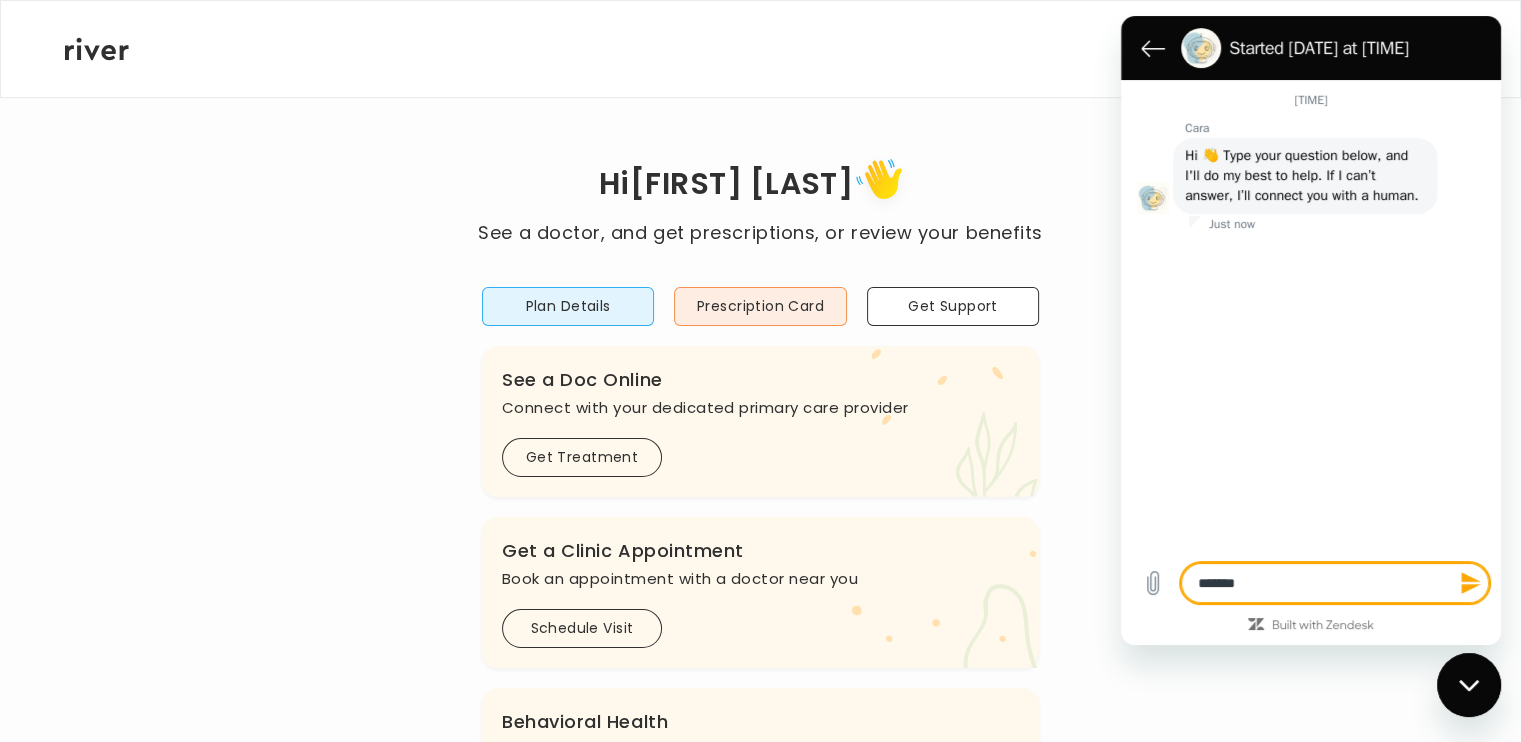 type on "*******" 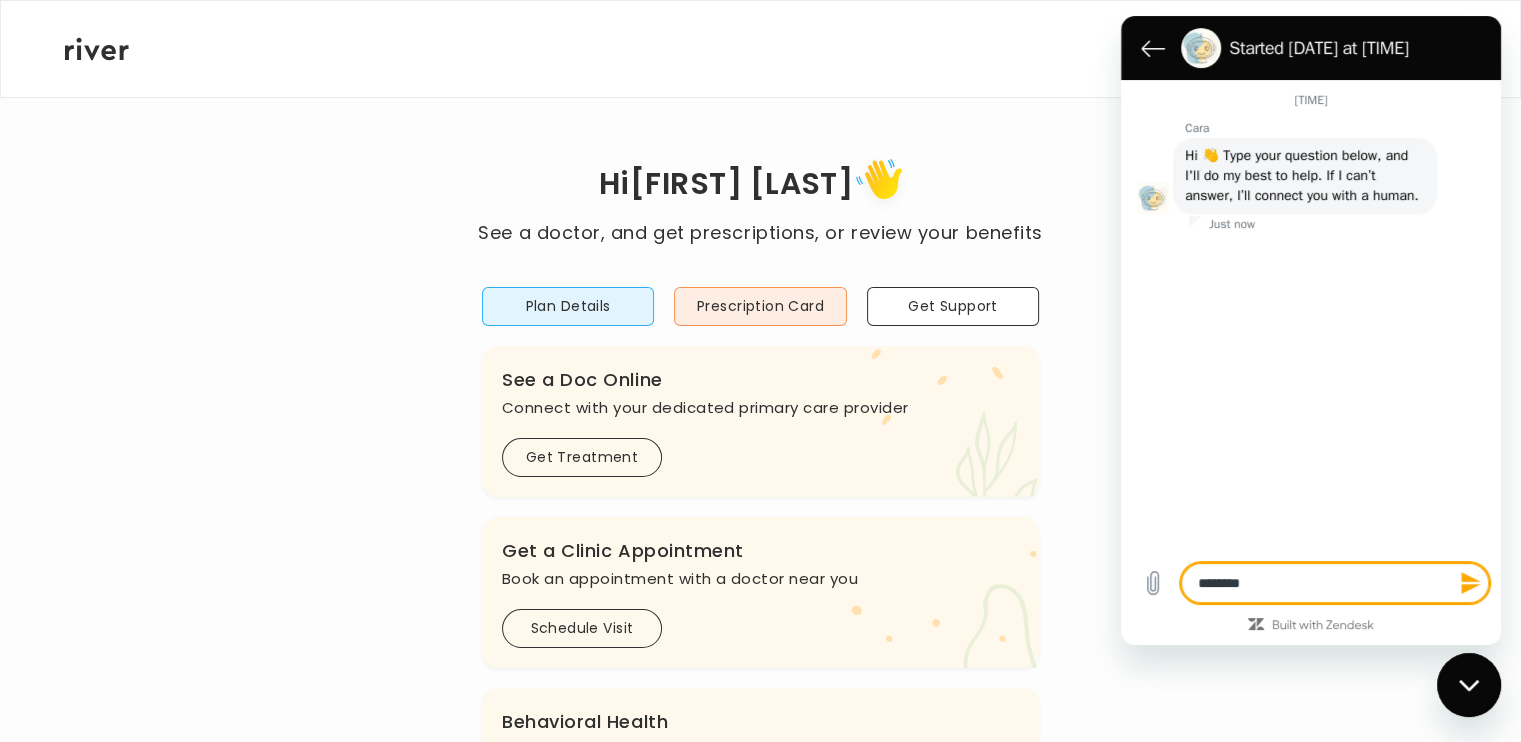 type on "*********" 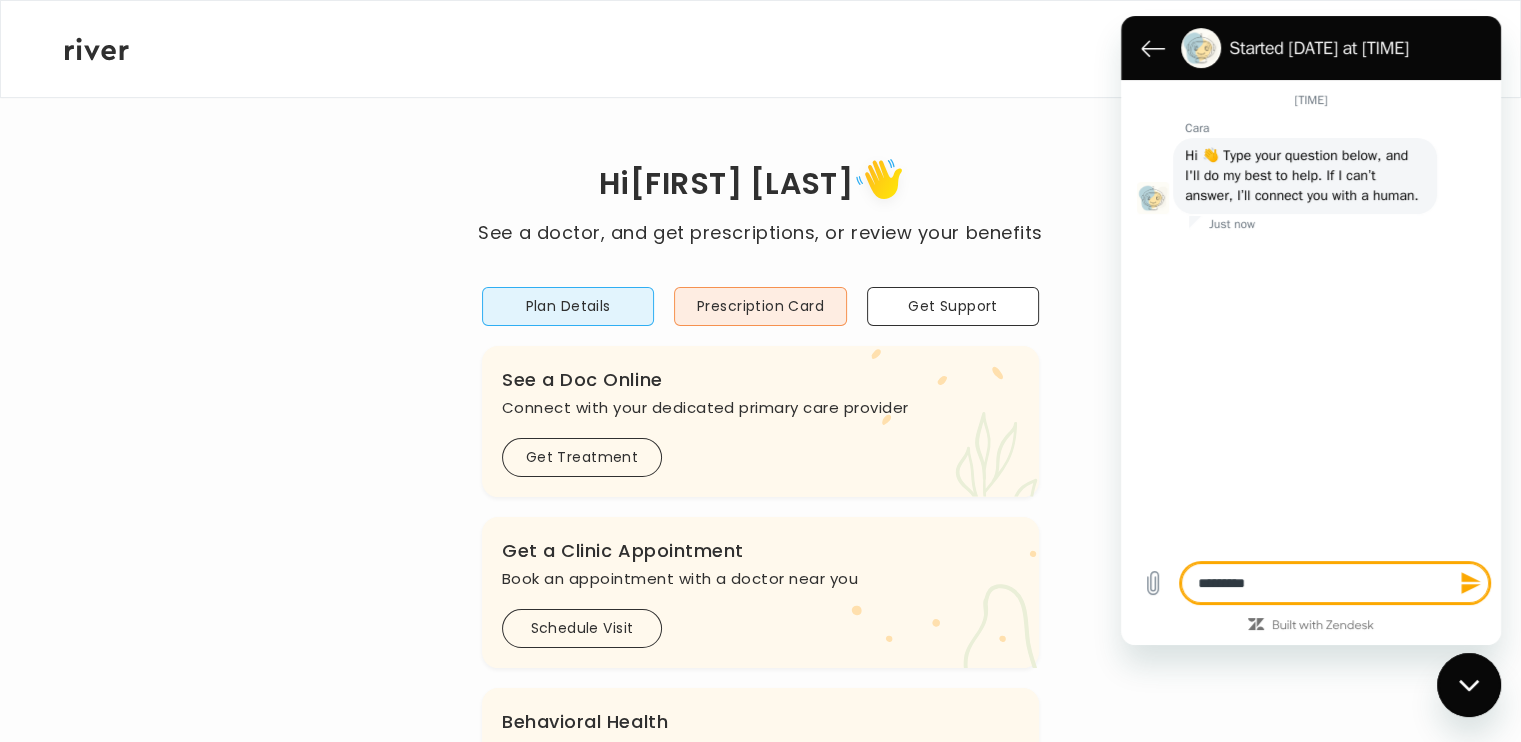 type on "*" 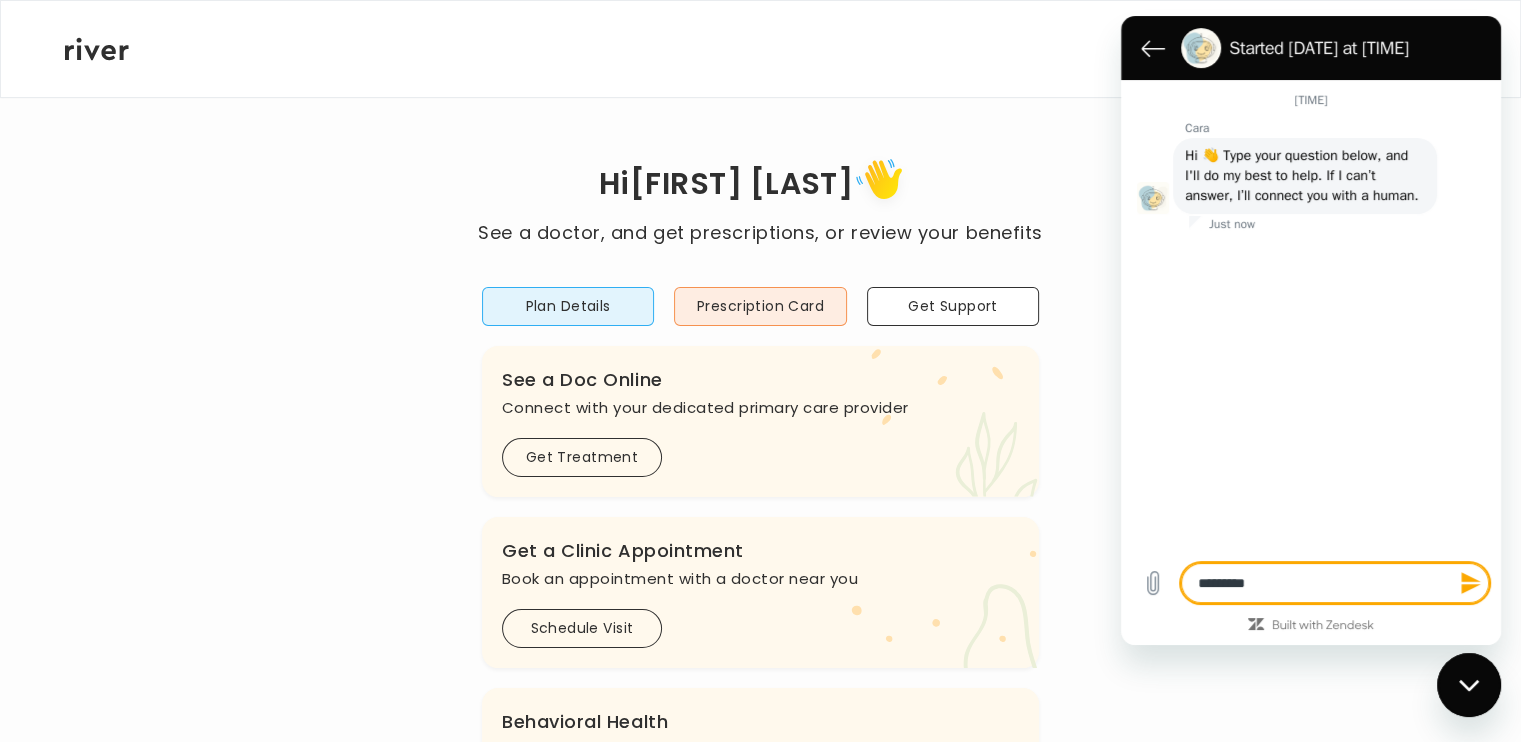 type on "*******" 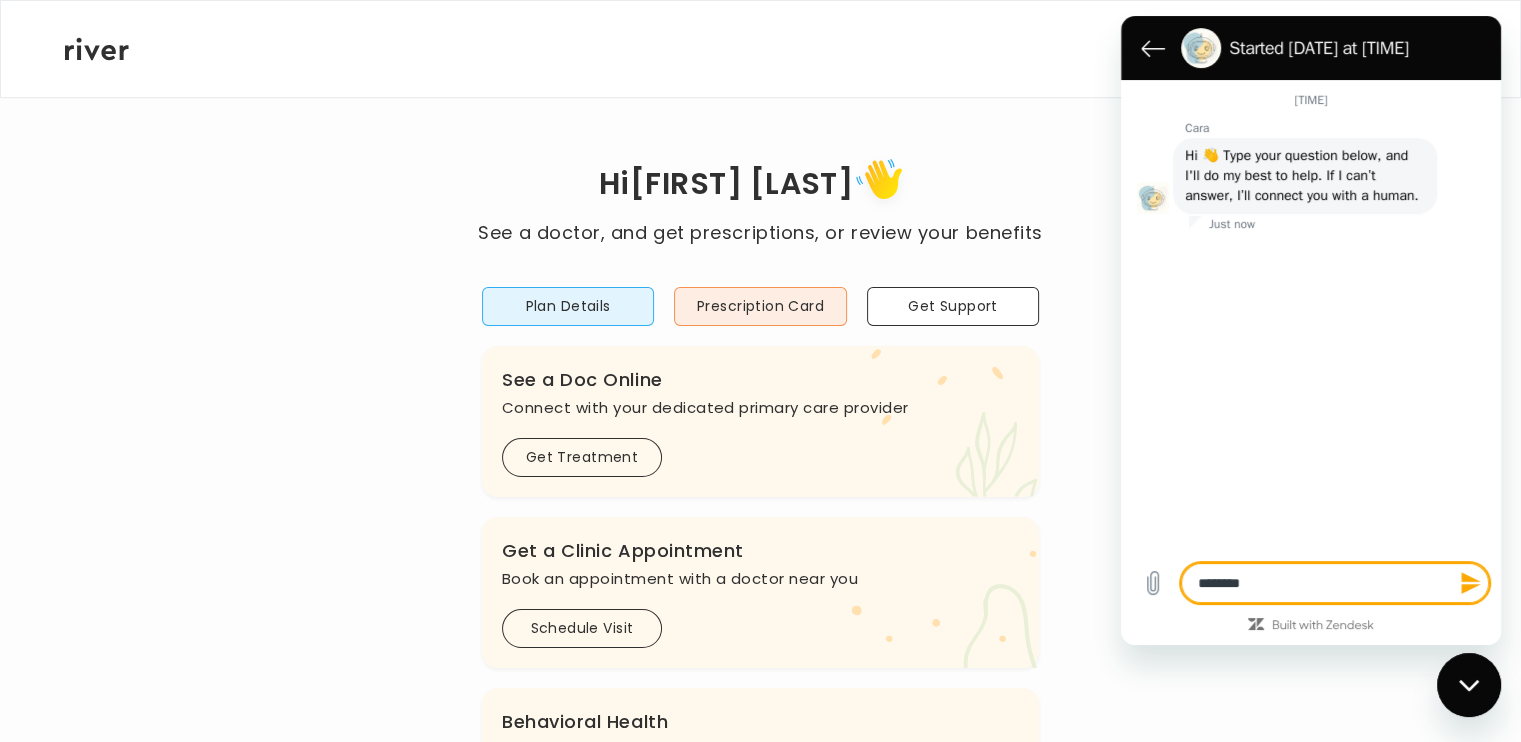 type on "*******" 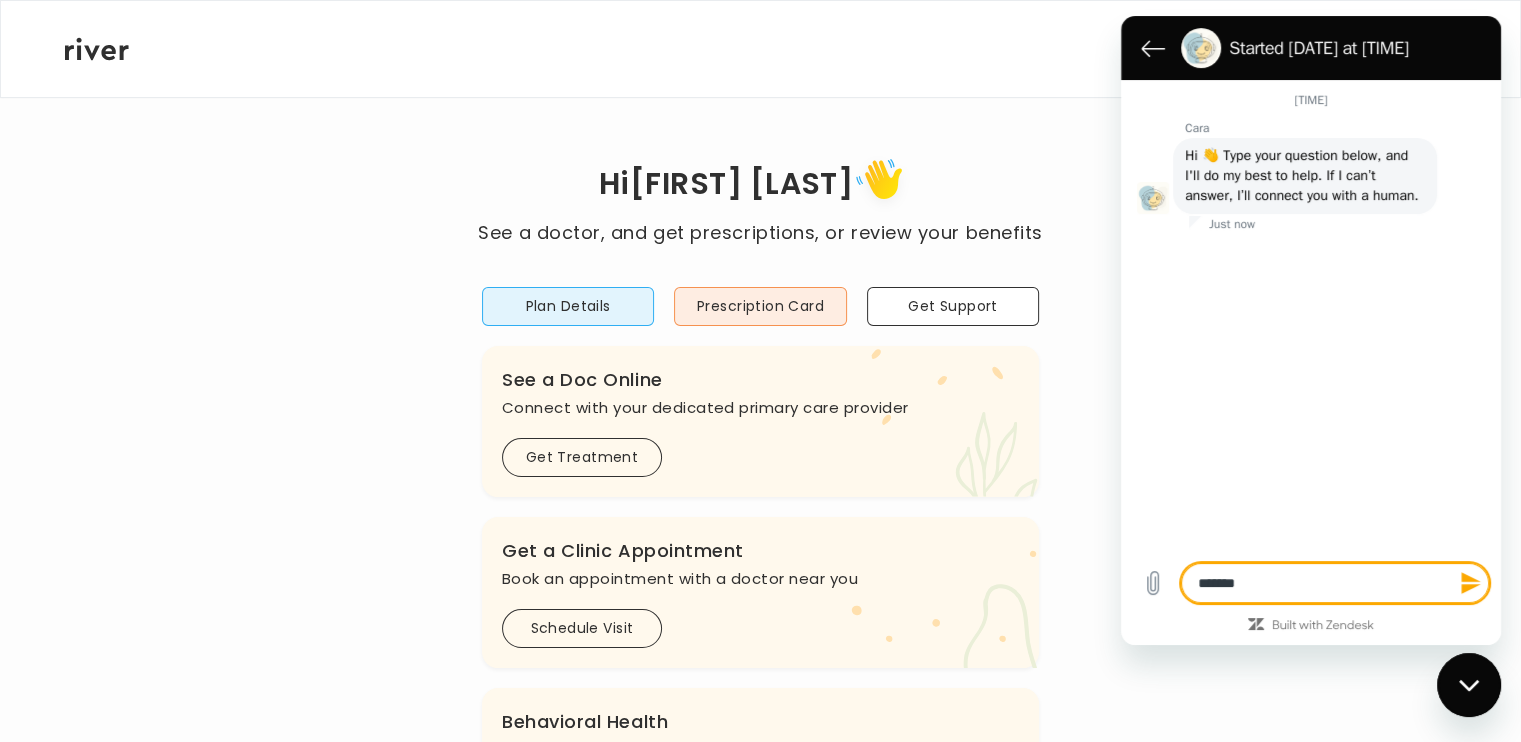 type on "******" 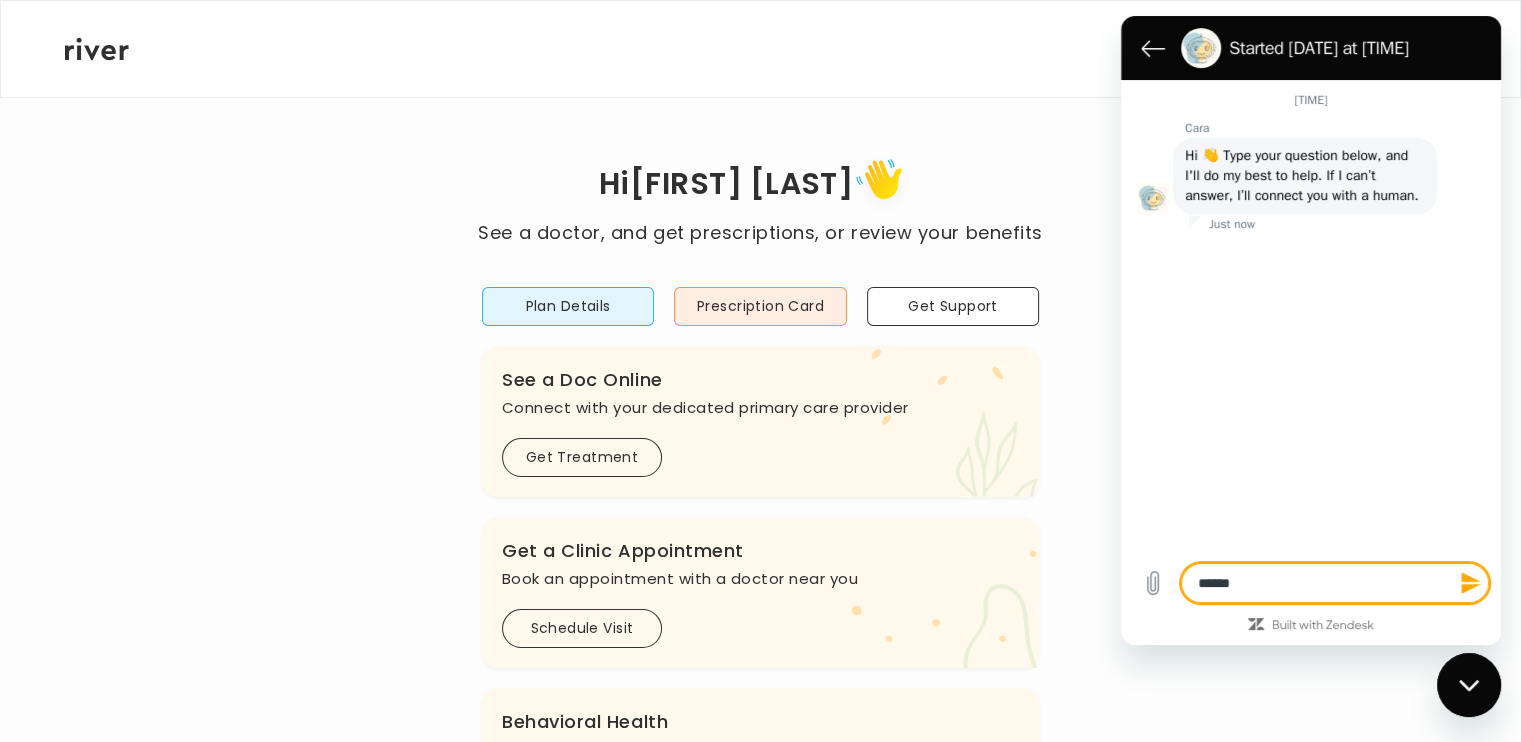 type on "*****" 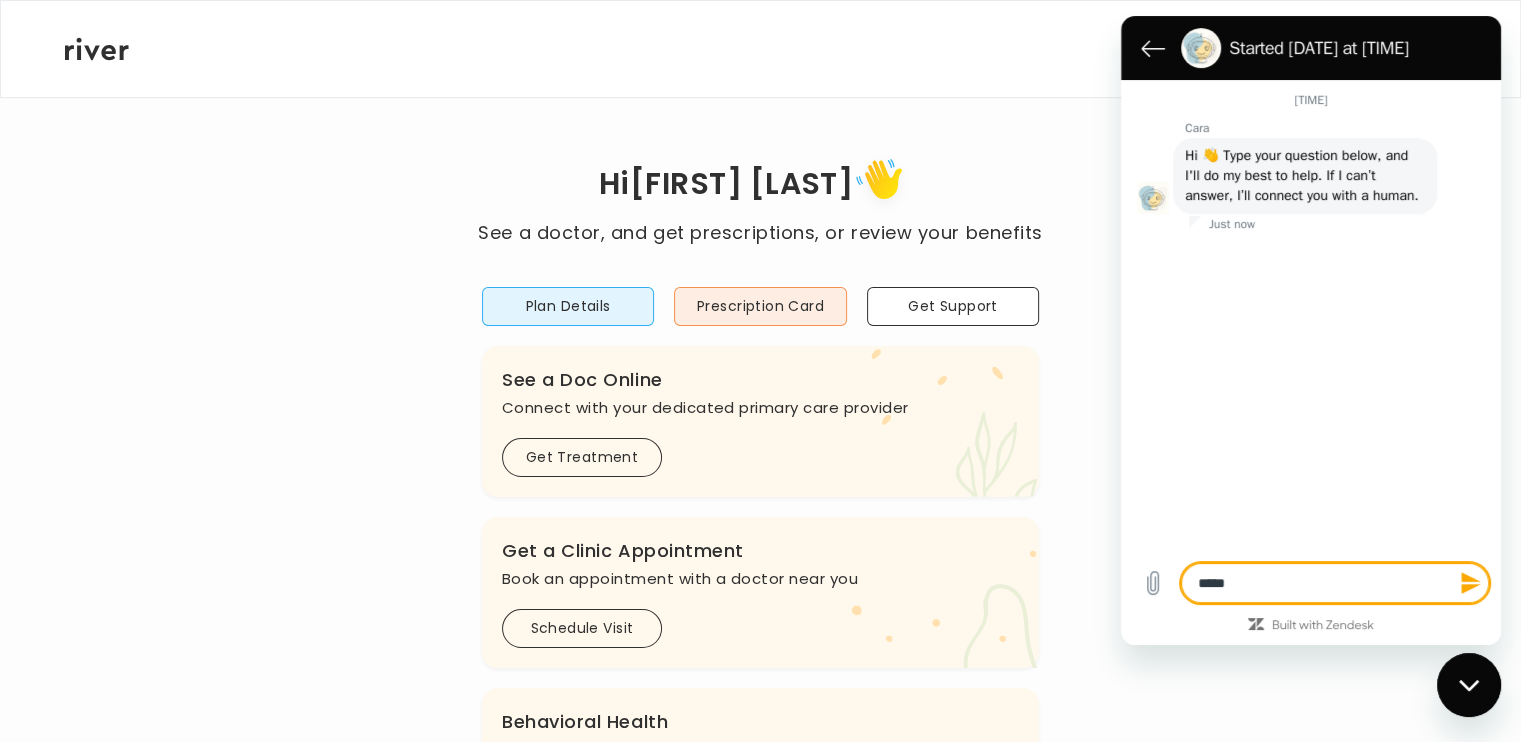 type on "****" 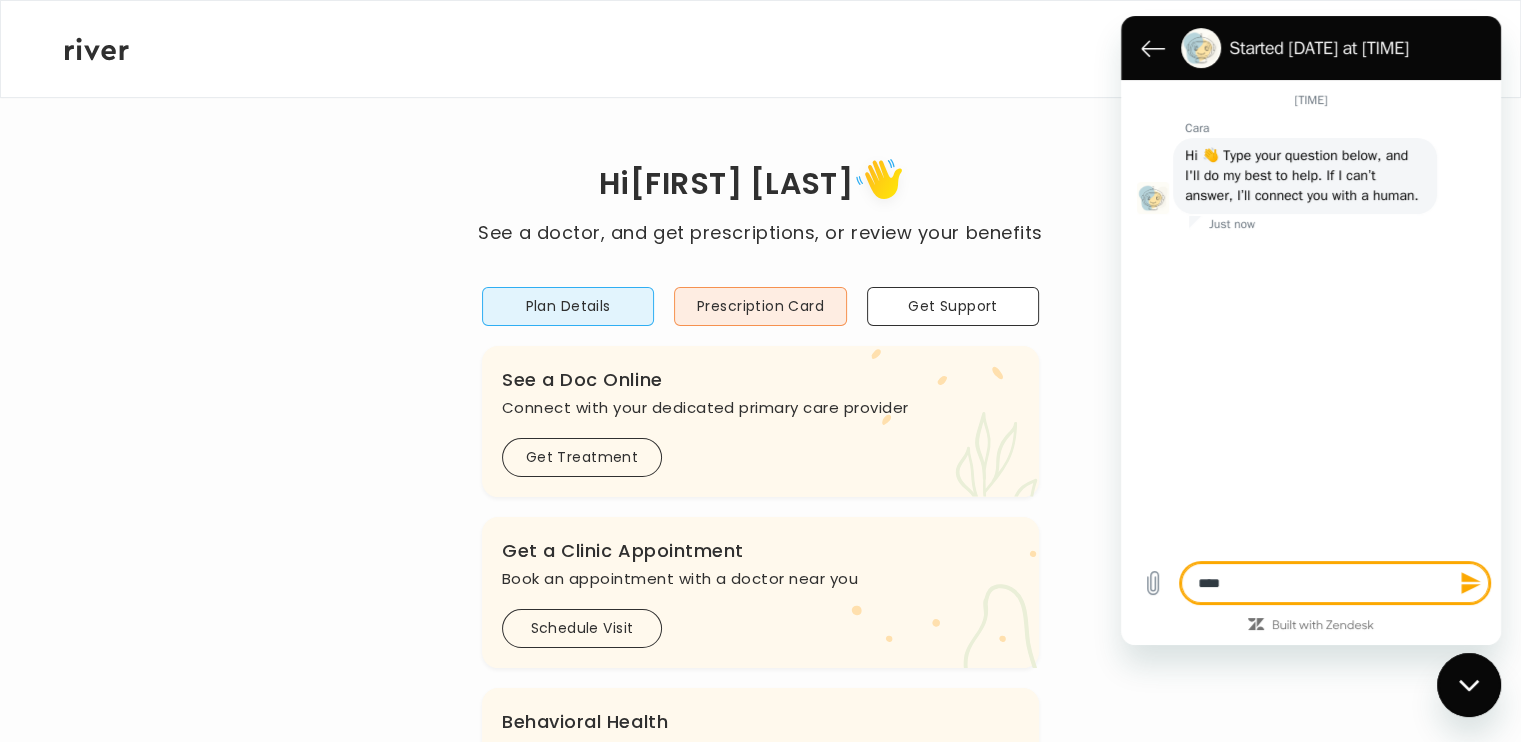 type on "***" 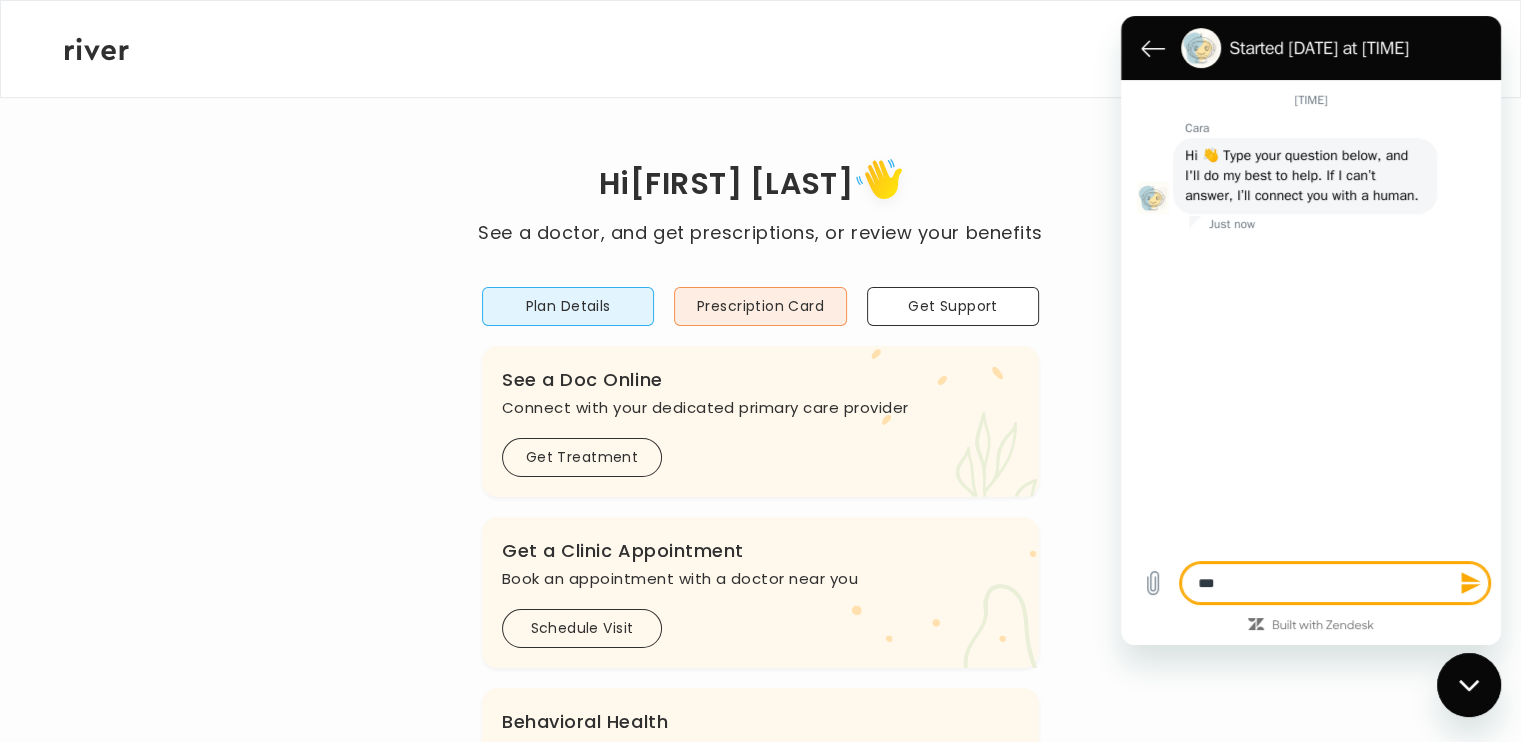 type on "**" 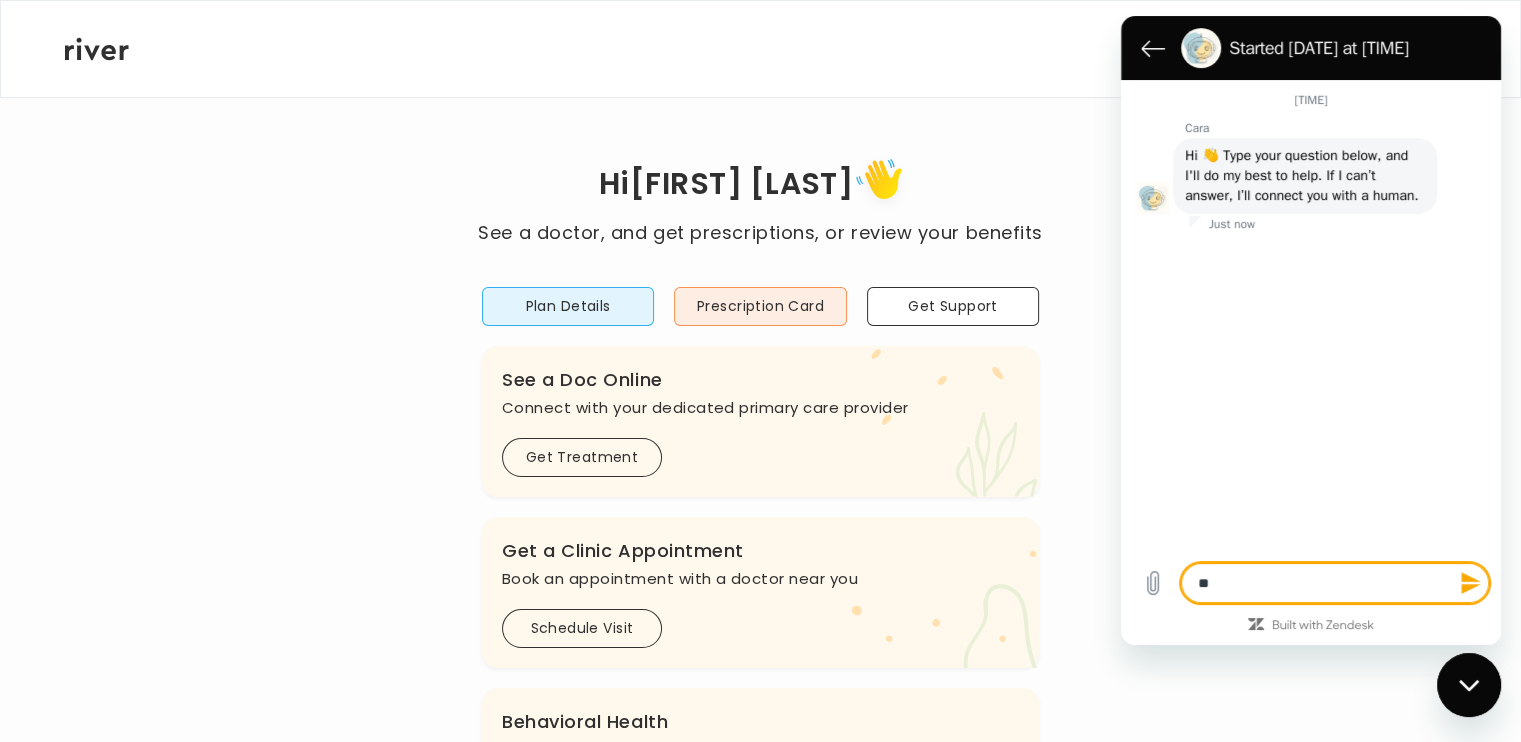 type on "*" 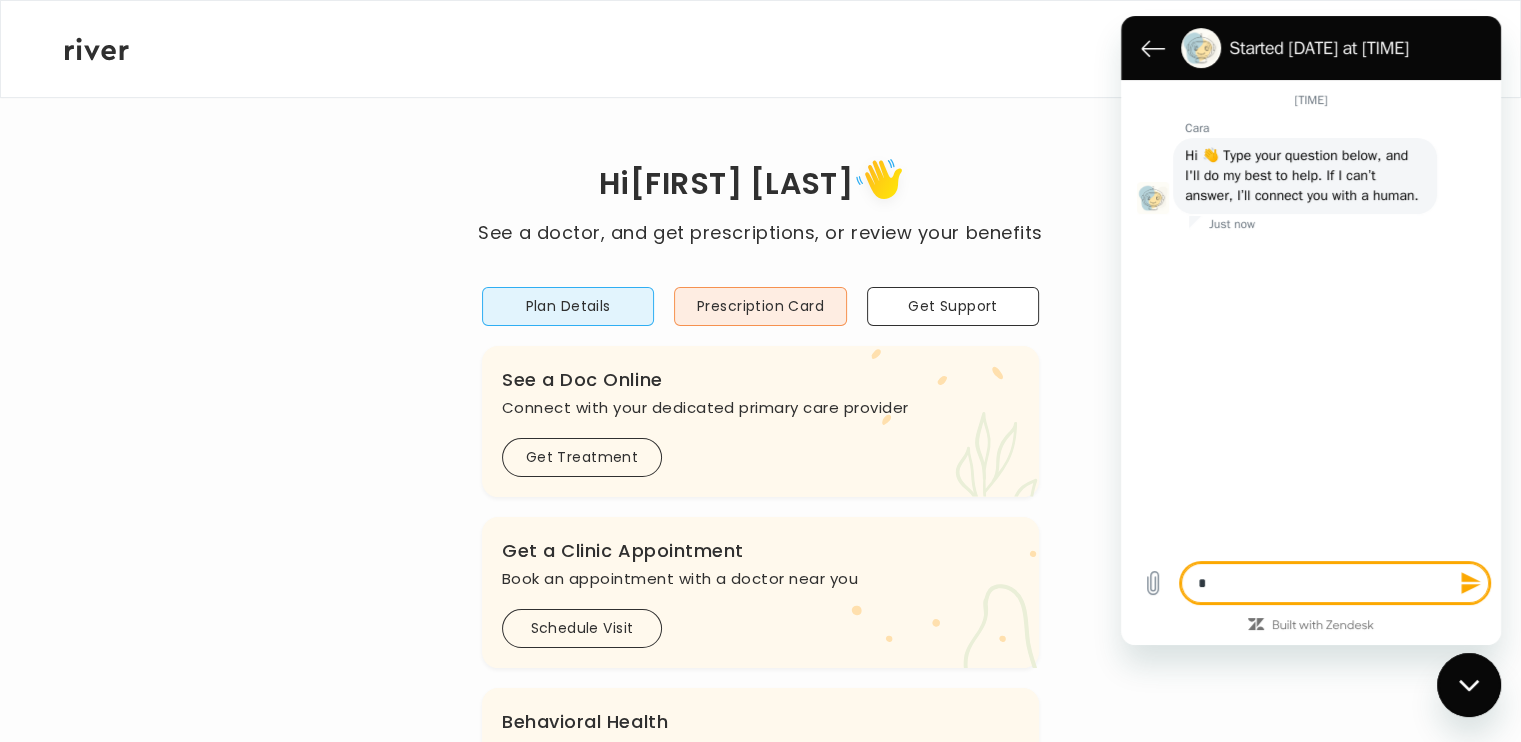 type 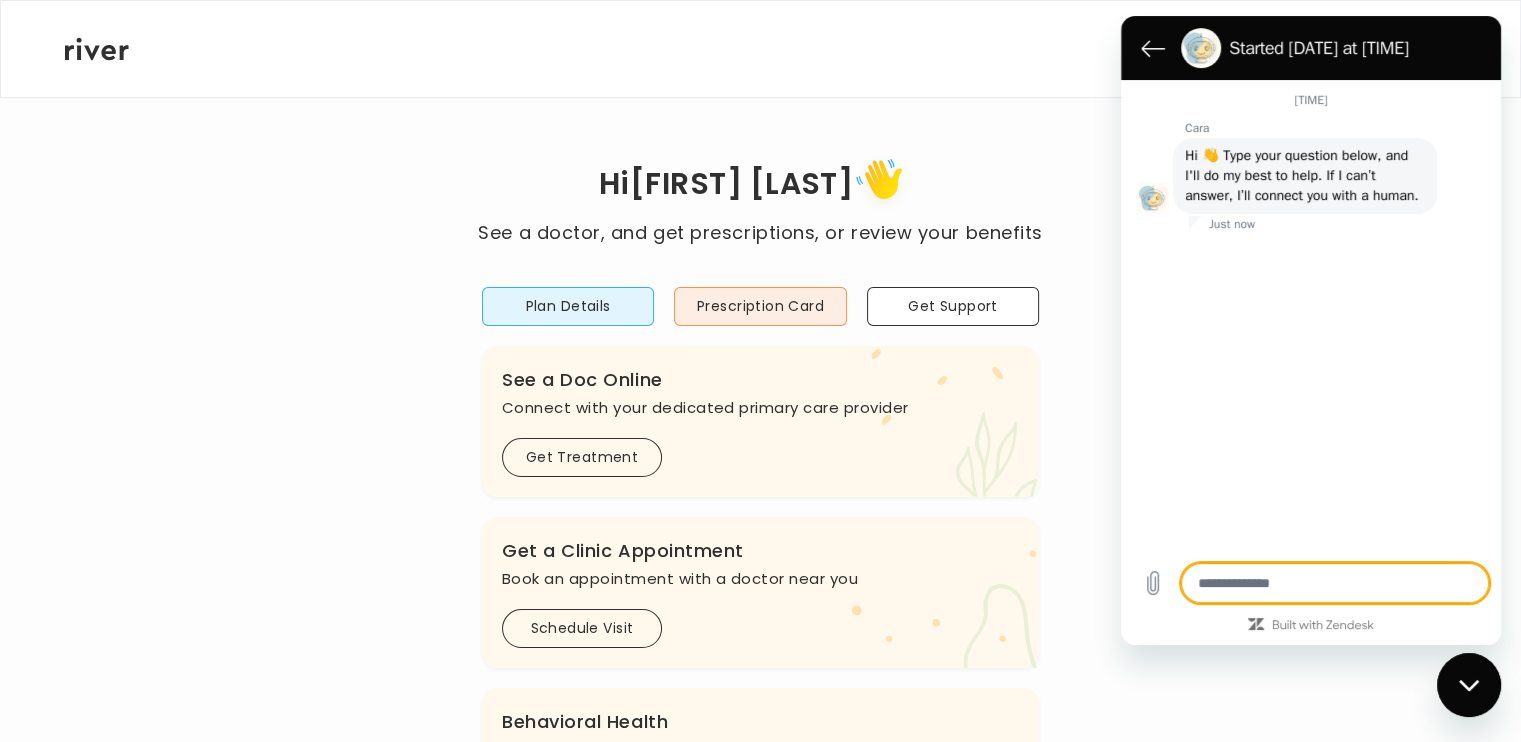 type on "*" 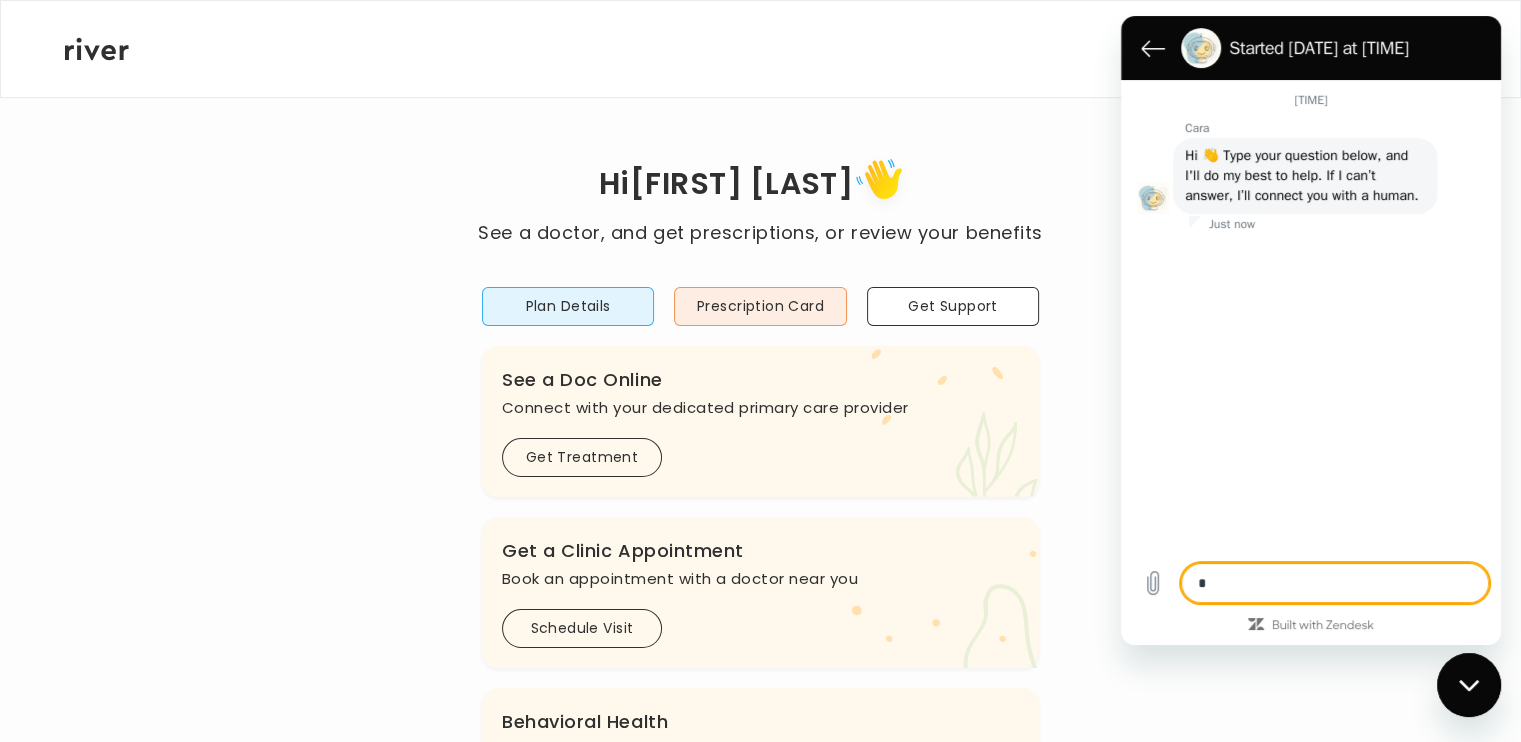 type on "**" 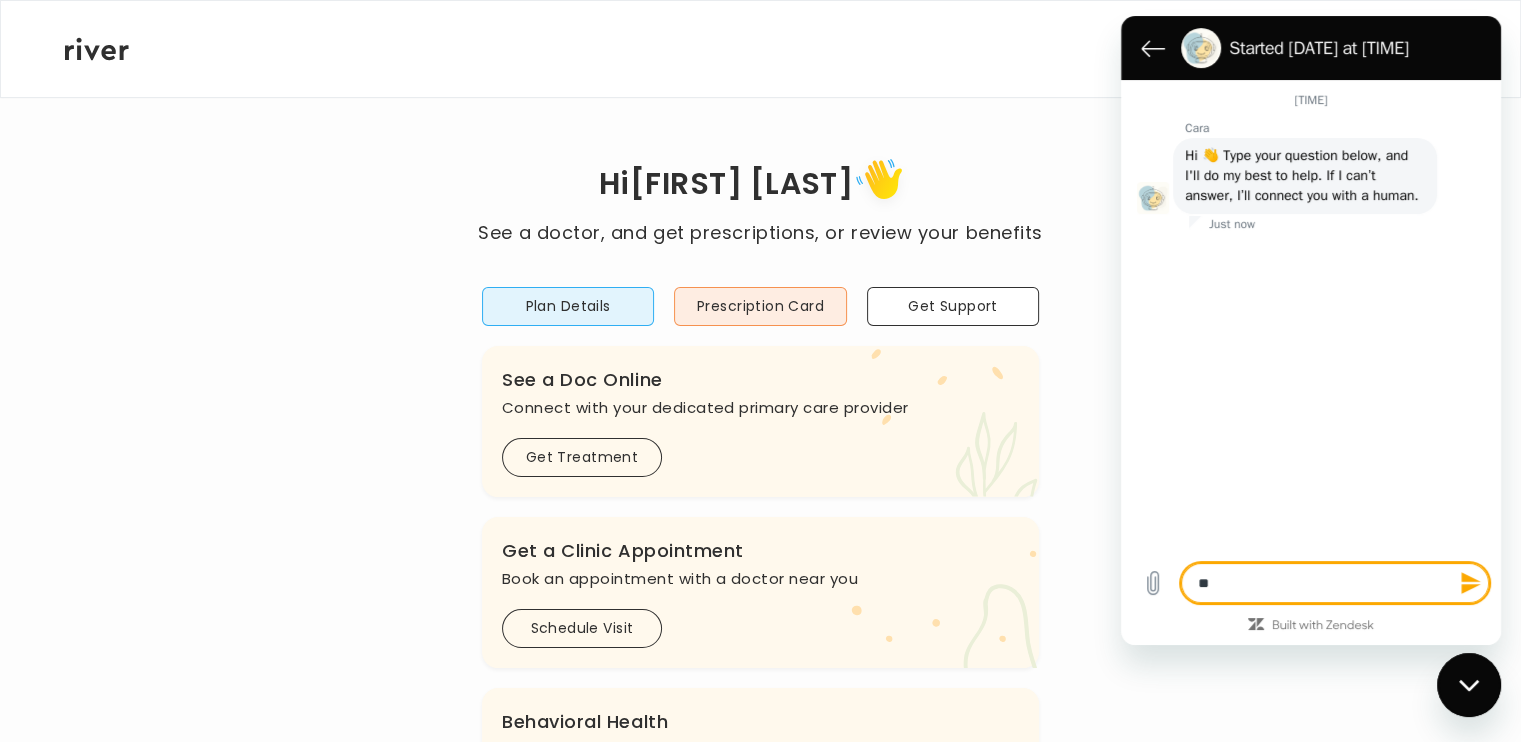 type on "**" 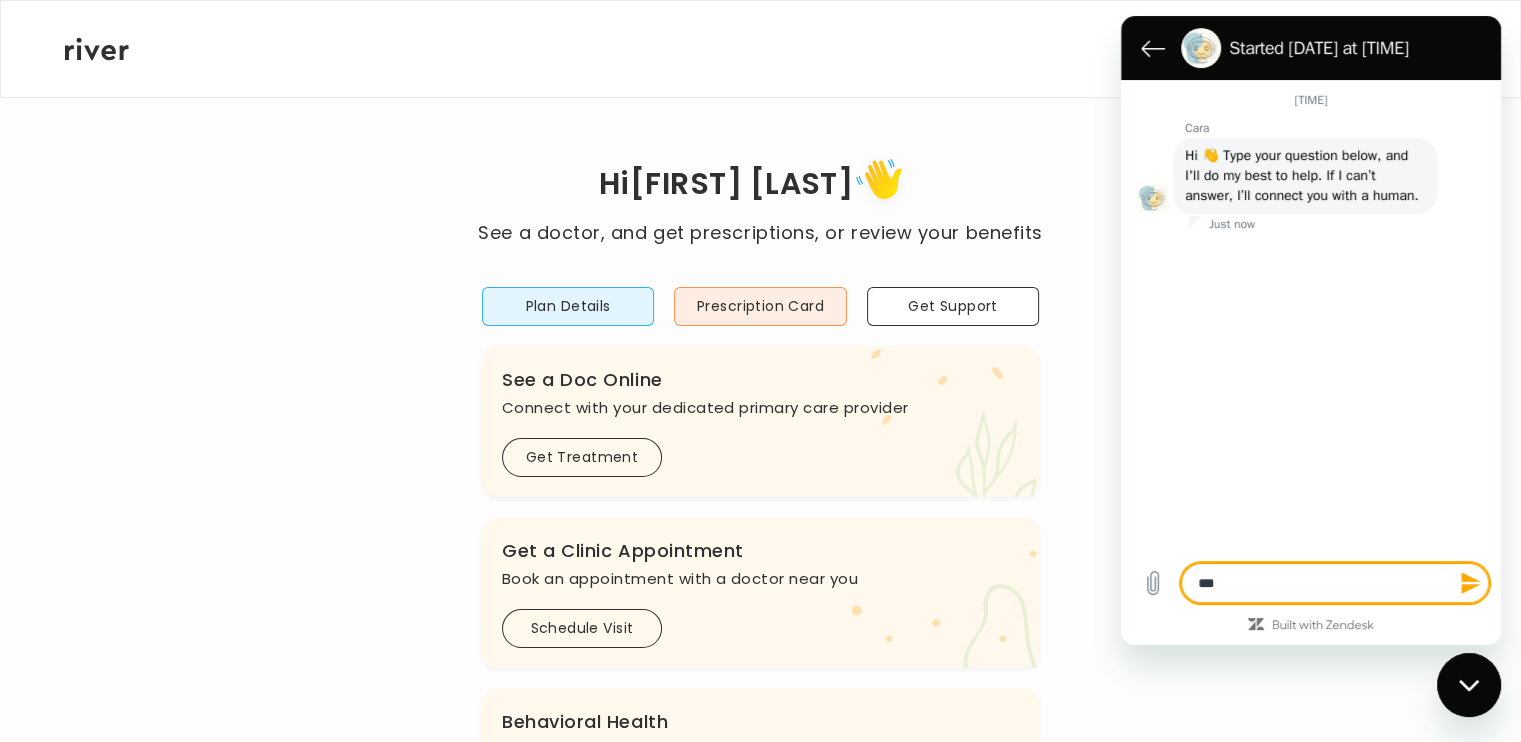 type on "****" 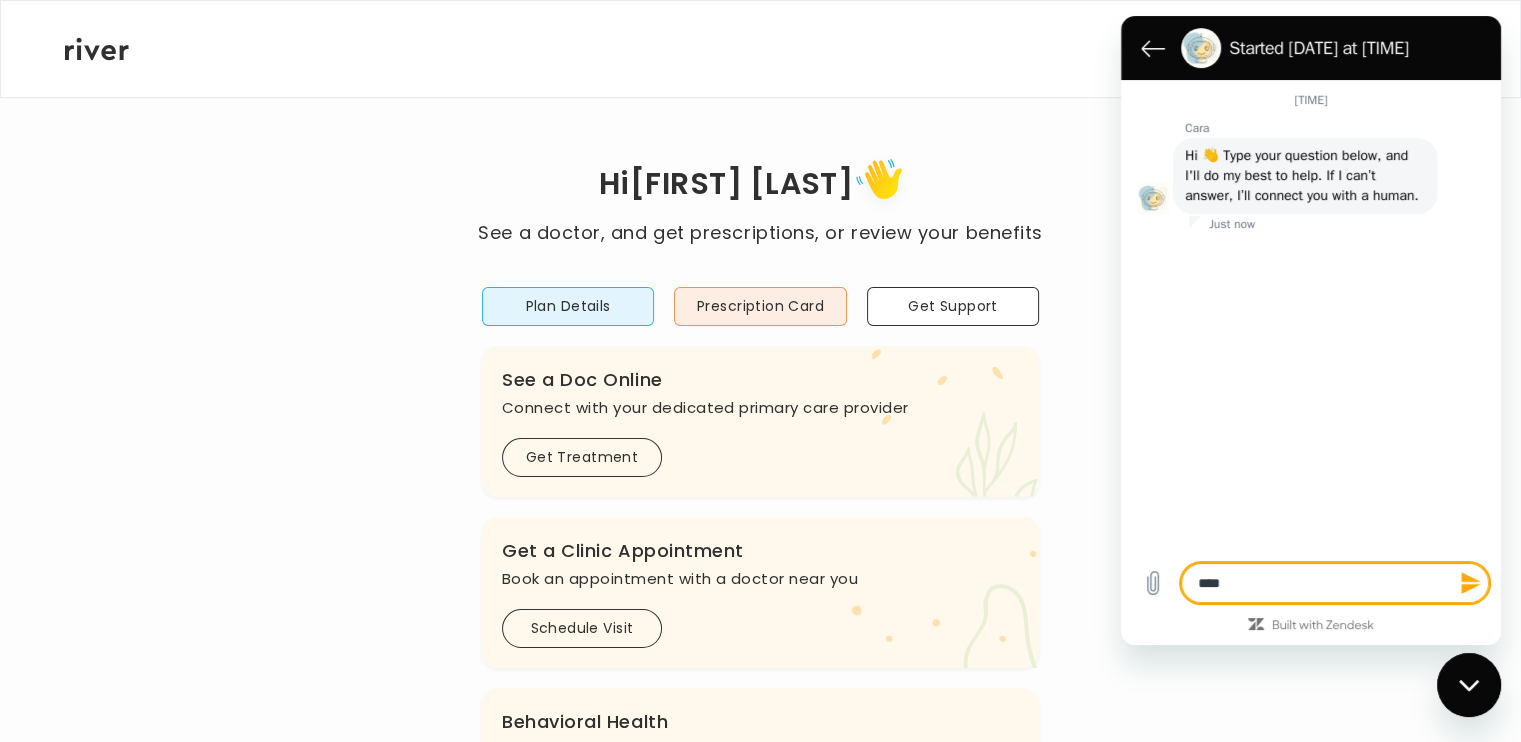 type on "*****" 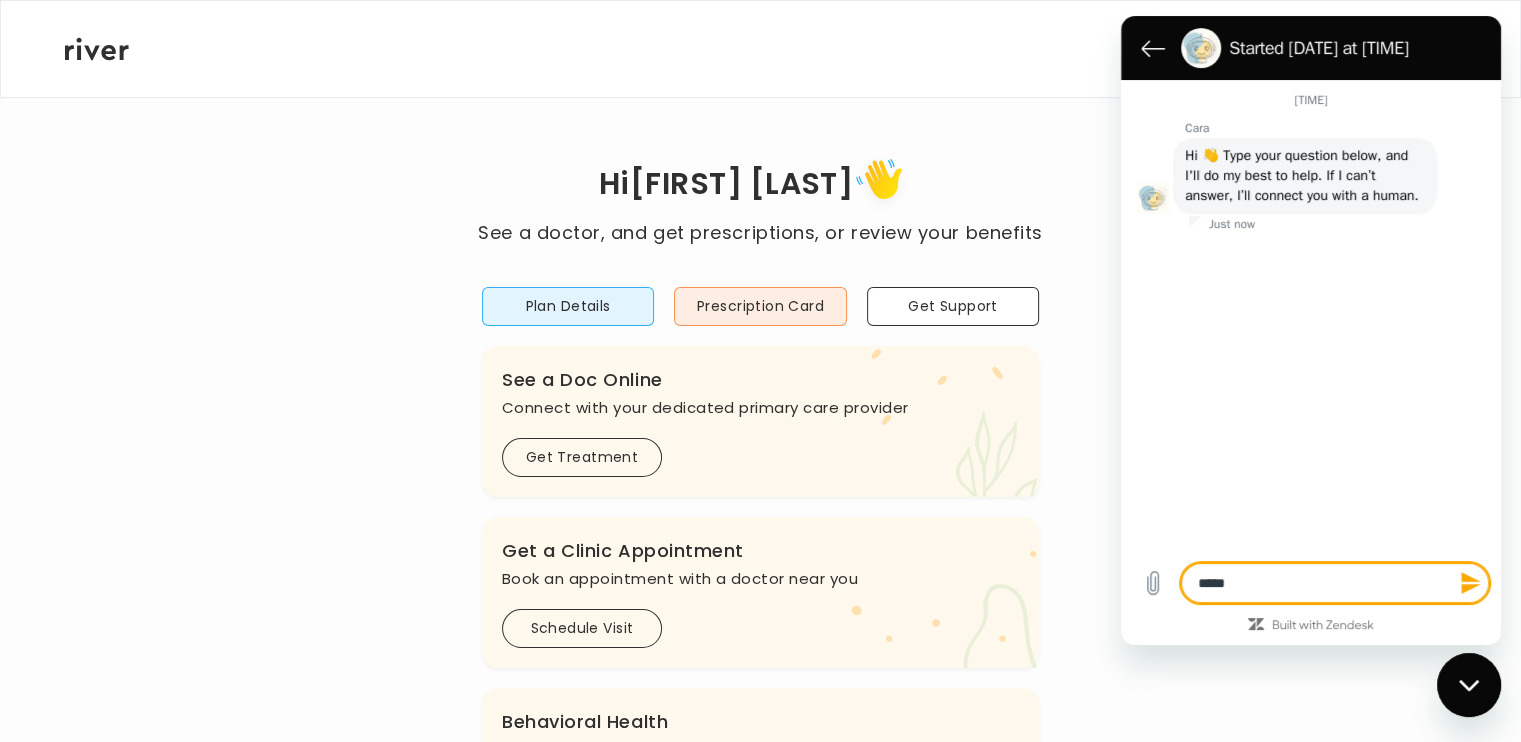 type on "******" 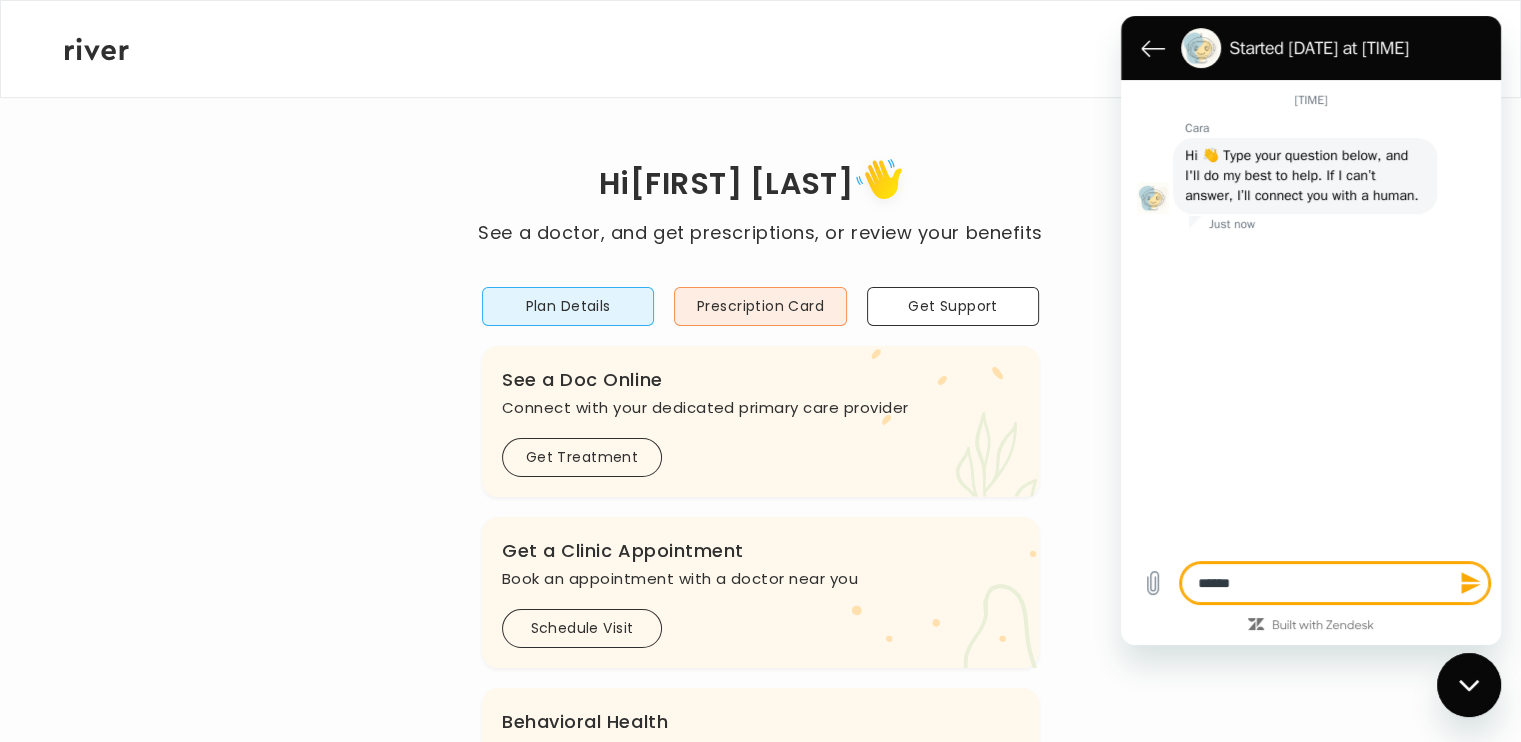 type on "*******" 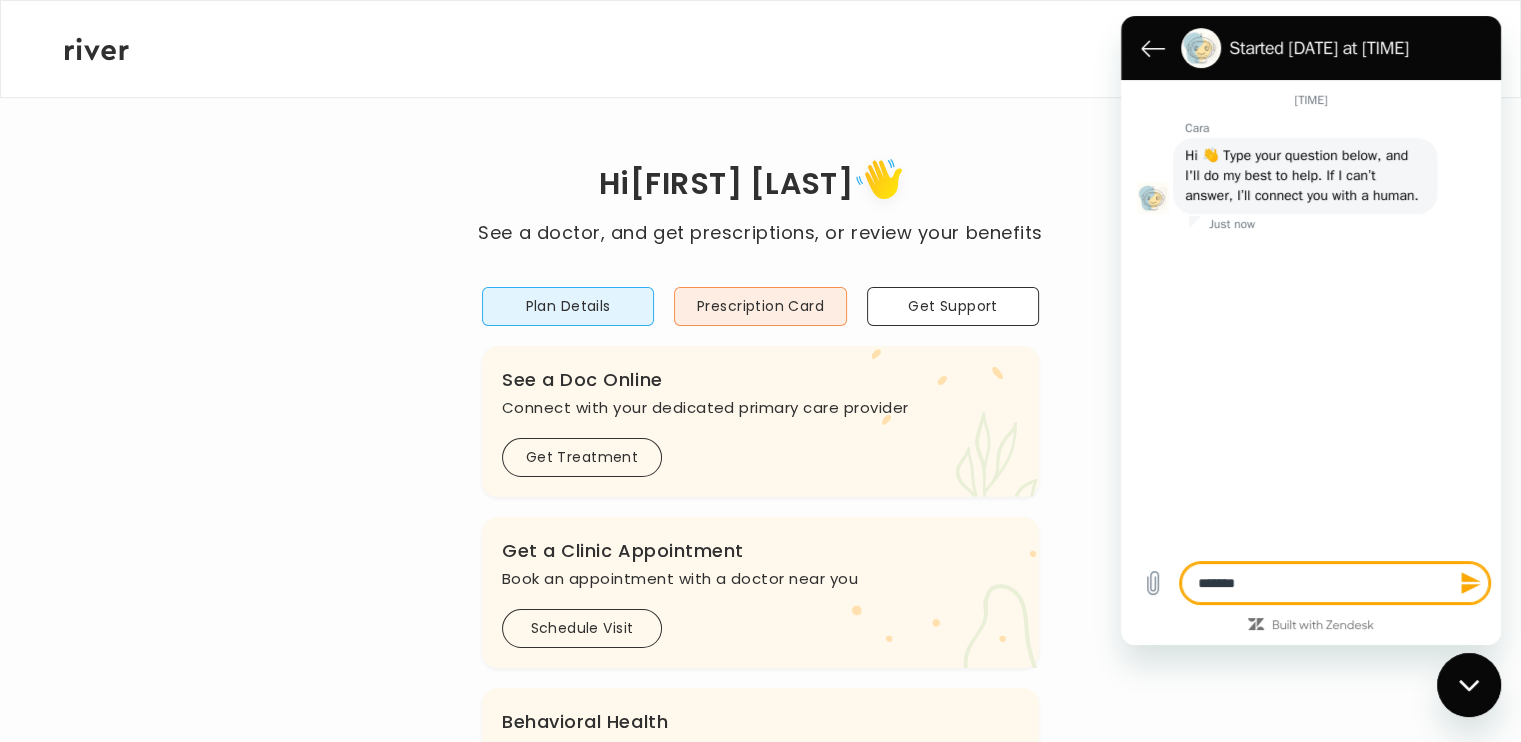 type on "********" 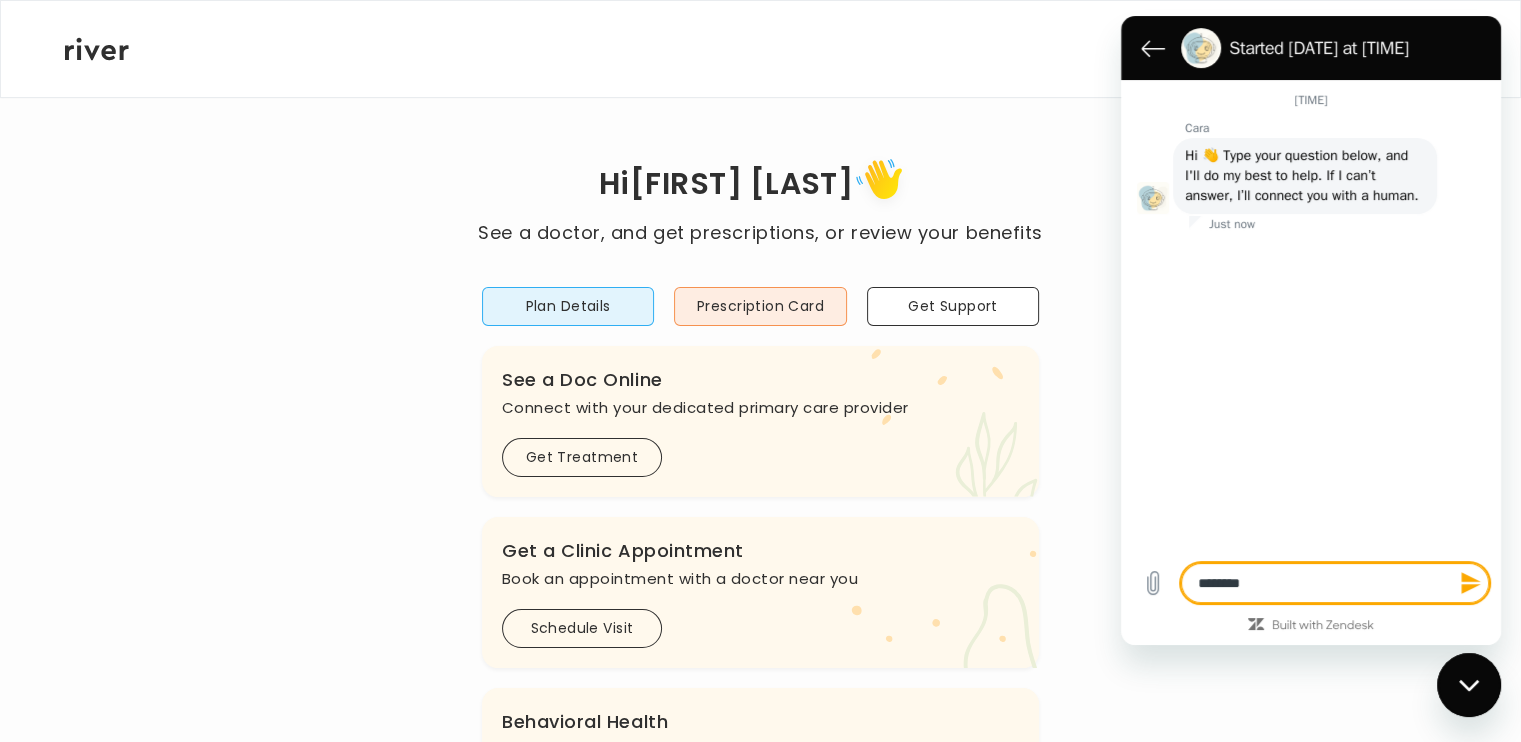 type on "*********" 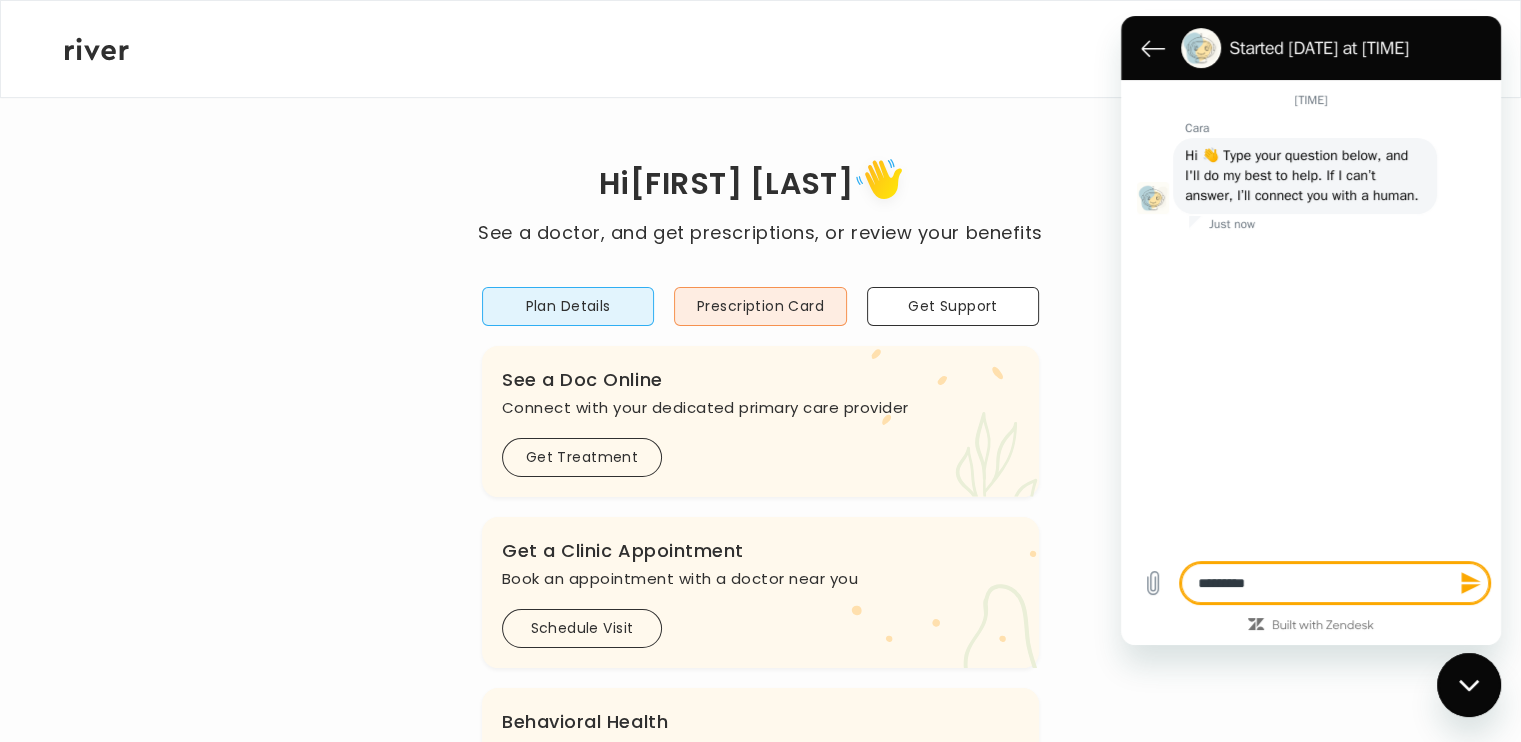 type on "********" 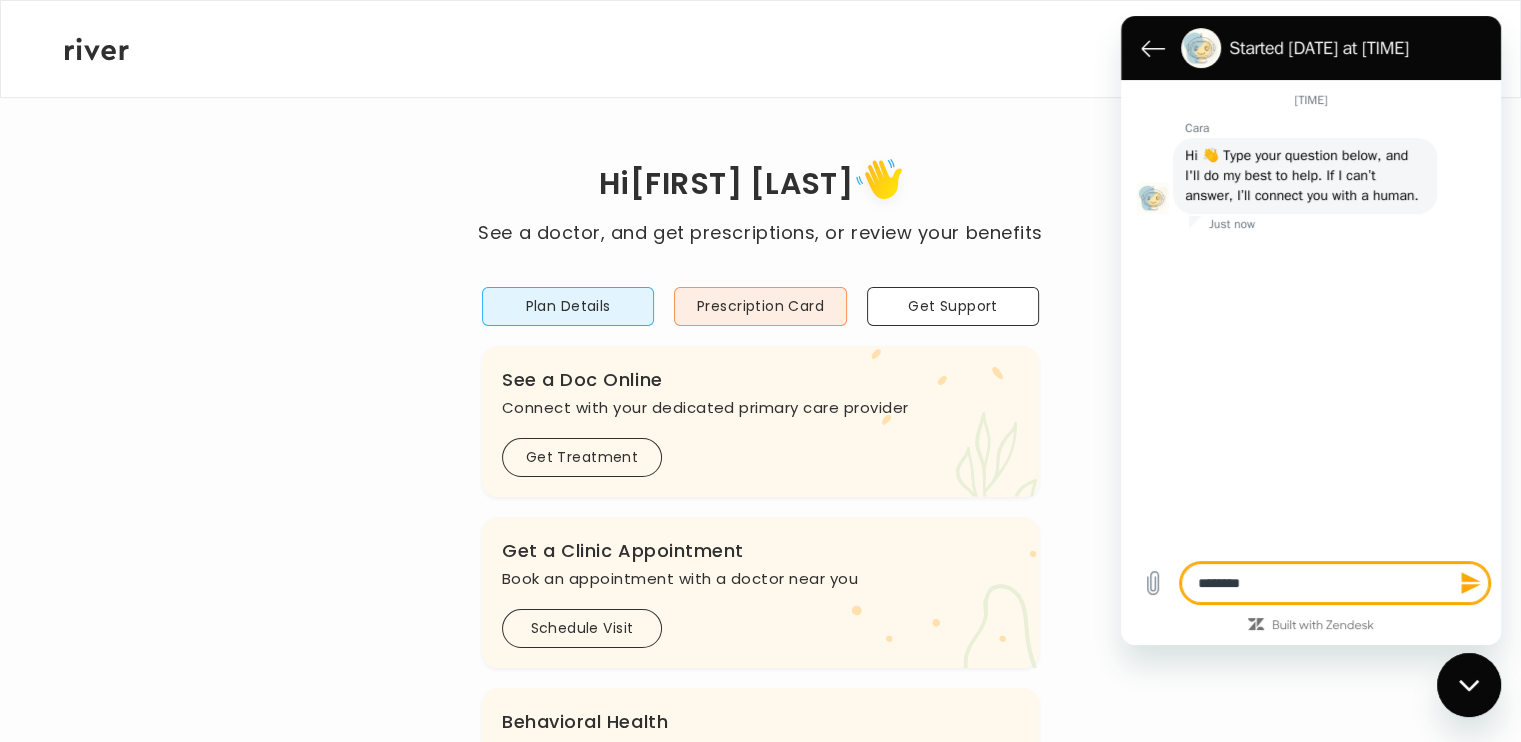 type on "*******" 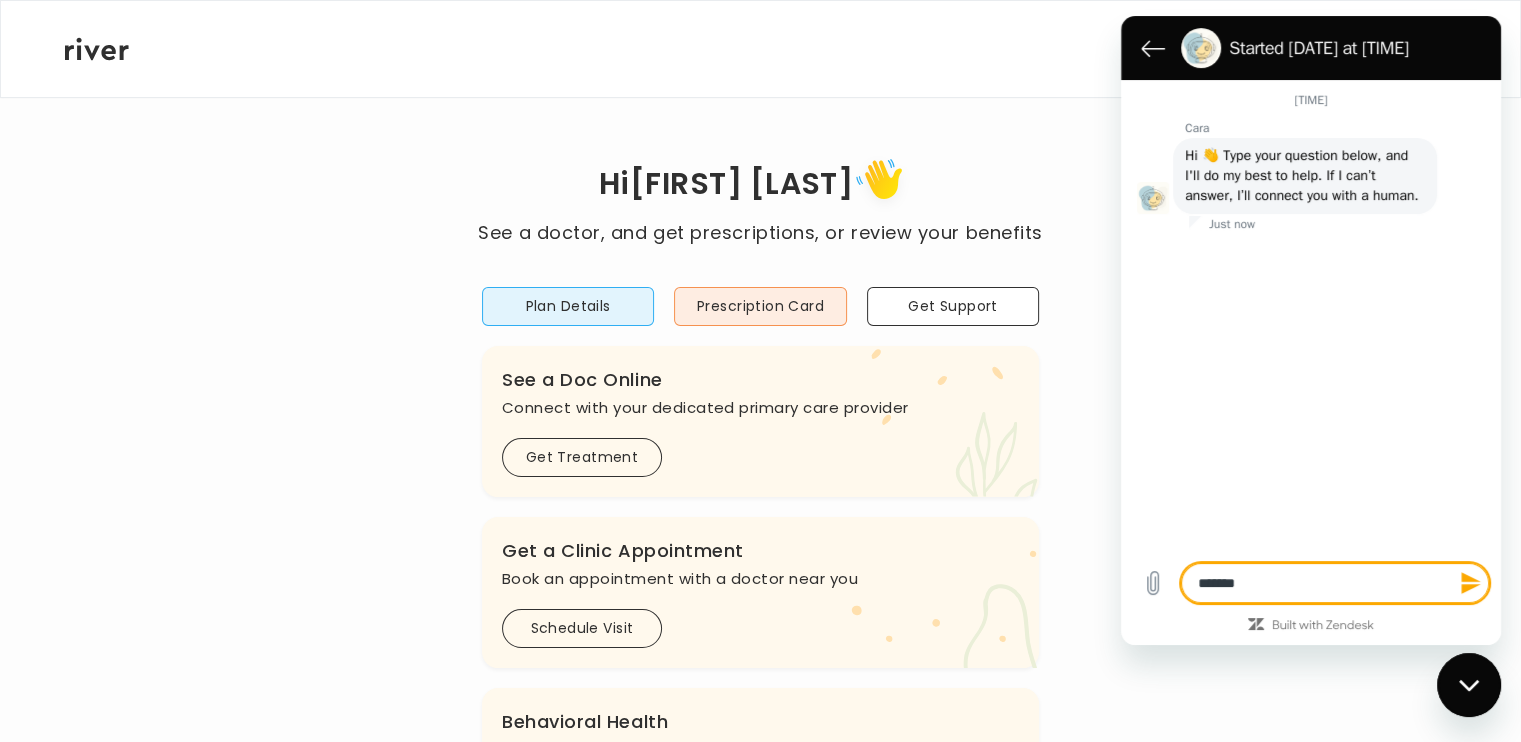 type on "******" 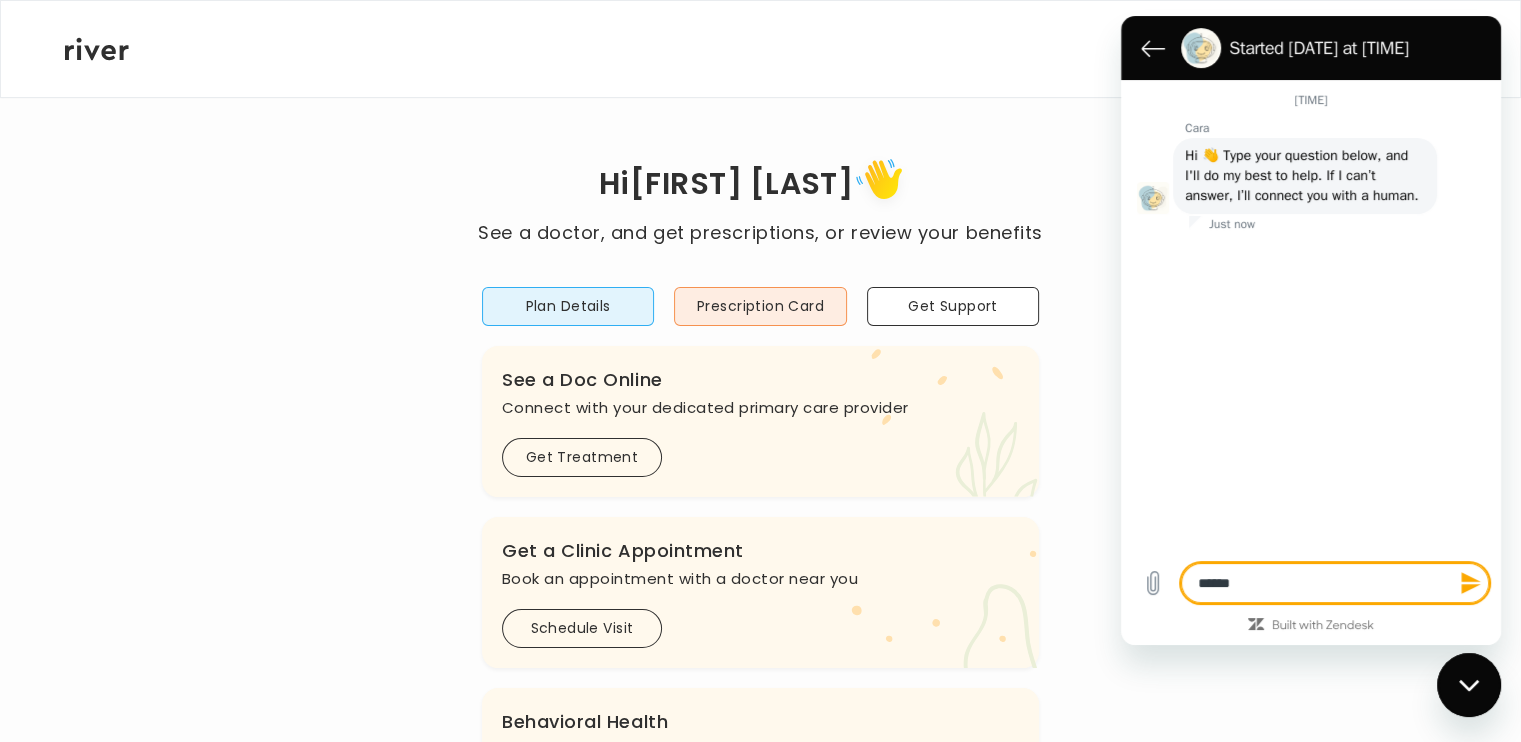 type on "*******" 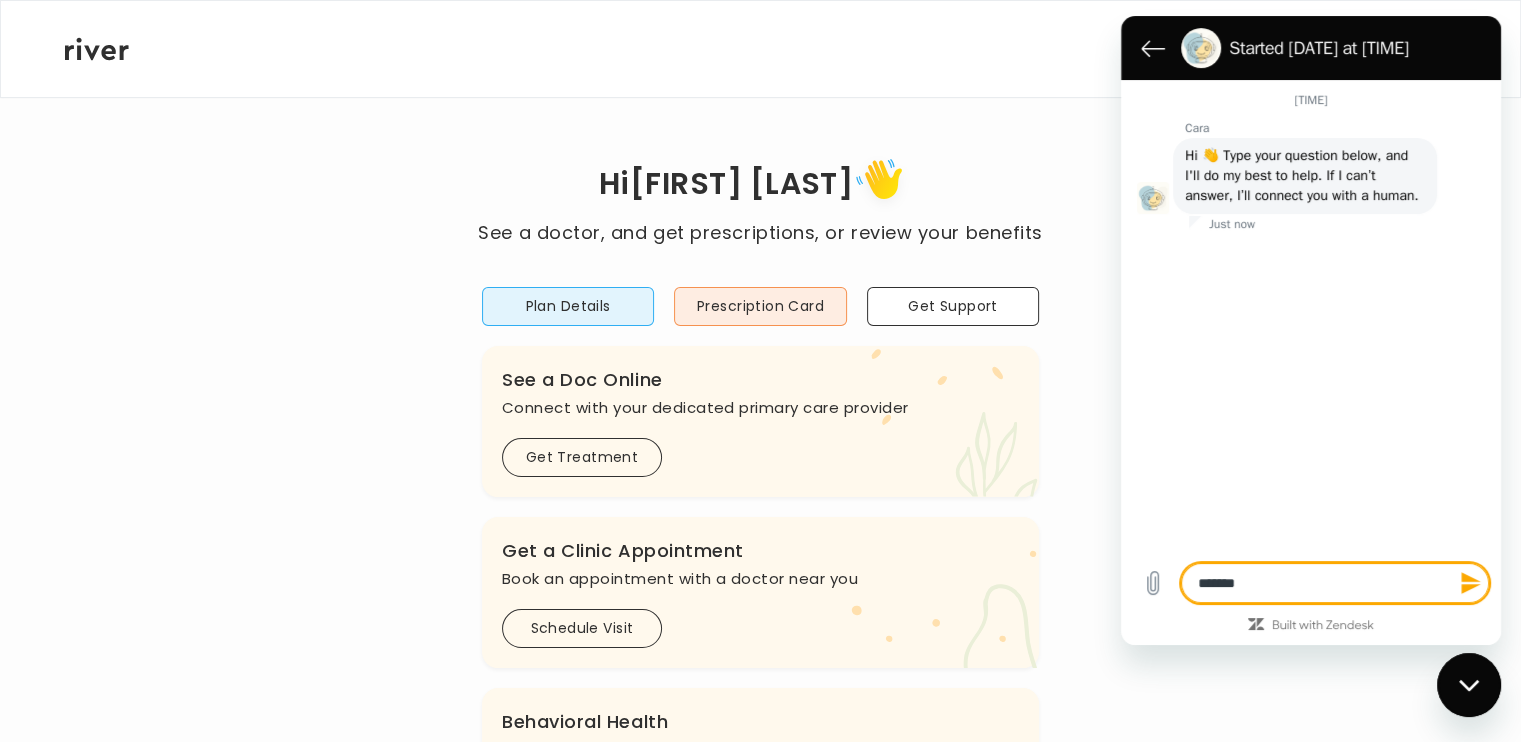 type on "********" 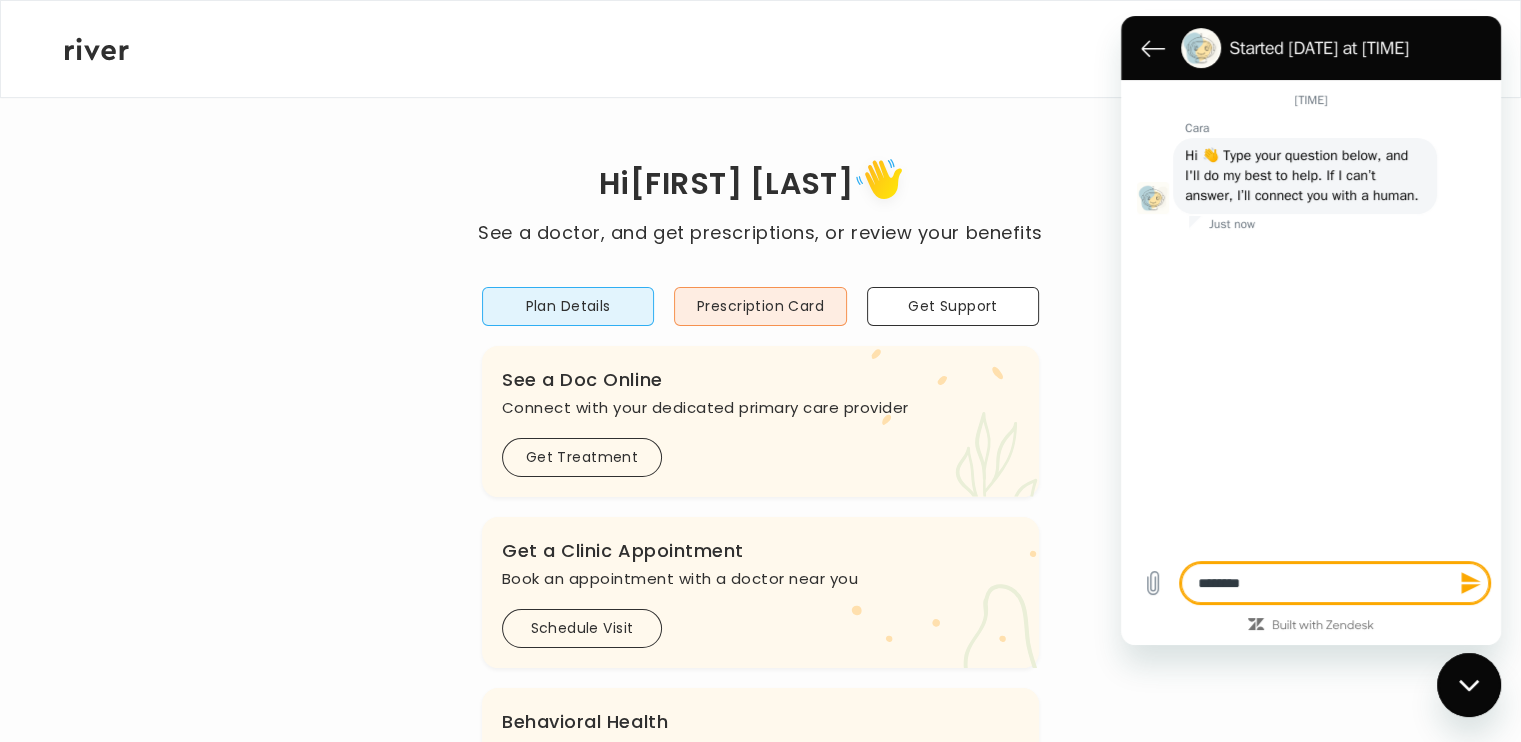 type on "*********" 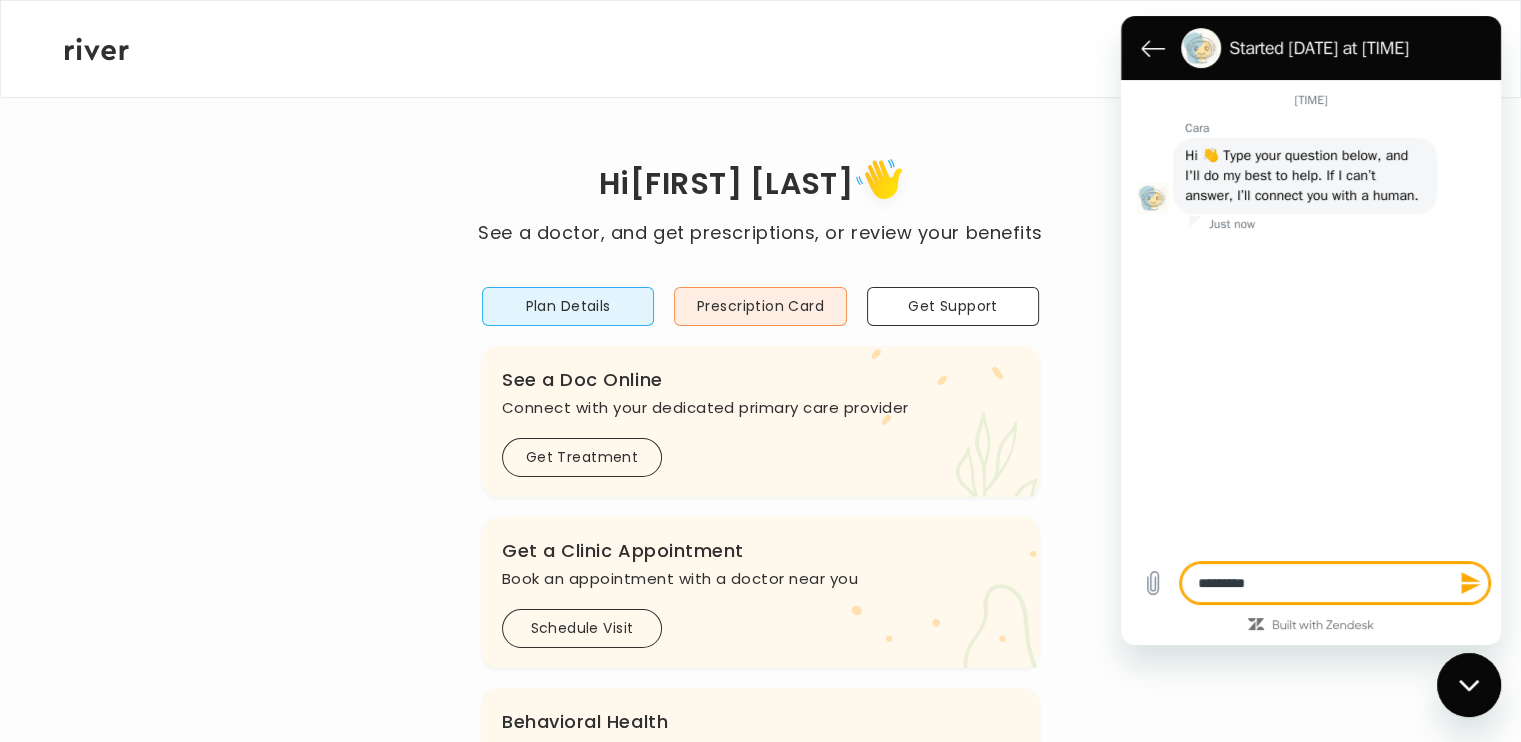 type on "**********" 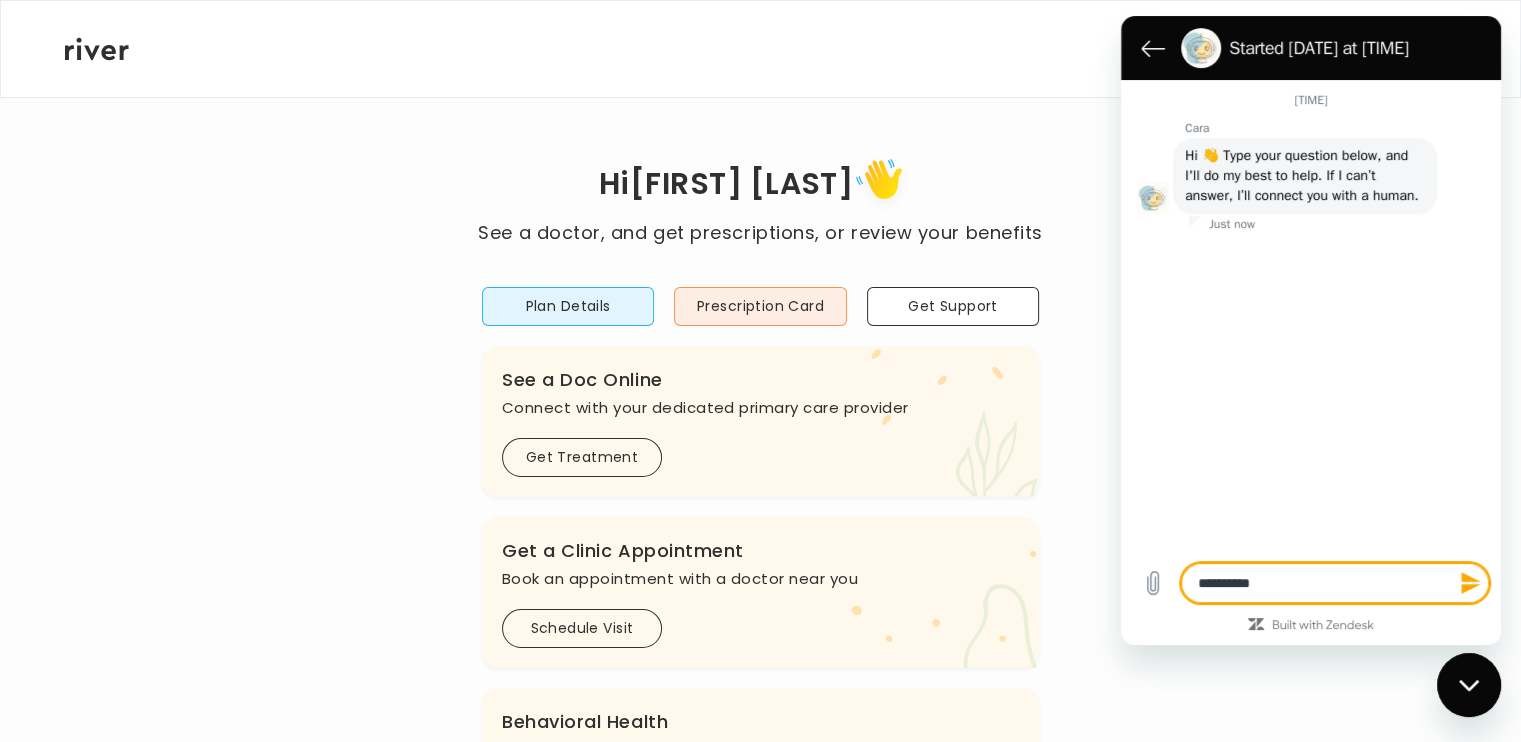 type on "**********" 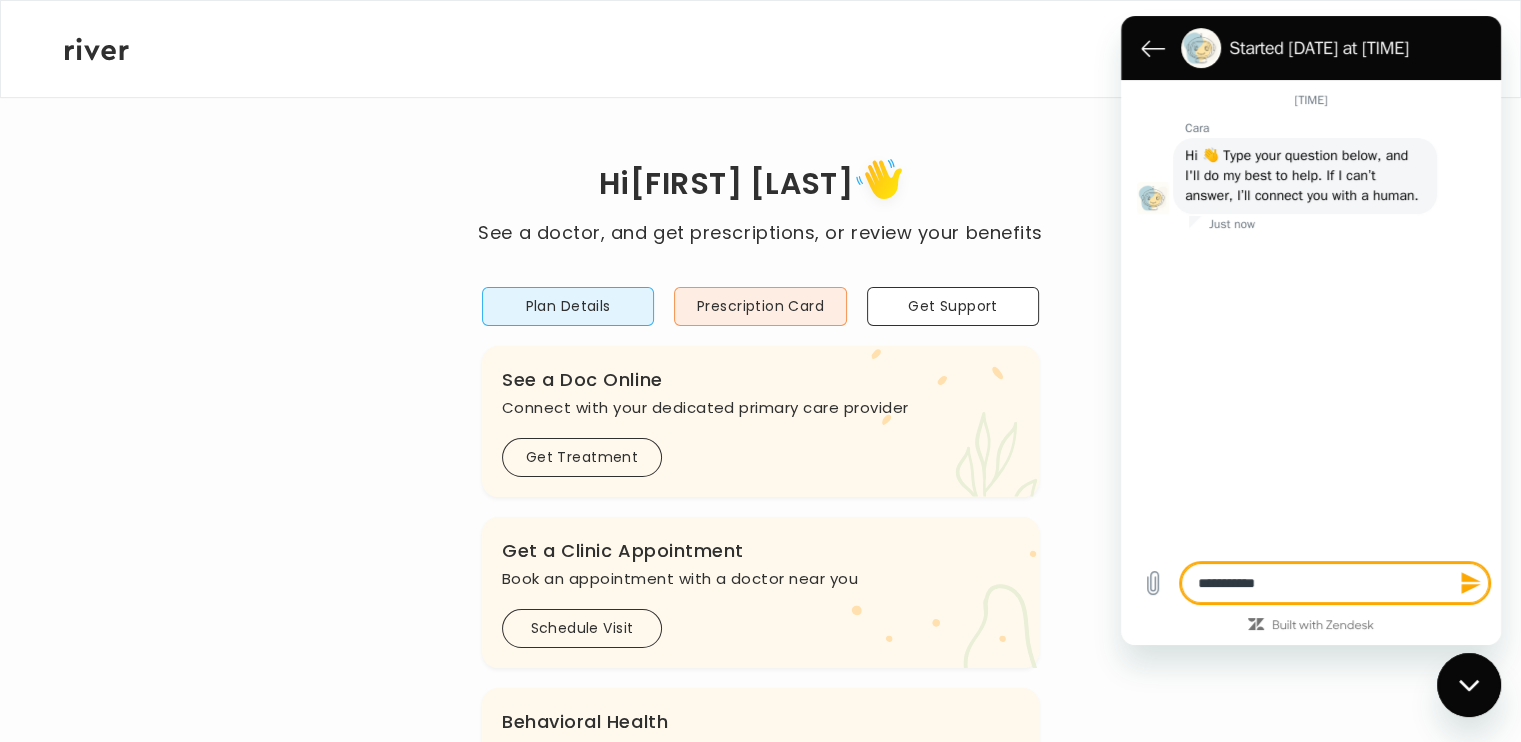 type on "**********" 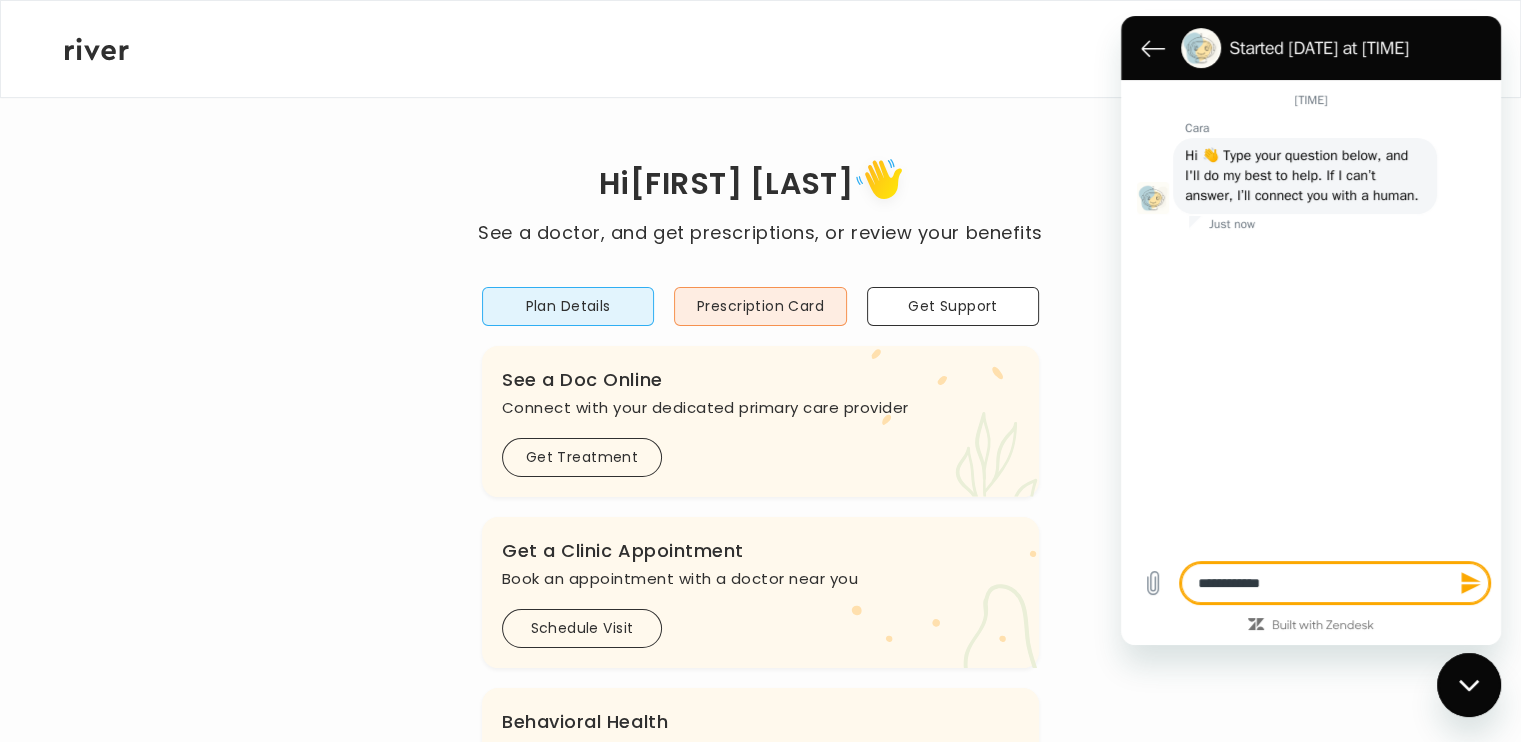 type on "**********" 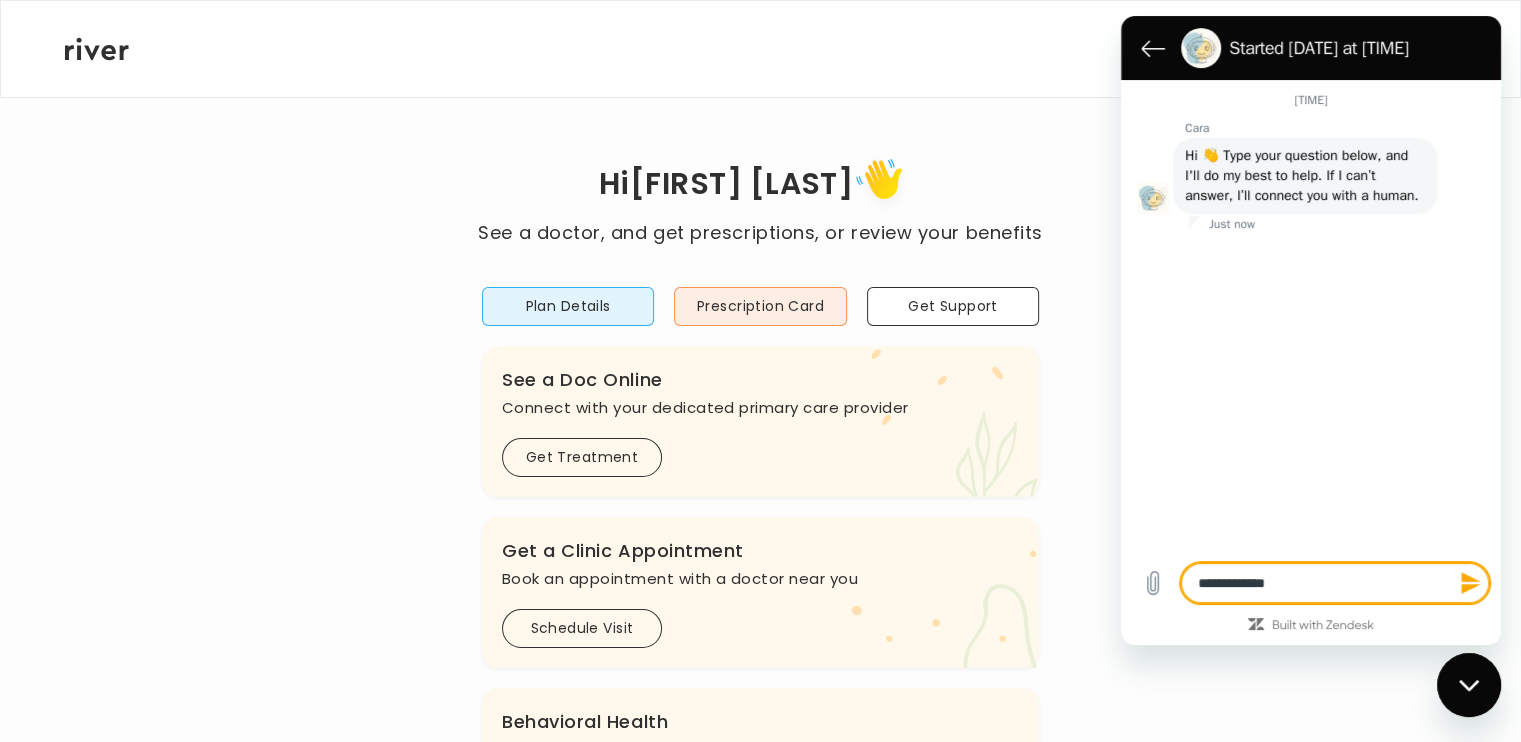 type on "**********" 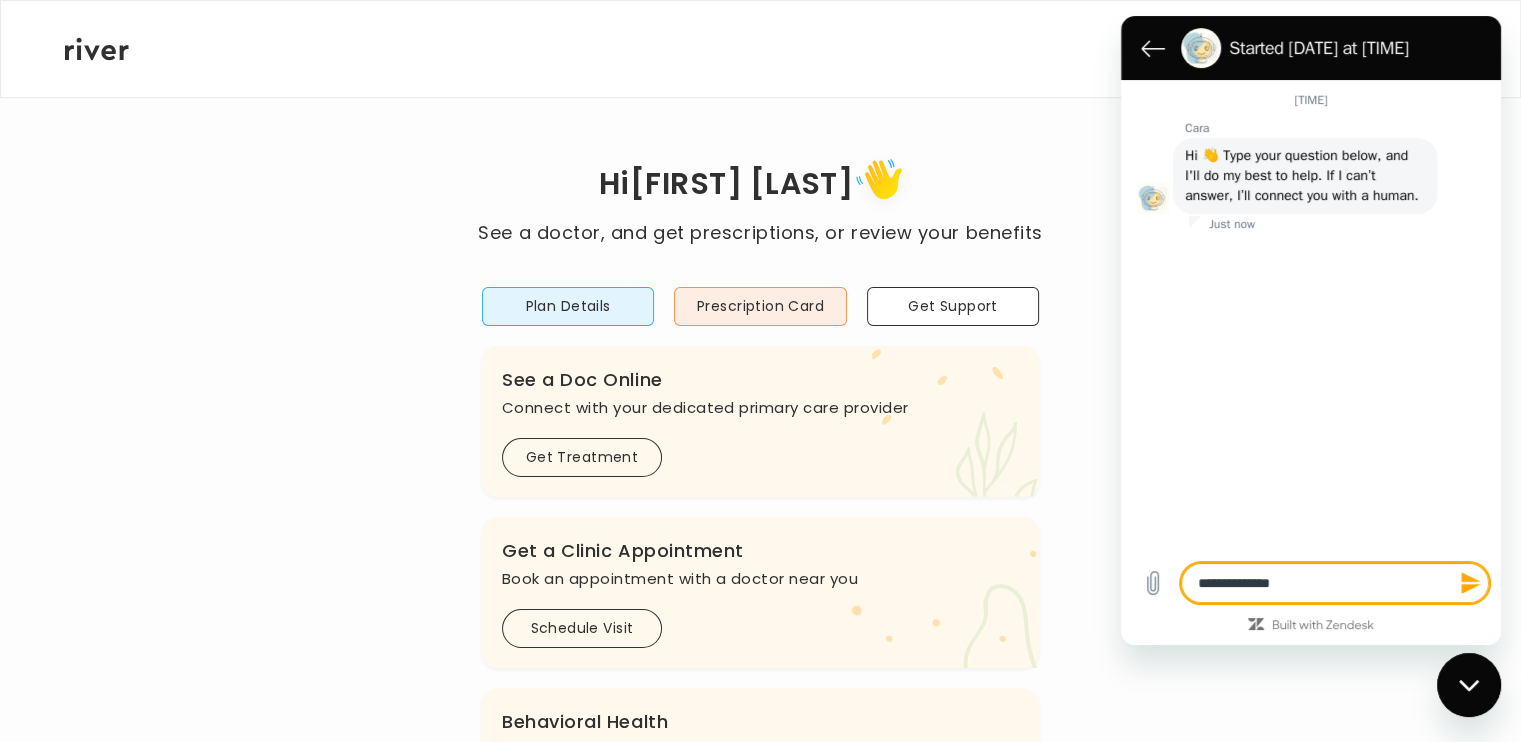 type on "**********" 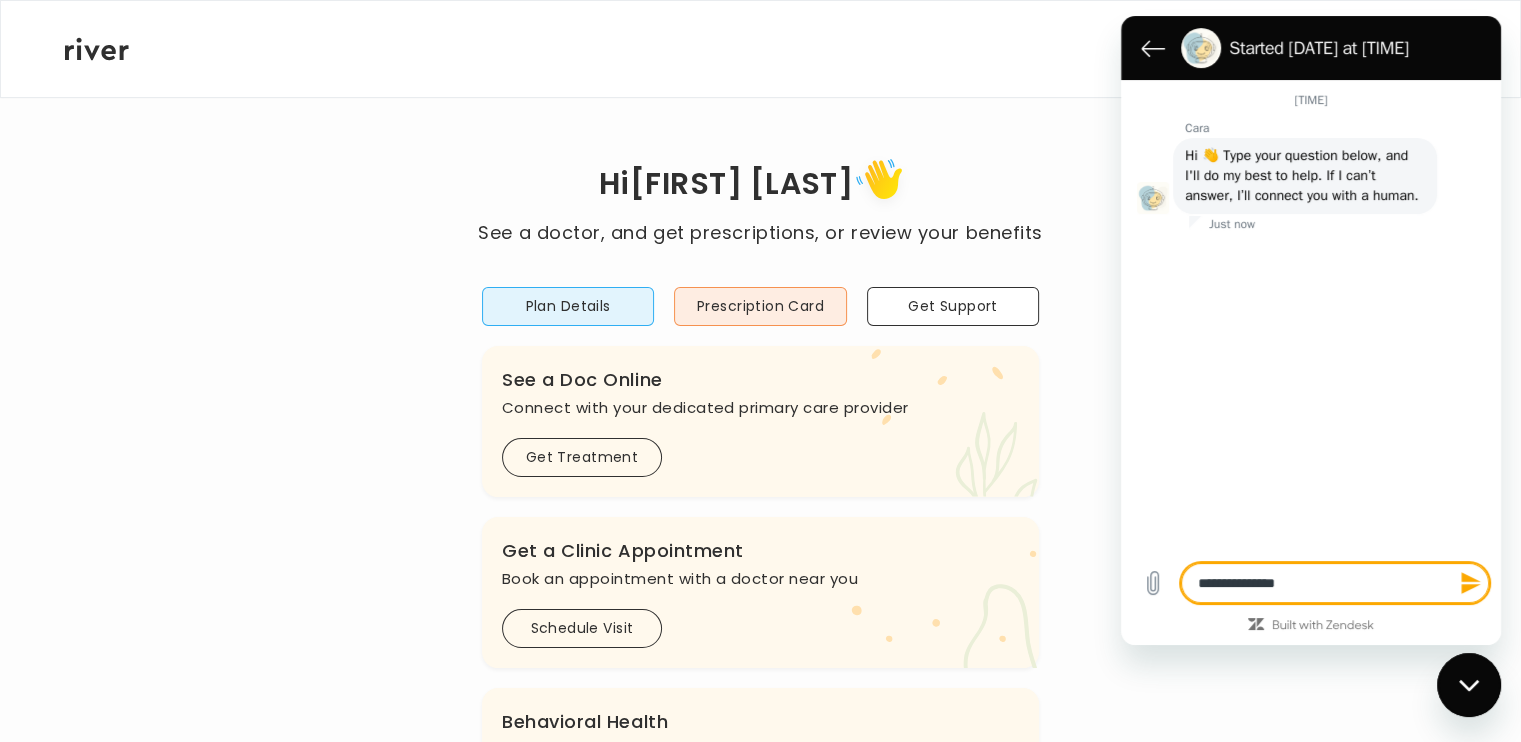 type on "**********" 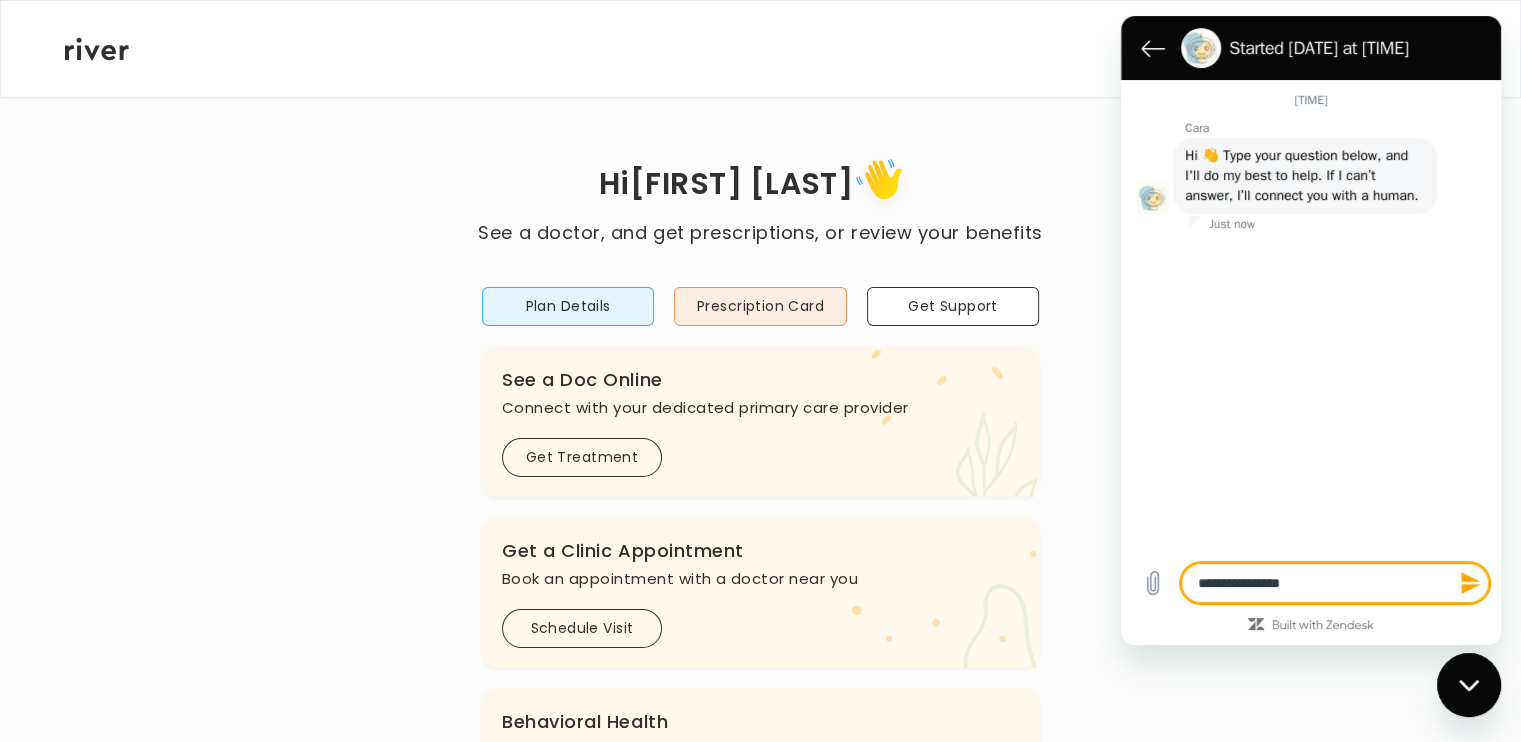type on "*" 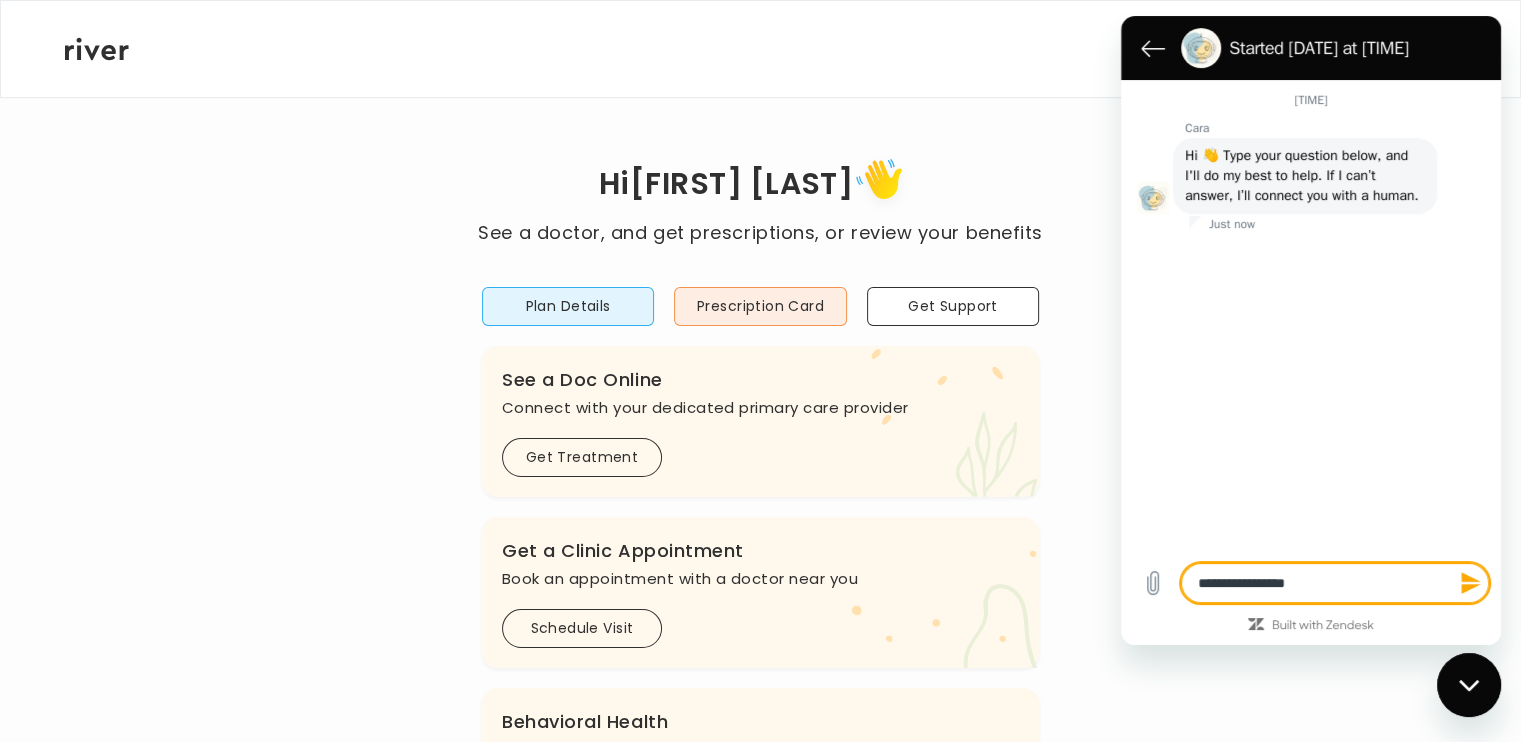 type on "**********" 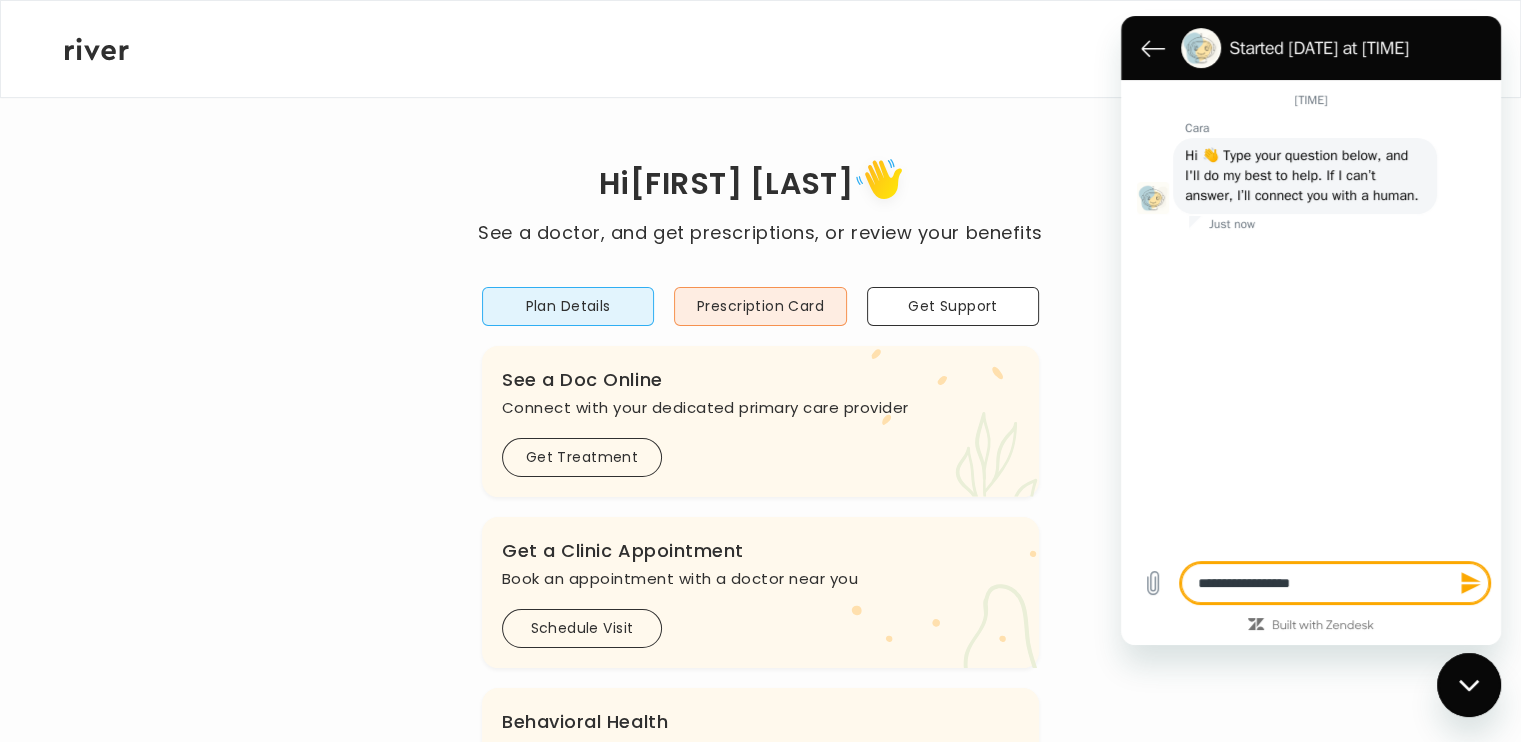 type on "**********" 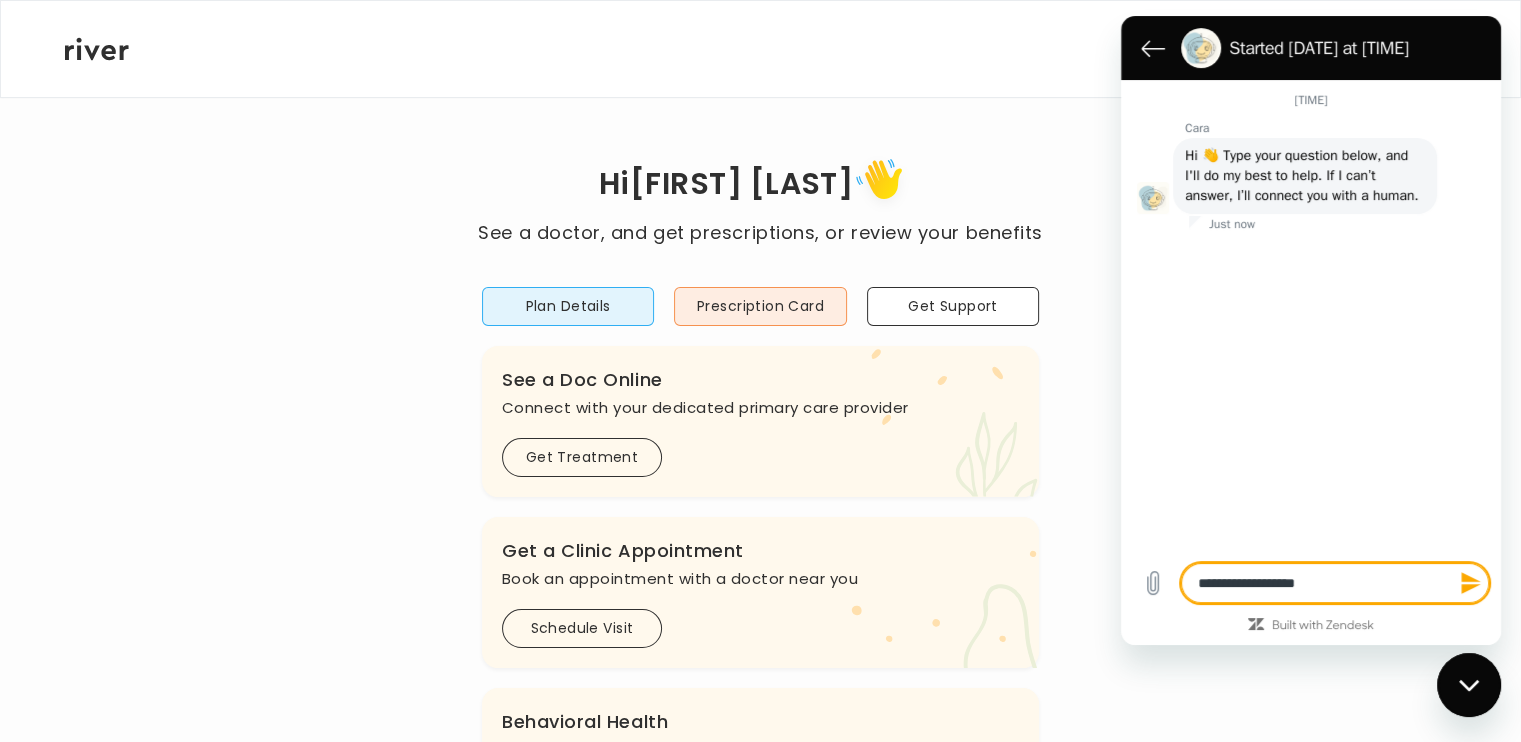 type on "**********" 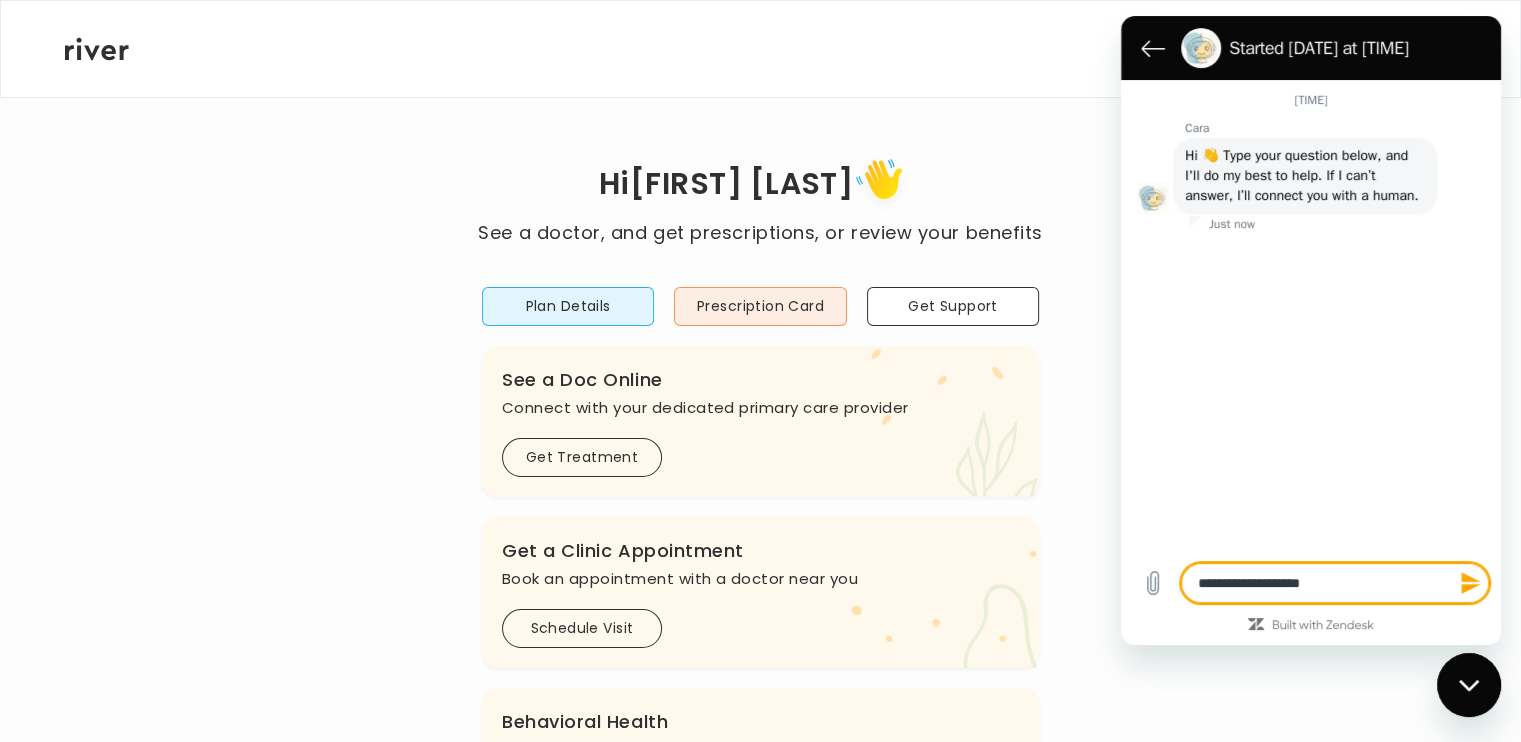 type on "**********" 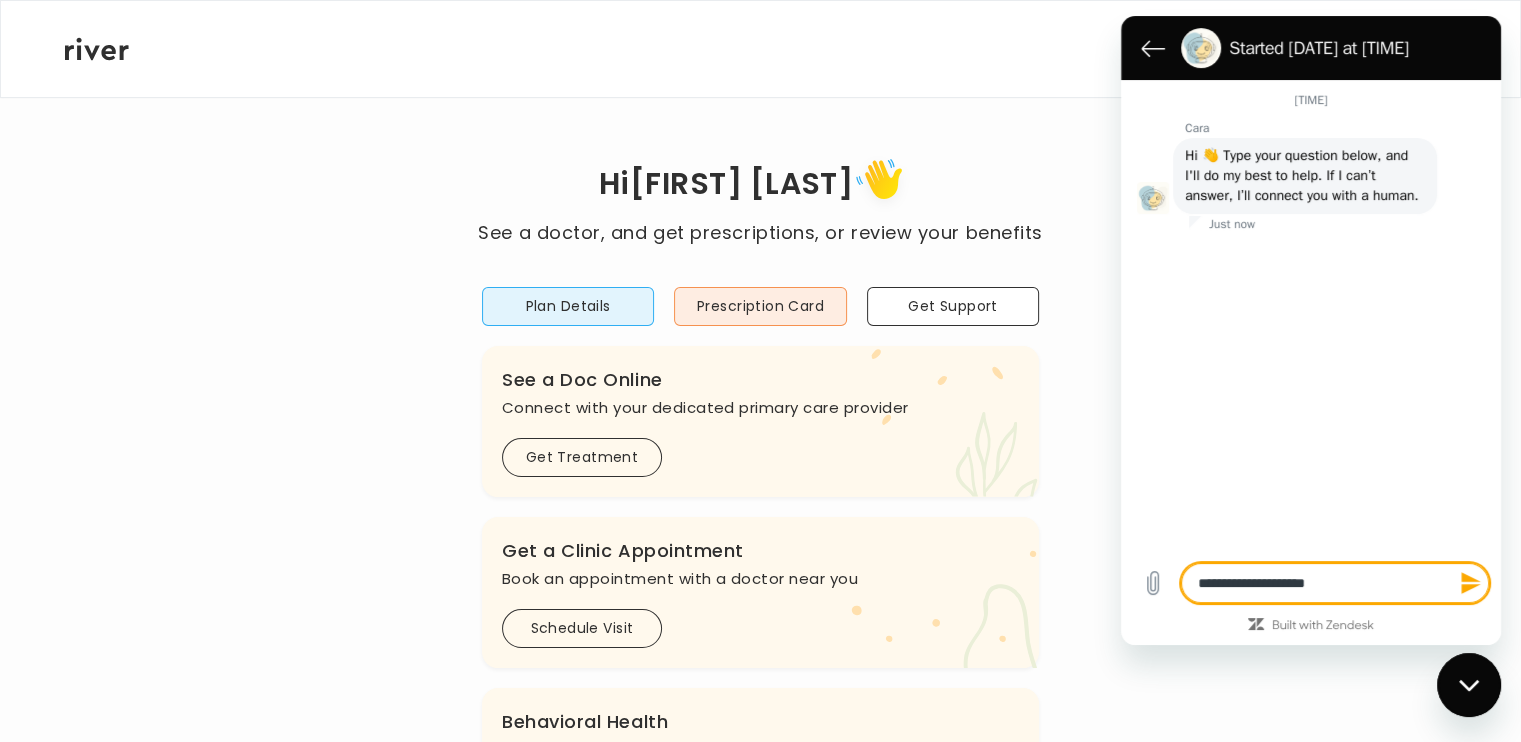 type on "**********" 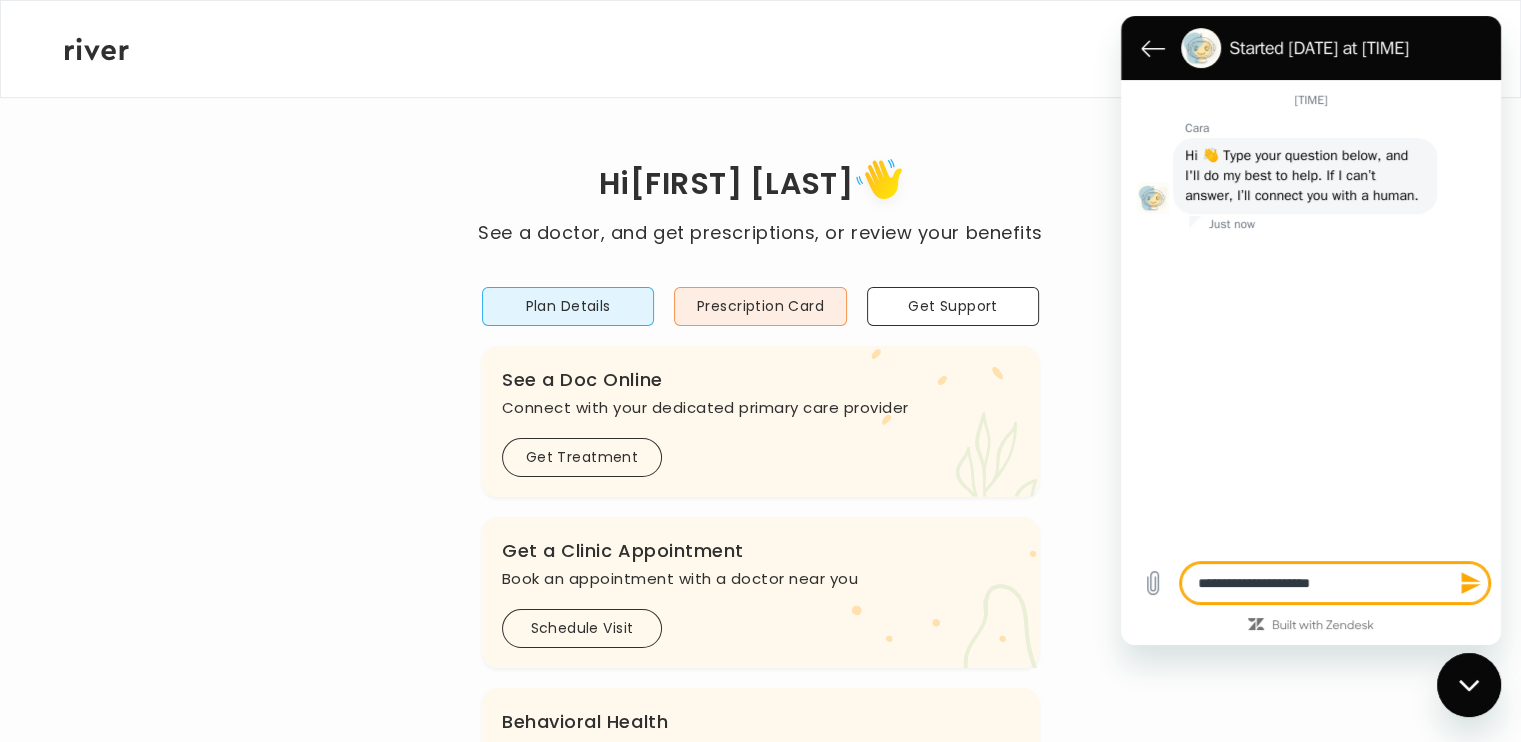 type on "**********" 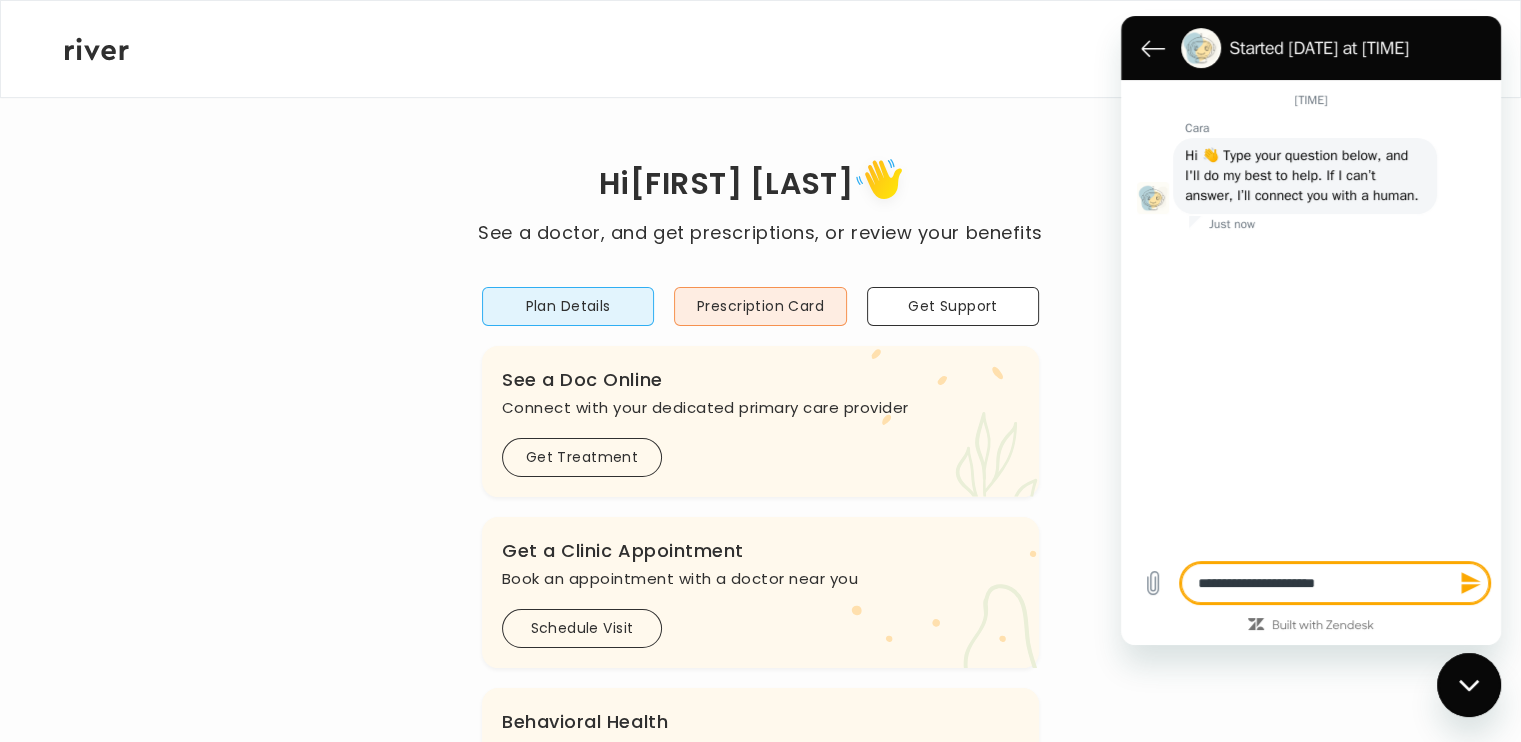 type on "**********" 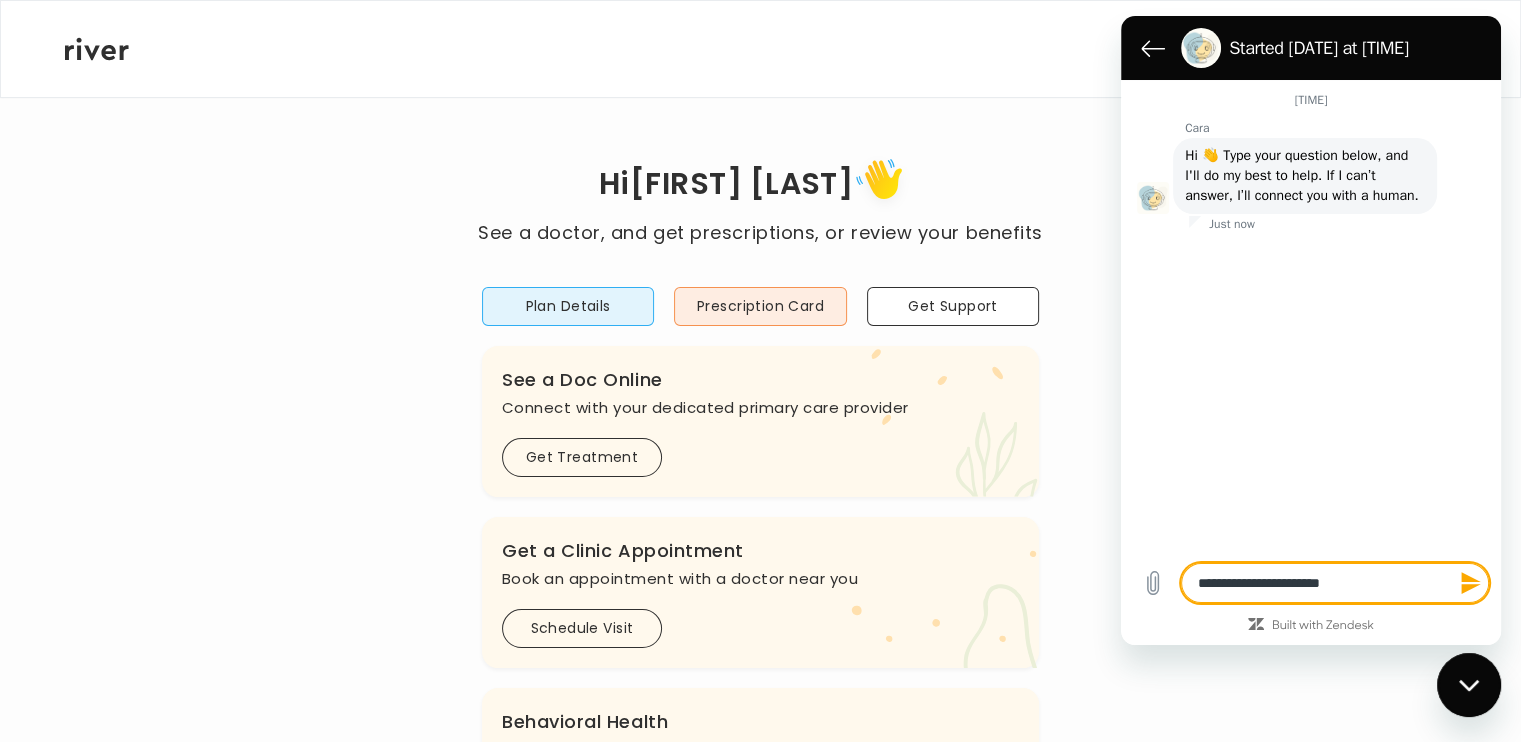 type 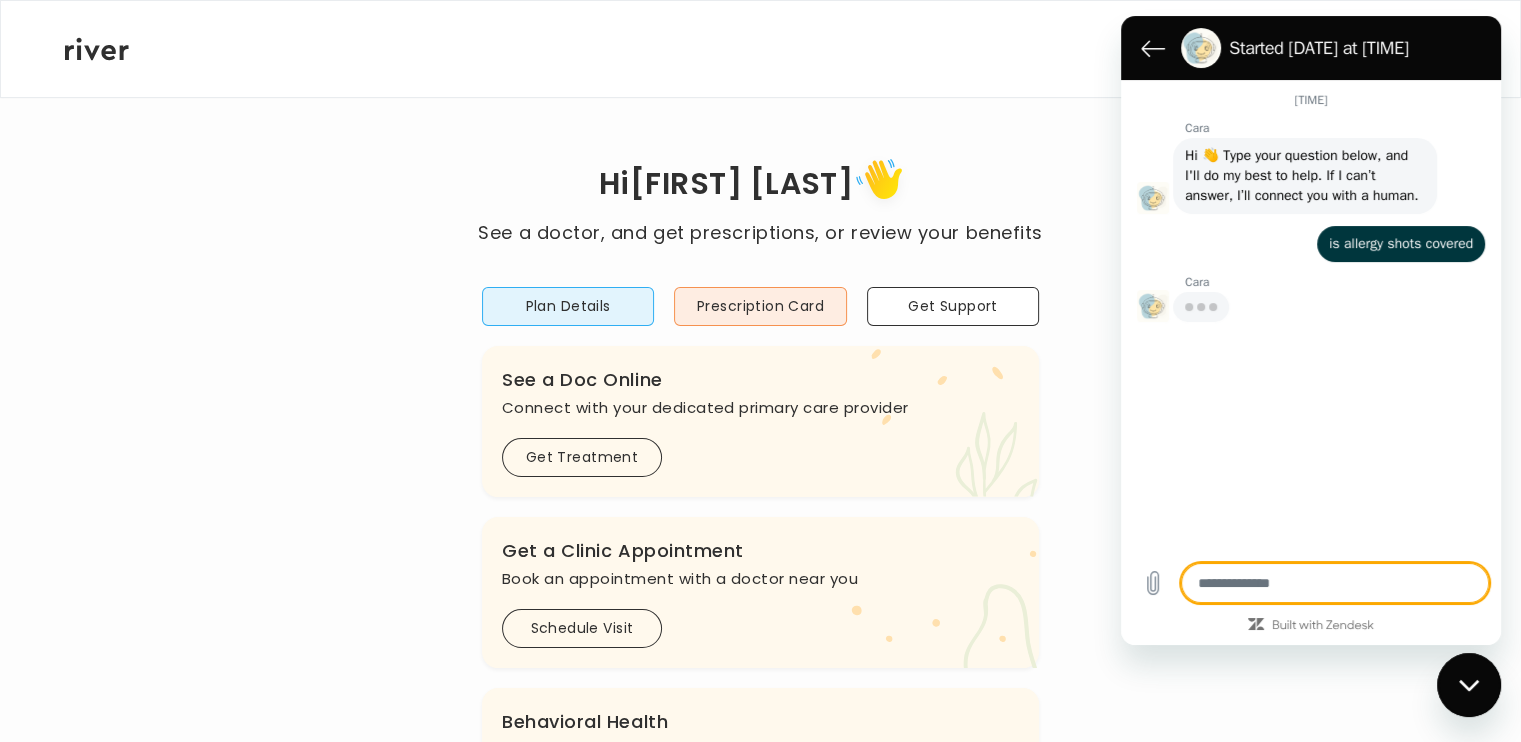 type on "*" 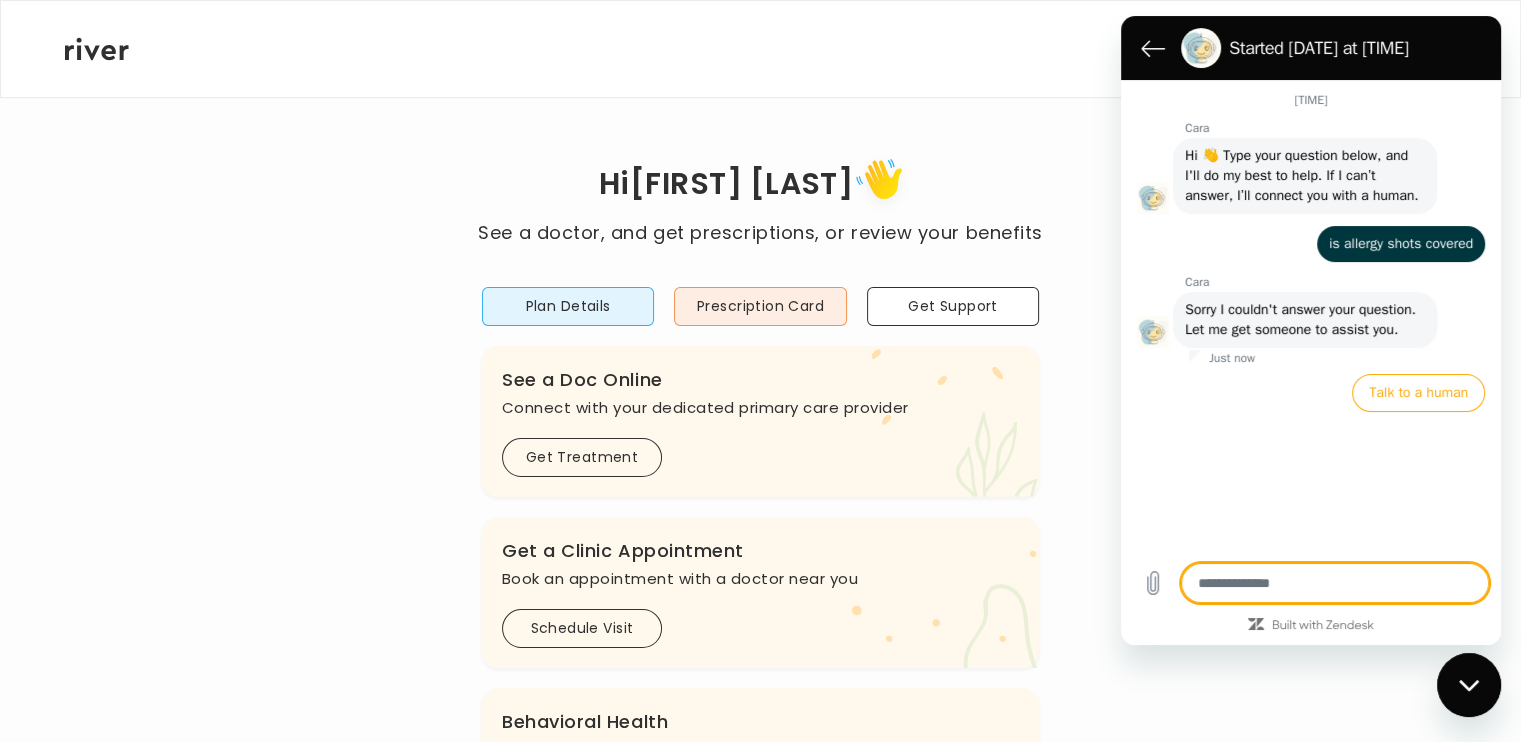 click at bounding box center [1335, 583] 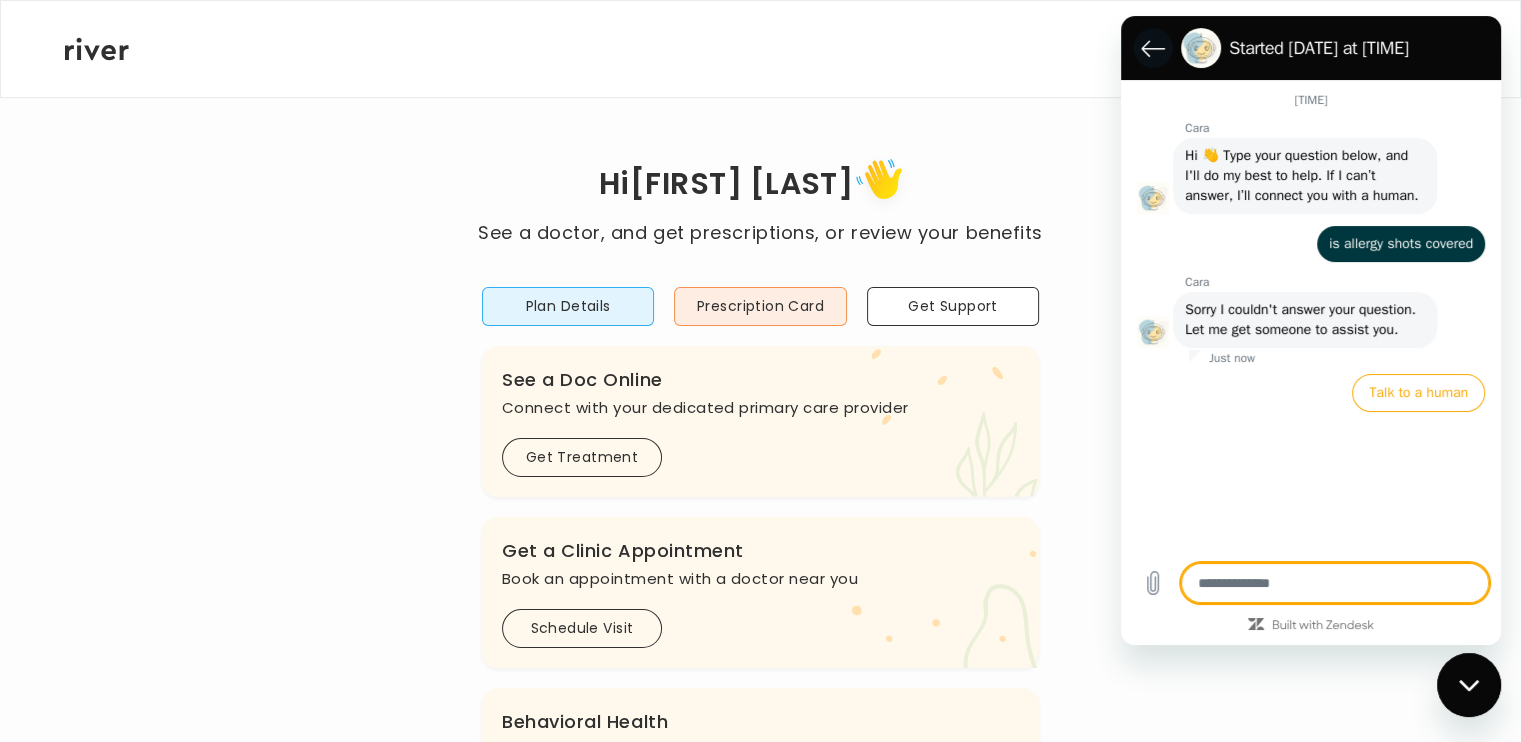 click 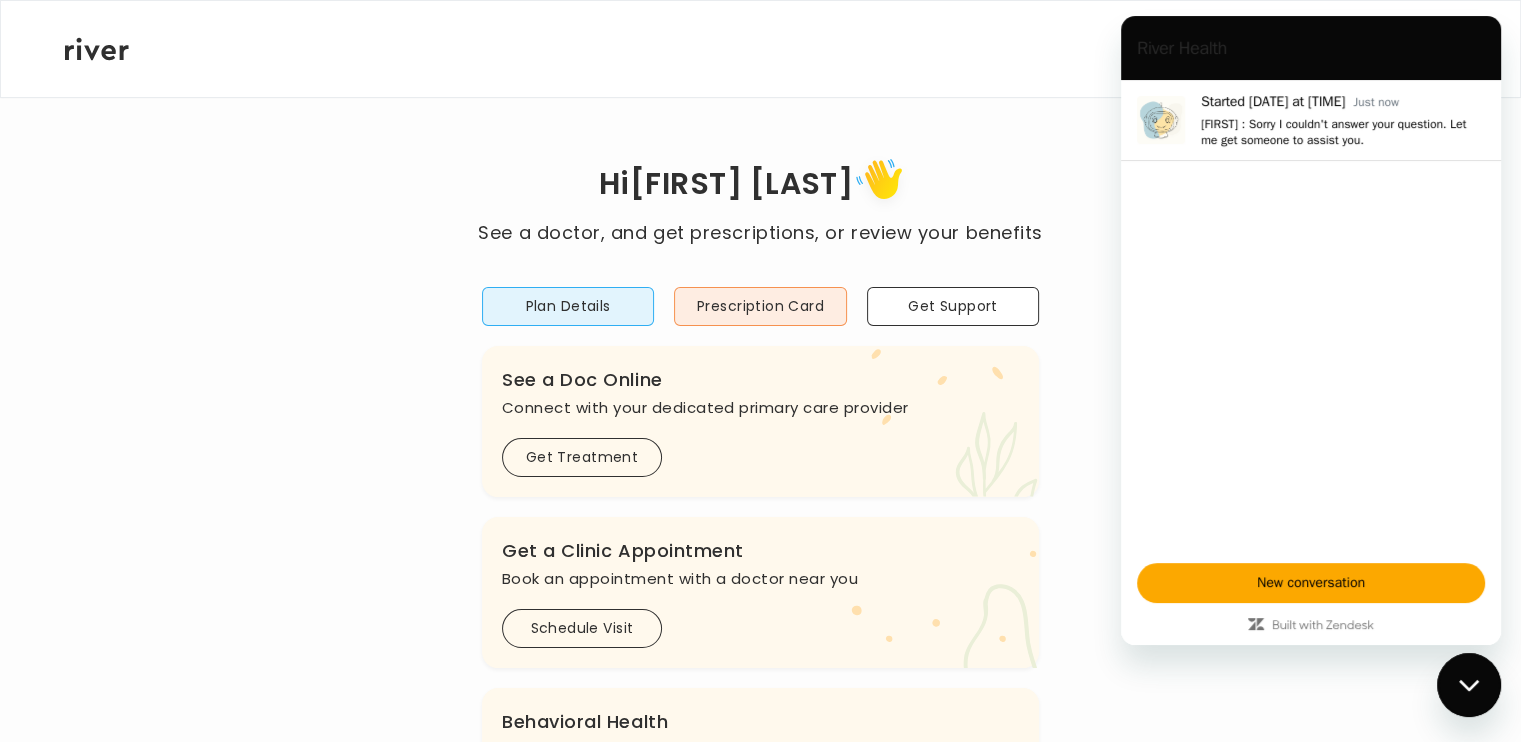click on "Hi  [FIRST] [LAST] a doctor, and get prescriptions, or review your benefits Plan Details Prescription Card Get Support
.cls-1 {
fill: #ffe0ae;
}
.cls-2 {
fill: #eaefd8;
}
River Health Essential ACTIVE Individual Plan
.cls-see {
fill: #eaefd8;
}
.cls-see-doctor {
fill: #ffe0ae;
}
See a Doc Online Connect with your dedicated primary care provider Get Treatment
.cls-clinic {
fill: #eaefd8;
}
.cls-clinic-appt {
fill: #ffe0ae;
}
Get a Clinic Appointment Book an appointment with a doctor near you Schedule Visit
.cls-1 {
fill: #ffe0ae;
}
Behavioral Health Get help with anxiety, depression, and more Get Started .cls-1{fill:#ffe0ae} Get a Prescription Refill Request a refill for current medications Get Prescription
.cls-1 {
fill: #ffe0ae;
}
.cls-2 {
fill: #eaefd8;
}" at bounding box center [760, 666] 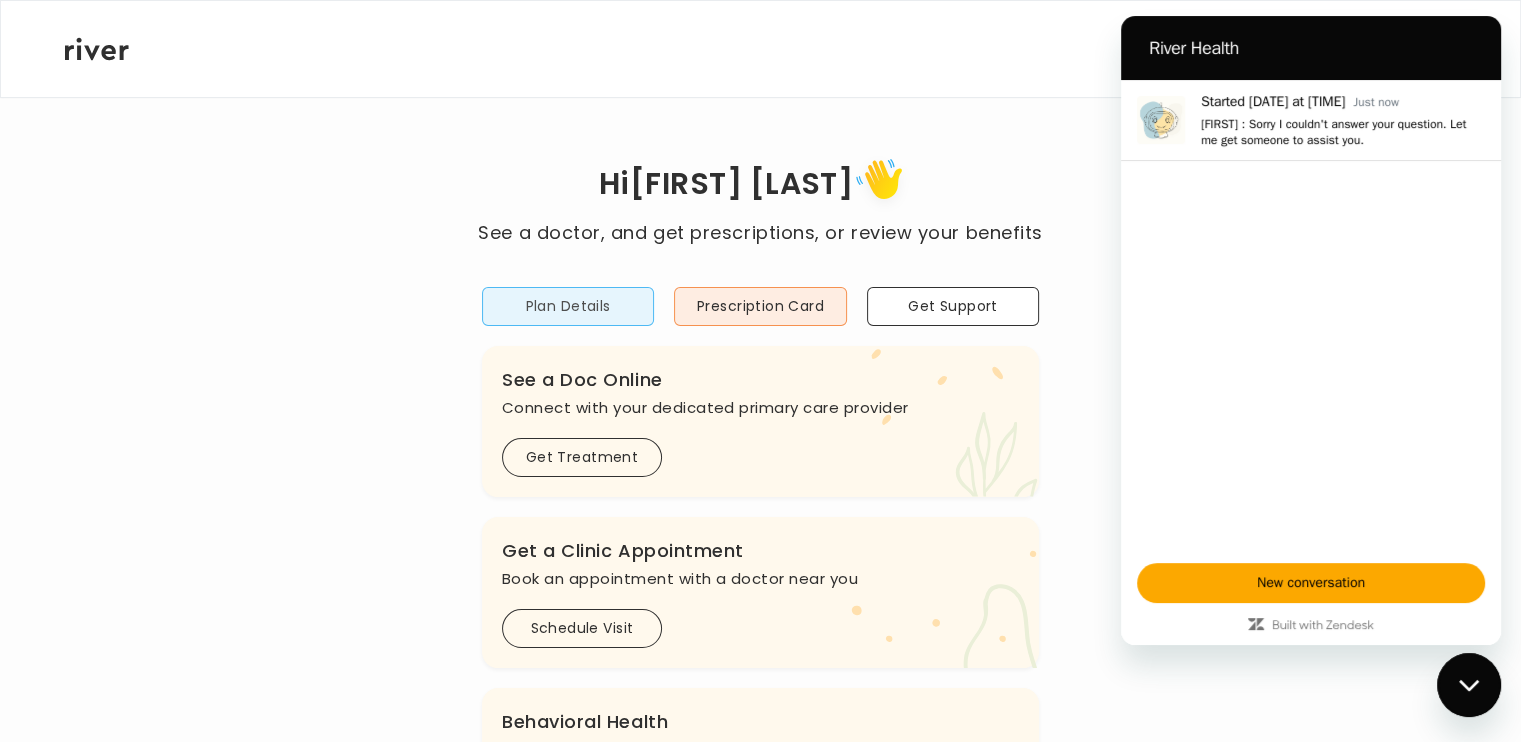click on "Plan Details" at bounding box center (568, 306) 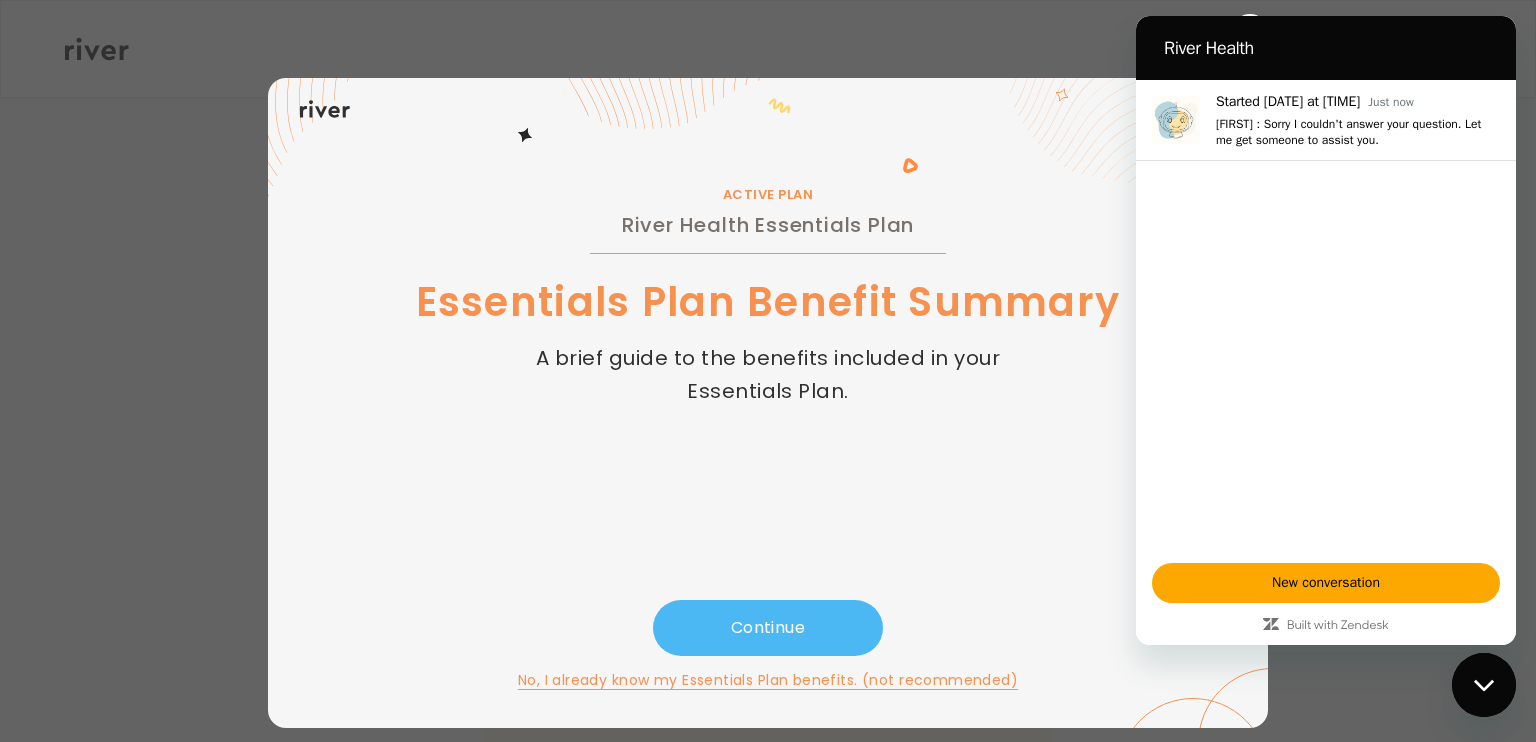 click on "Continue" at bounding box center (768, 628) 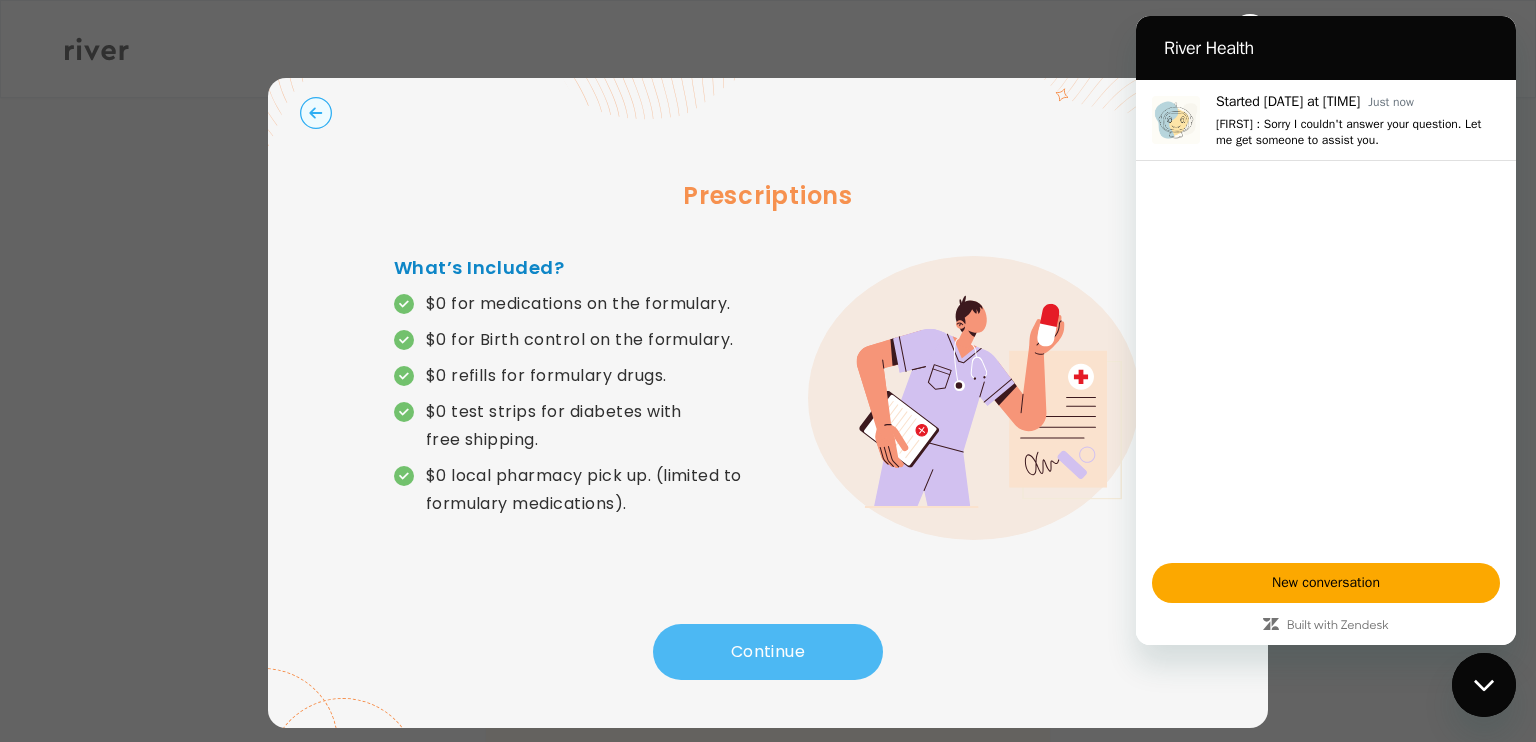 click on "Continue" at bounding box center [768, 652] 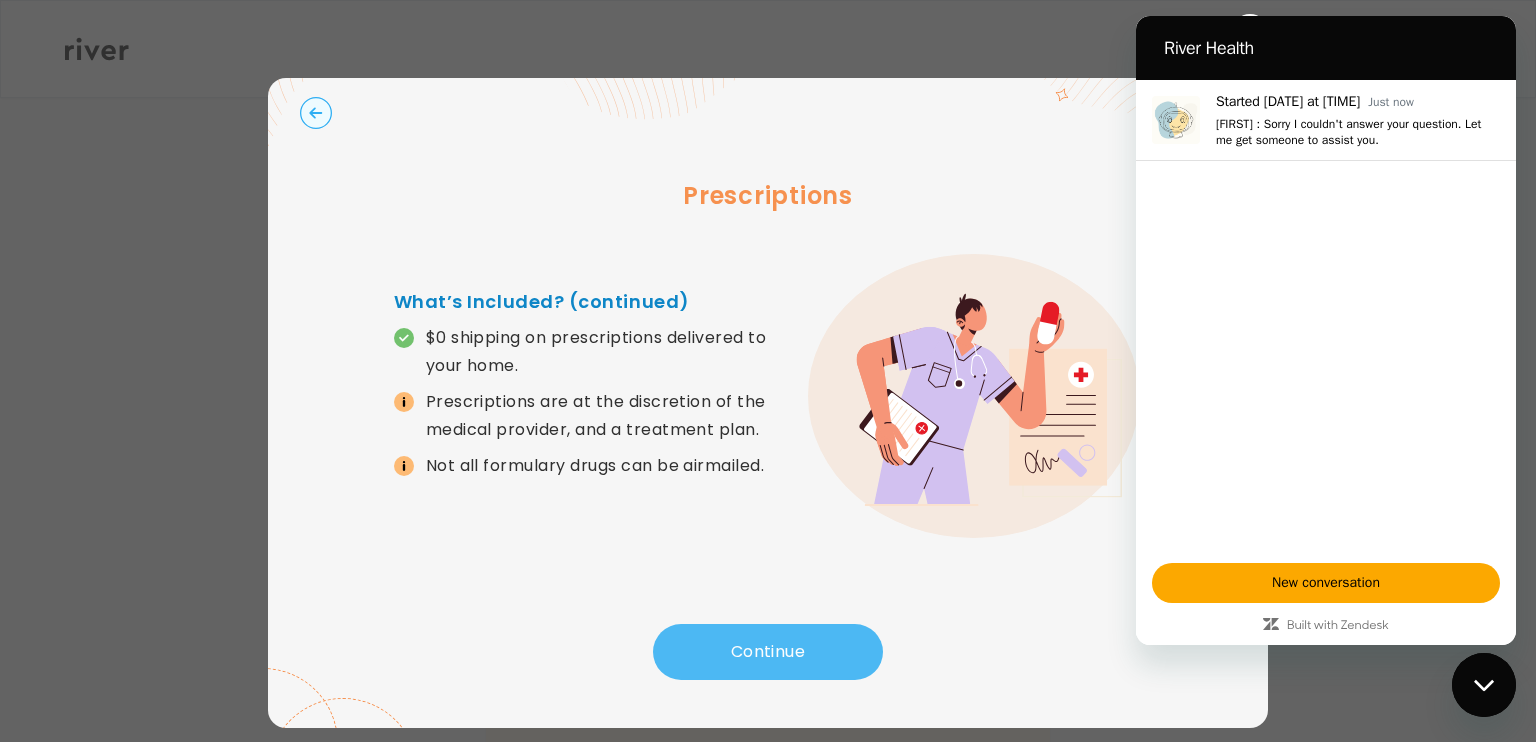 click on "Continue" at bounding box center [768, 652] 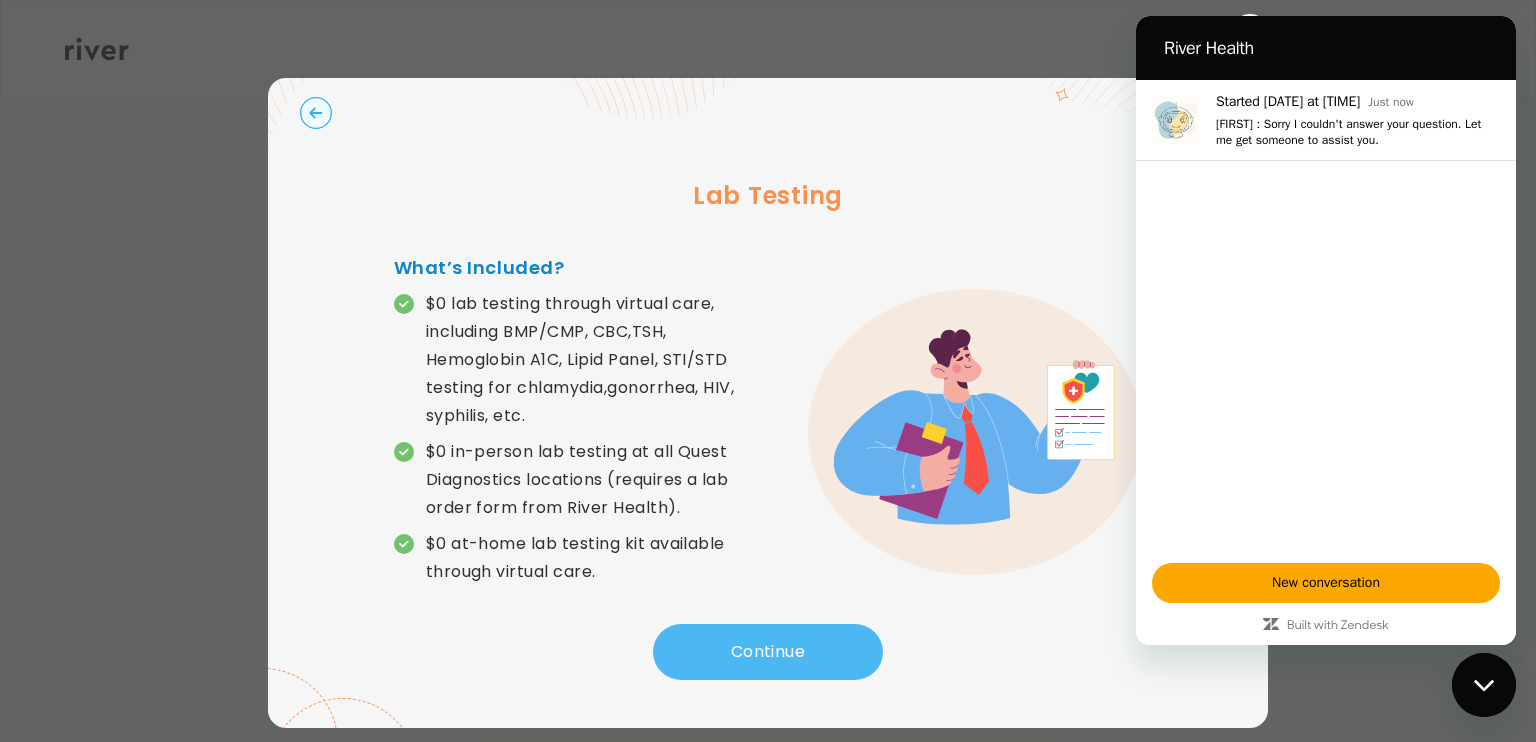 click on "Continue" at bounding box center [768, 652] 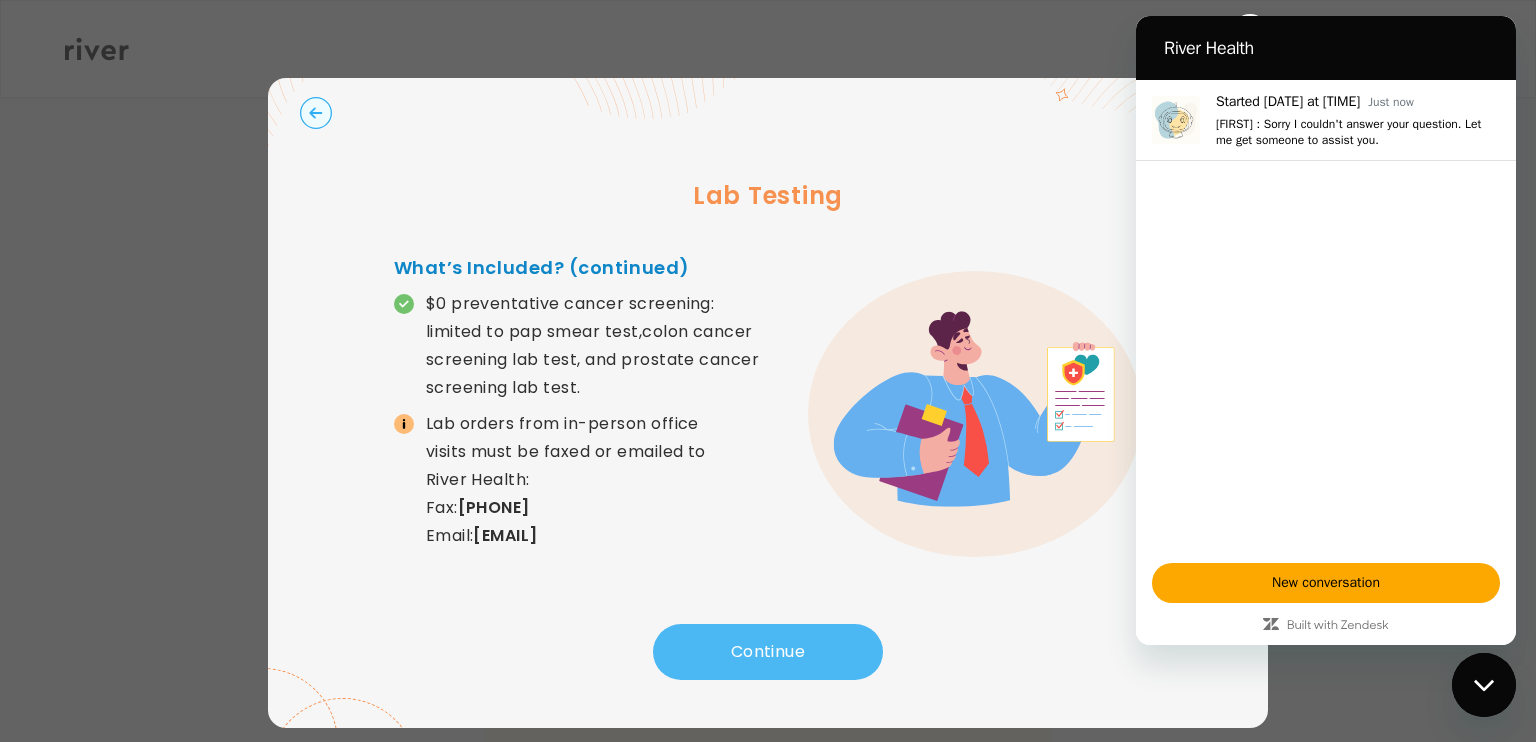 click on "Continue" at bounding box center [768, 652] 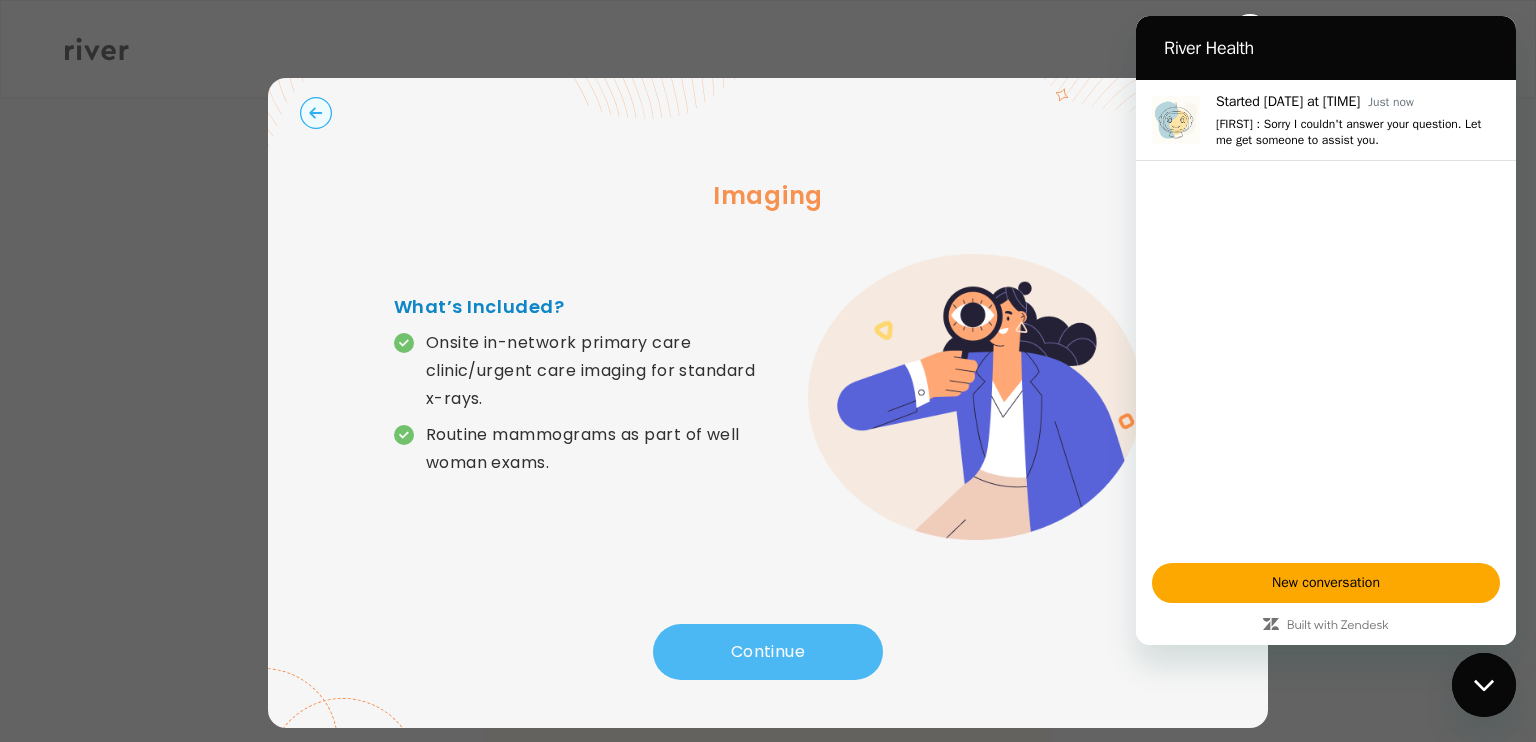click on "Continue" at bounding box center (768, 652) 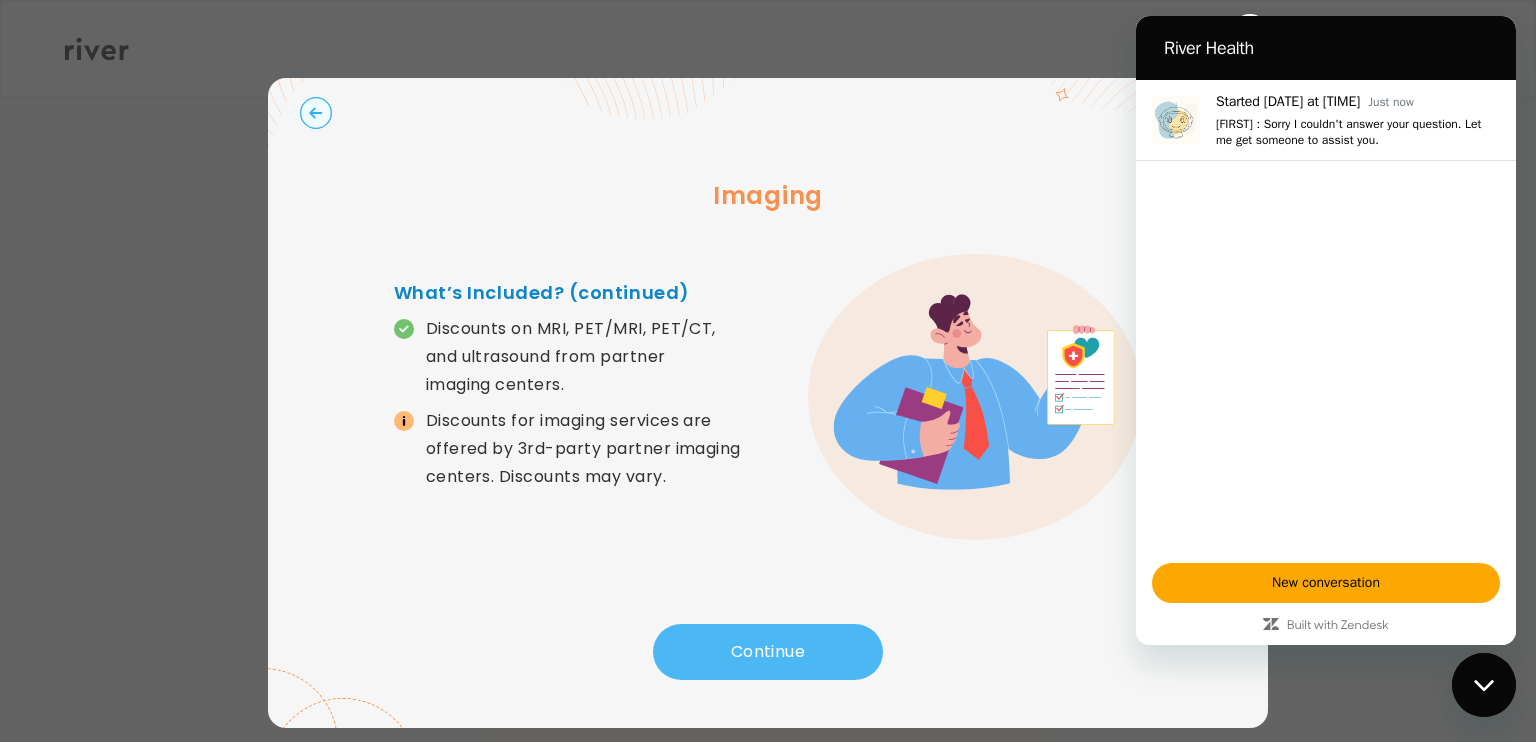 click on "Continue" at bounding box center [768, 652] 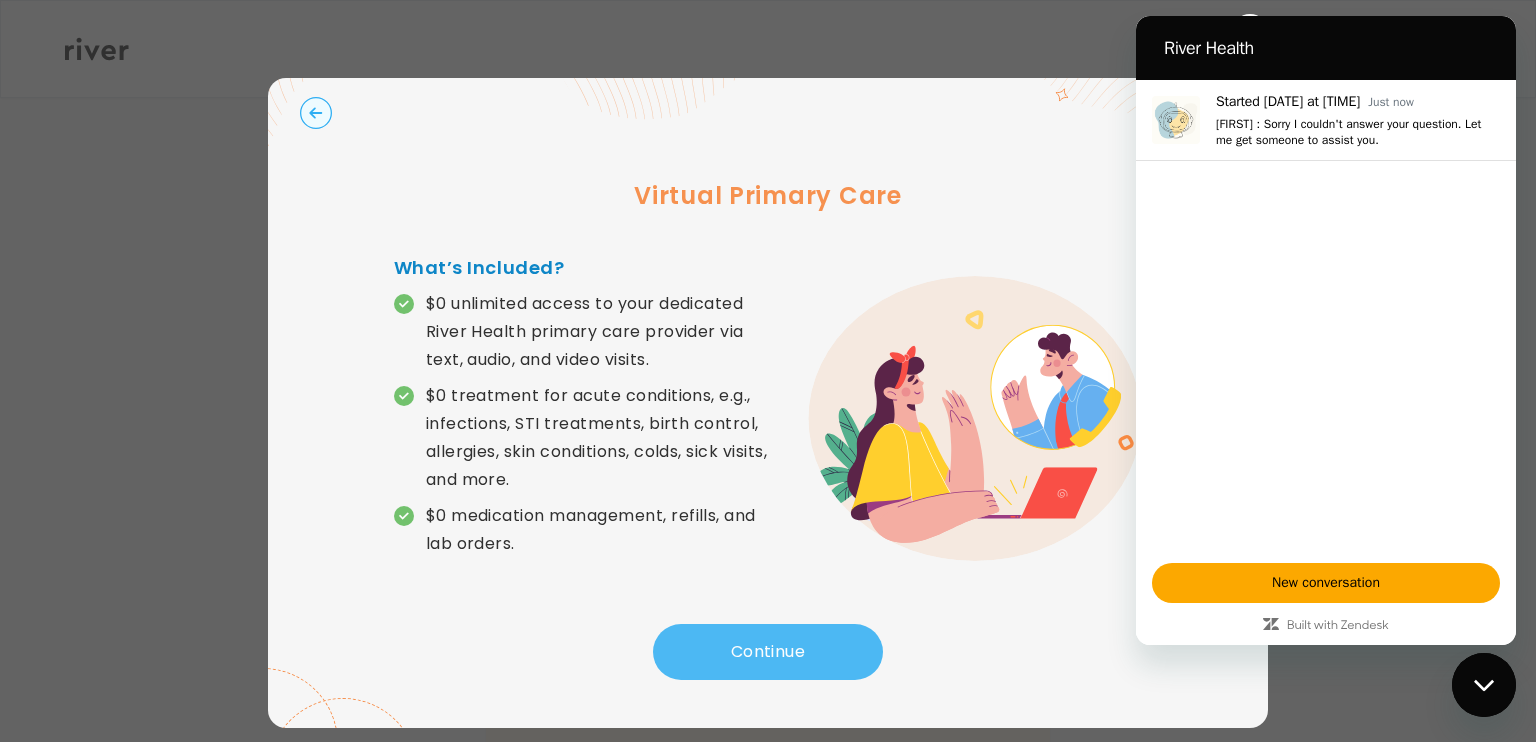 click on "Continue" at bounding box center (768, 652) 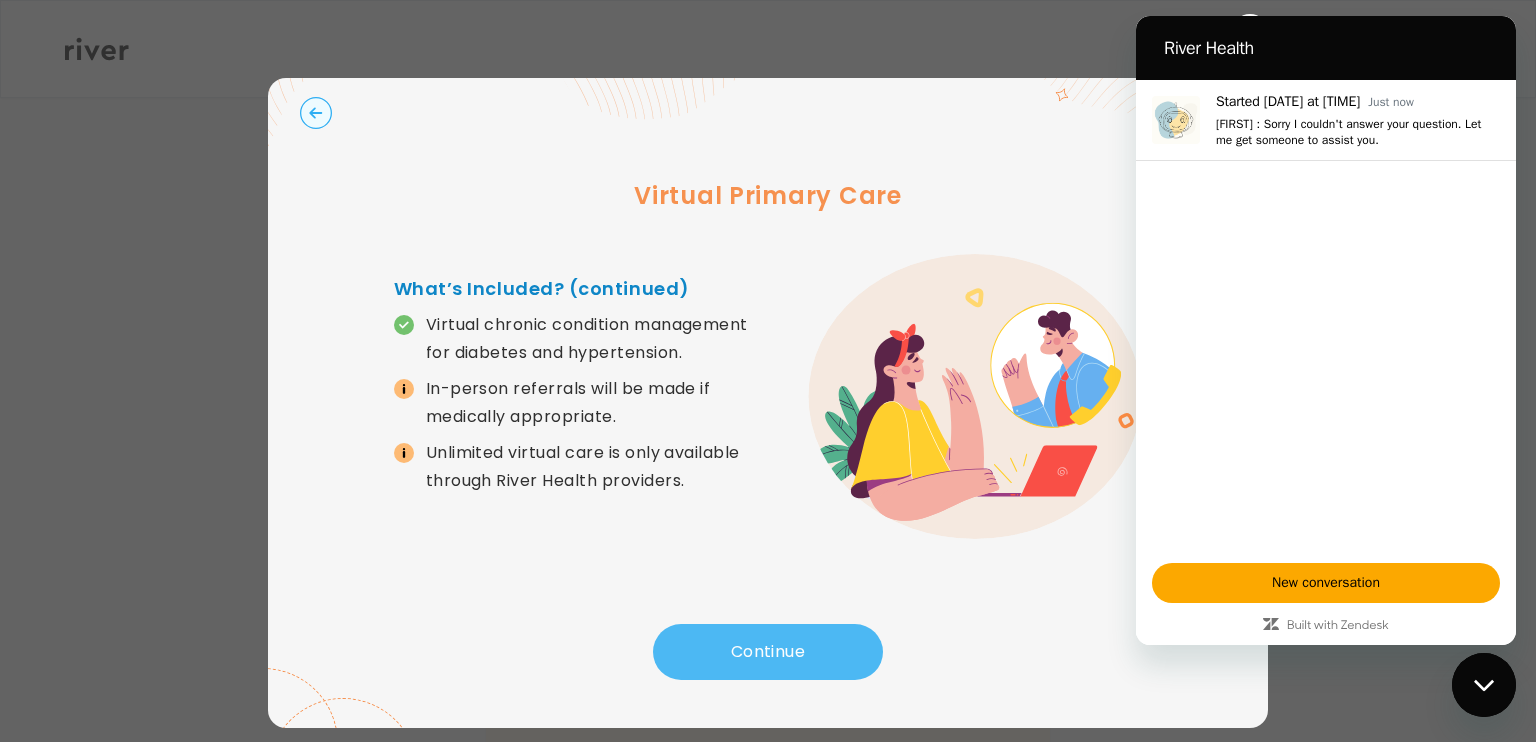 click on "Continue" at bounding box center (768, 652) 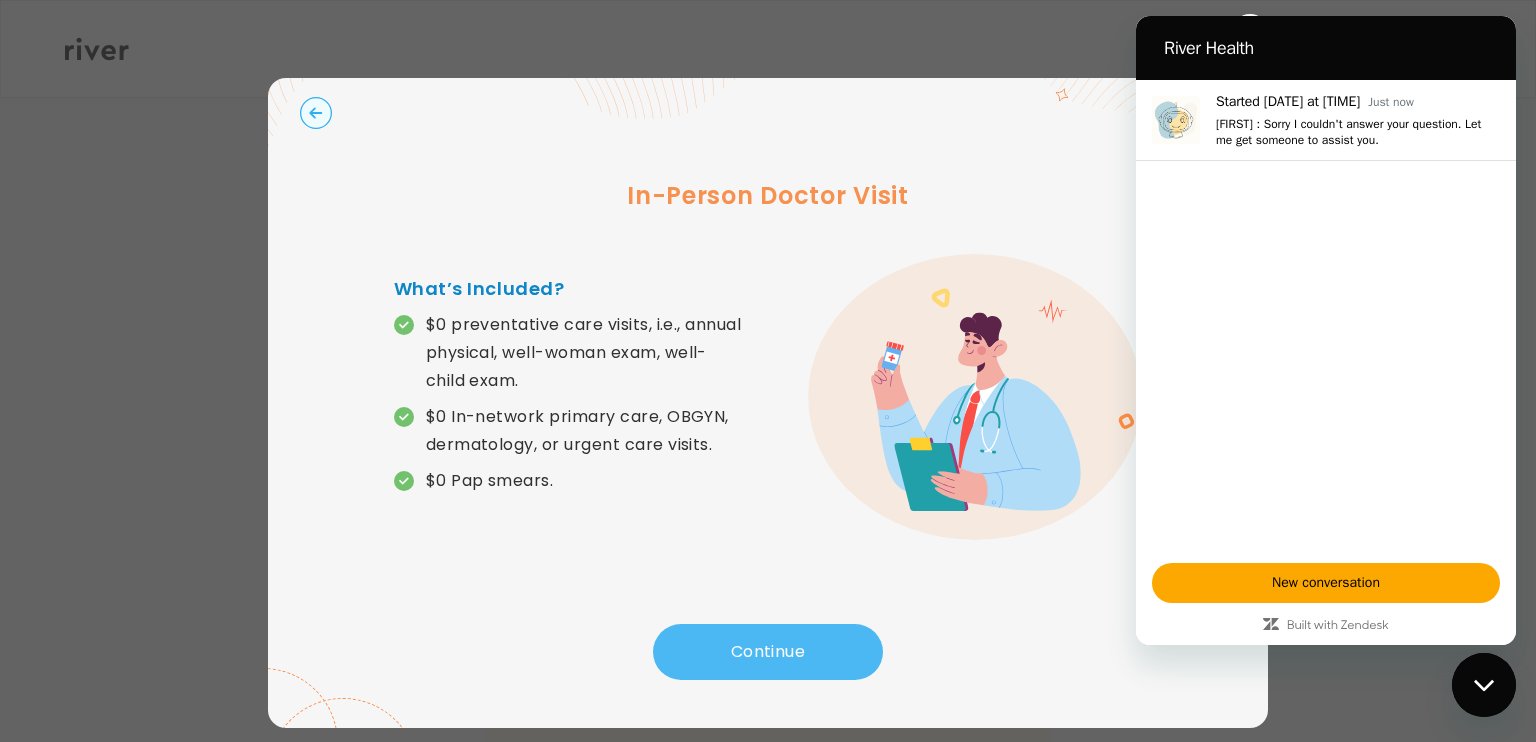 click on "Continue" at bounding box center (768, 652) 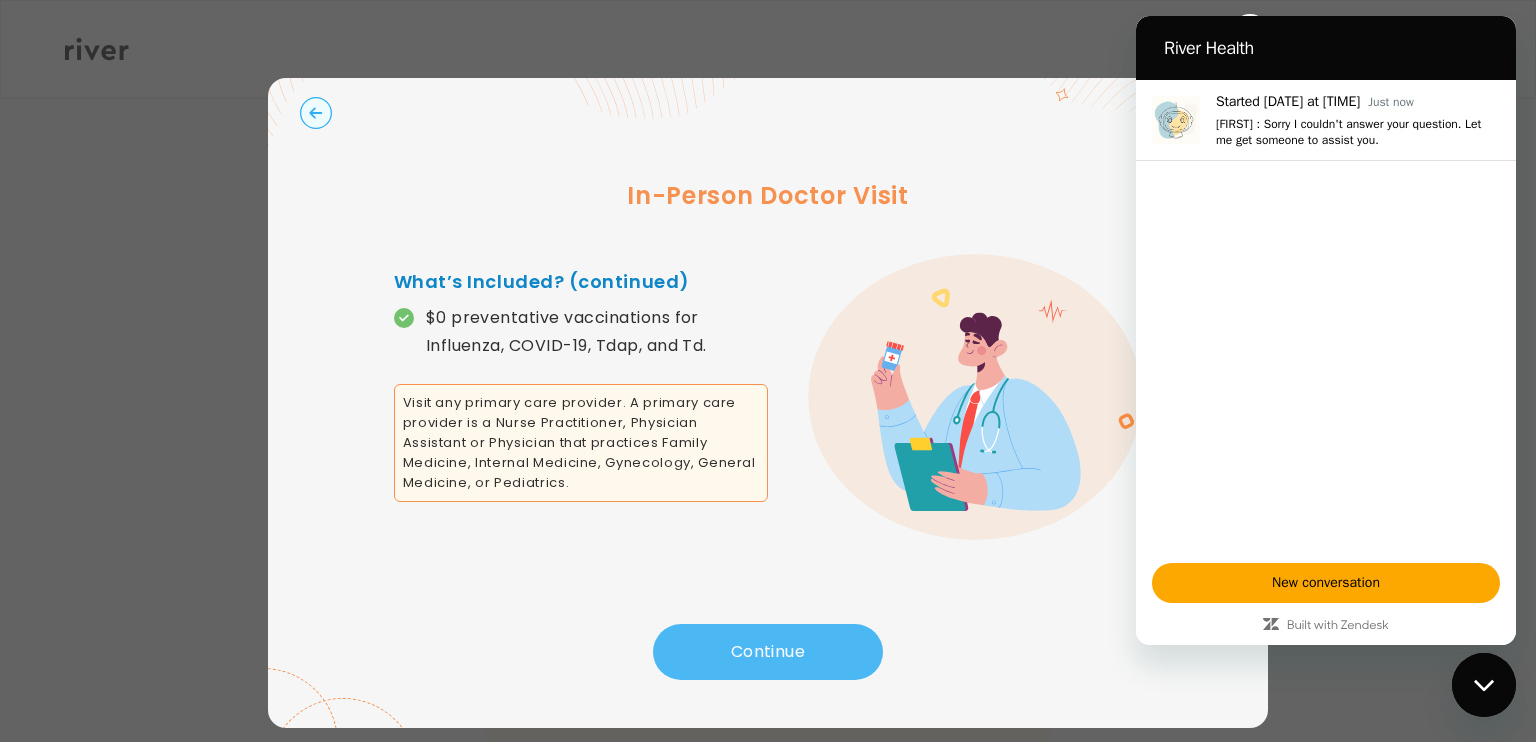 click on "Continue" at bounding box center (768, 652) 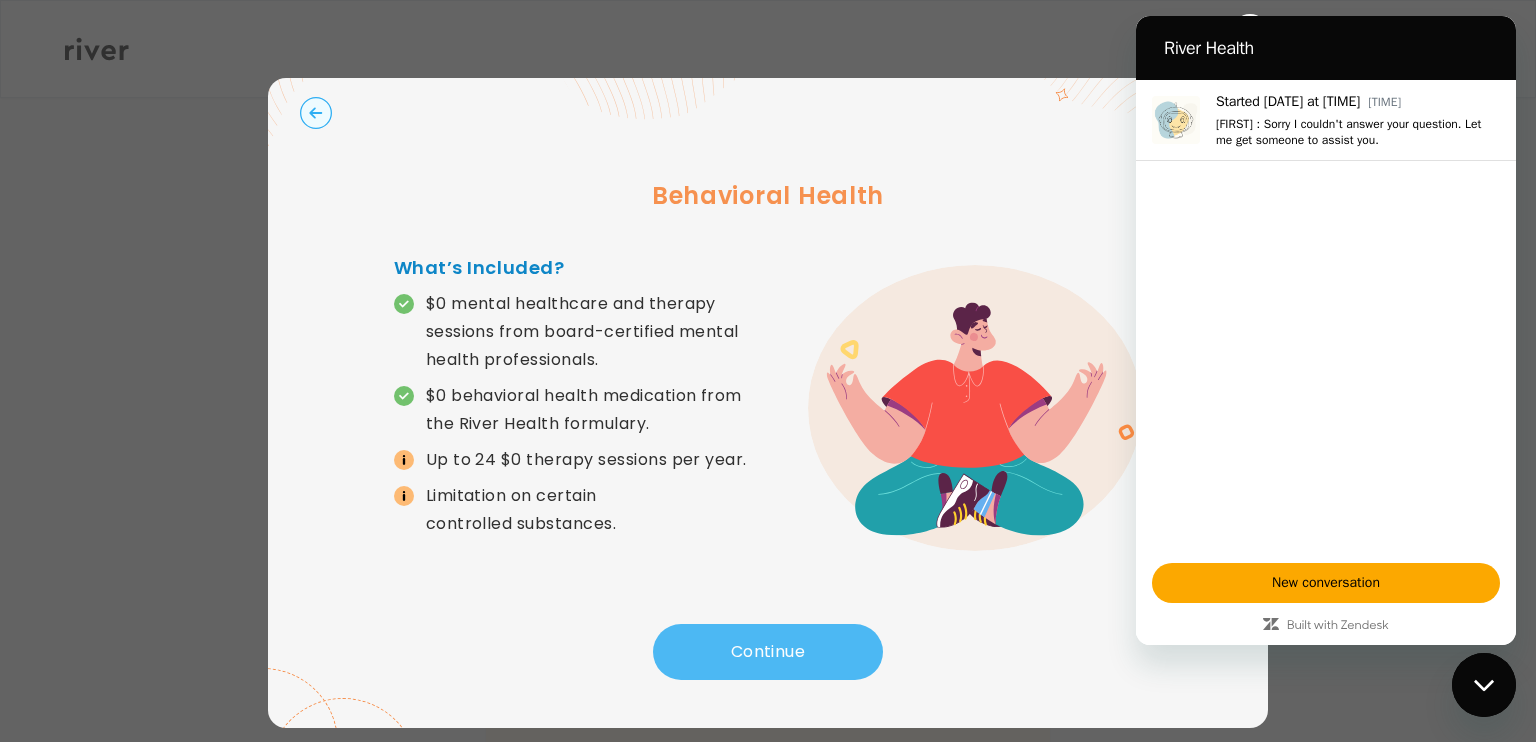 click on "Continue" at bounding box center [768, 652] 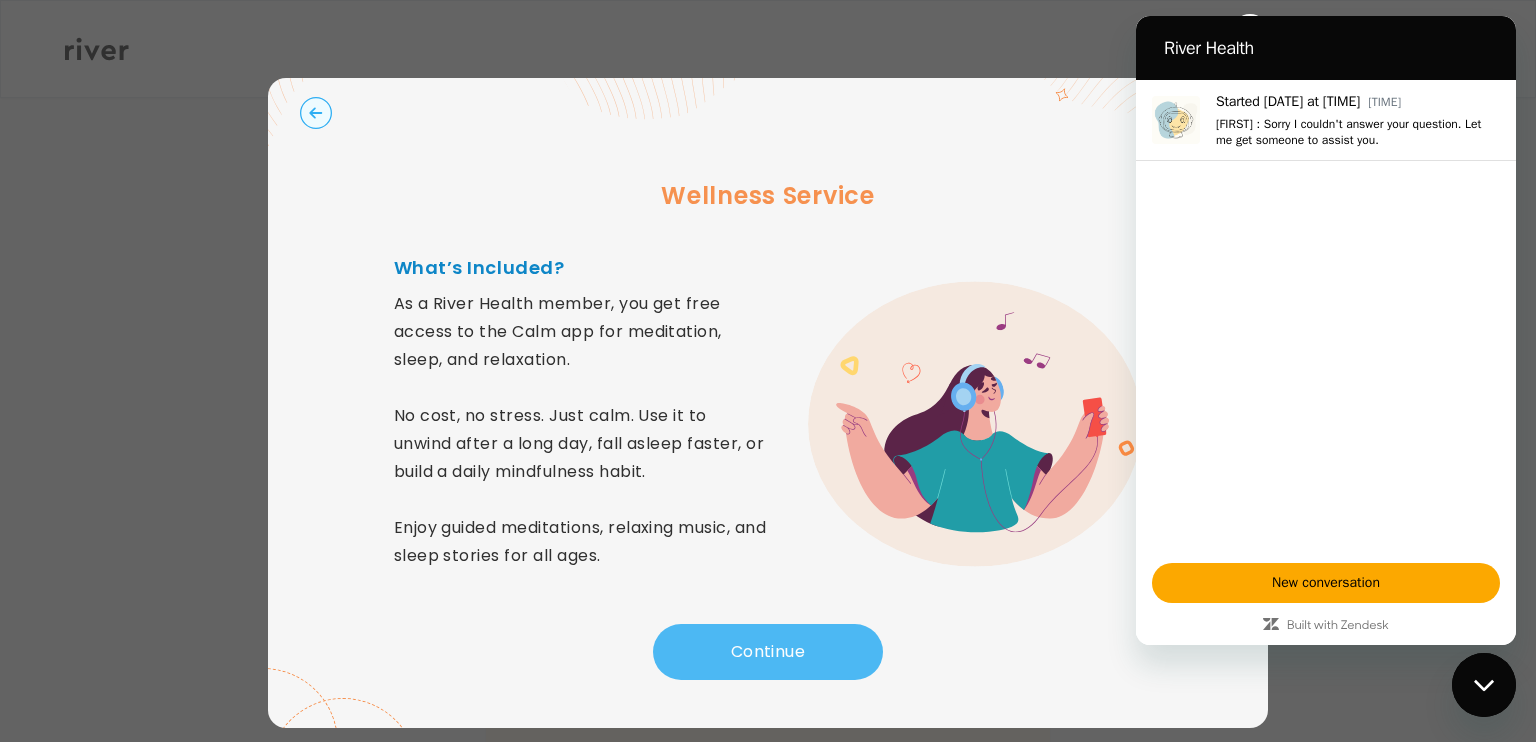 click on "Continue" at bounding box center (768, 652) 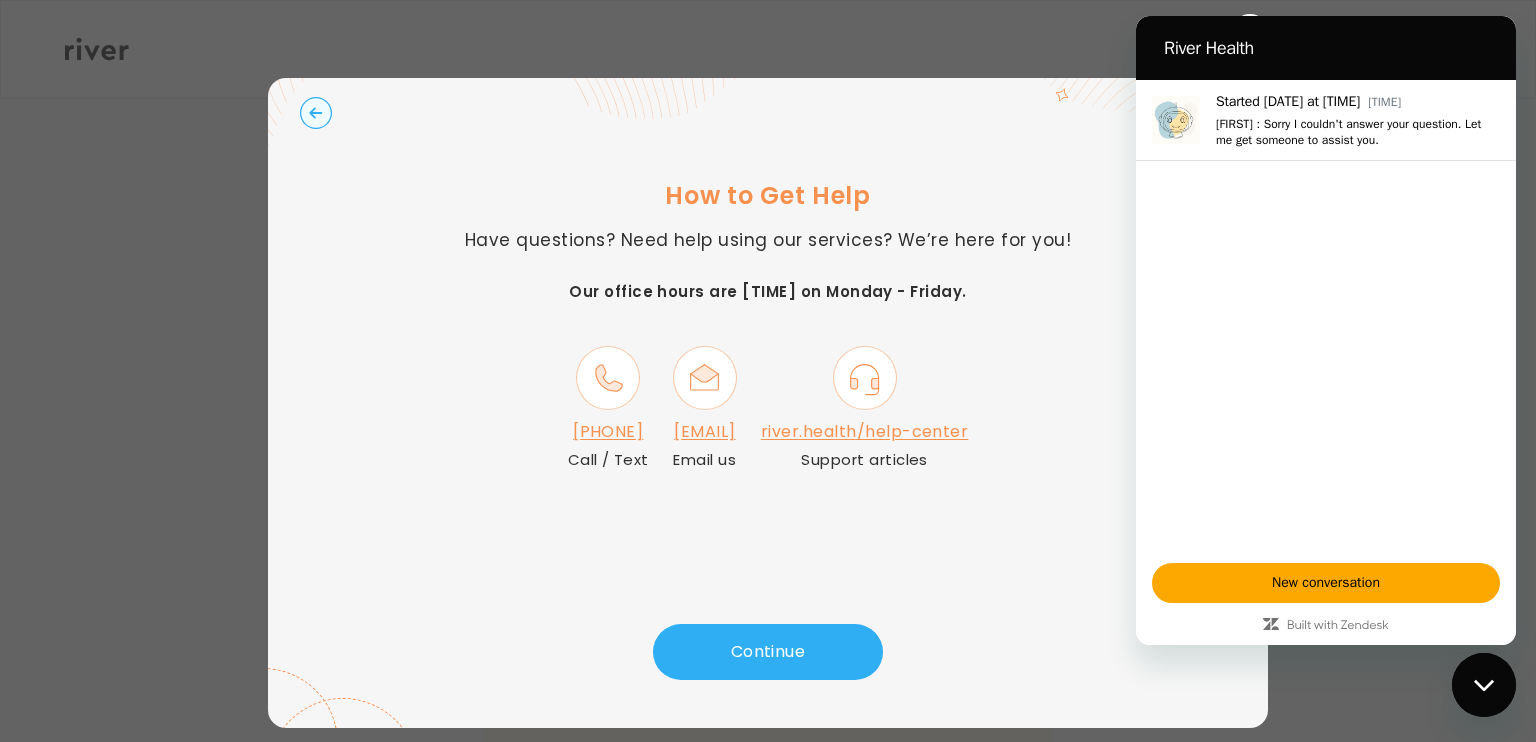 click at bounding box center [1484, 685] 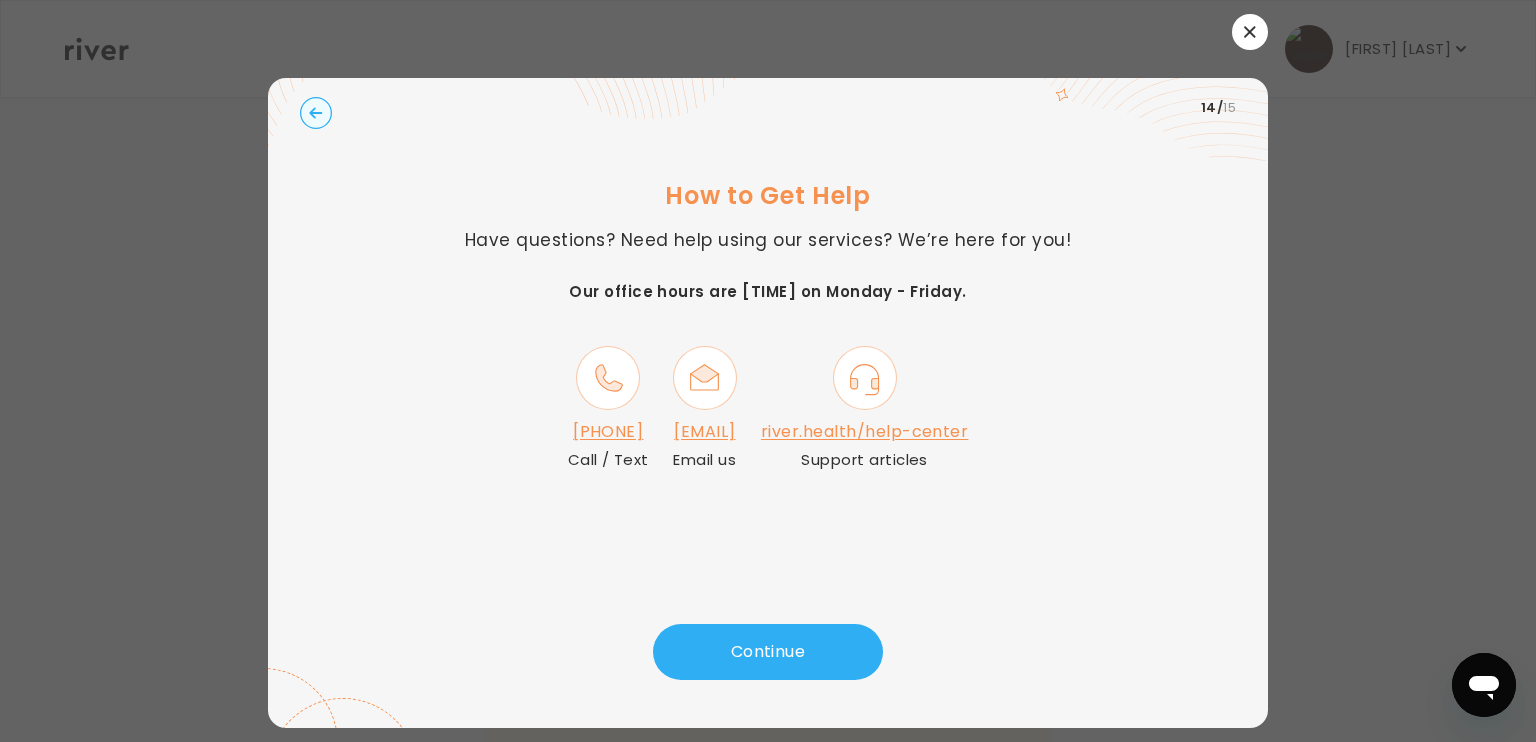 click 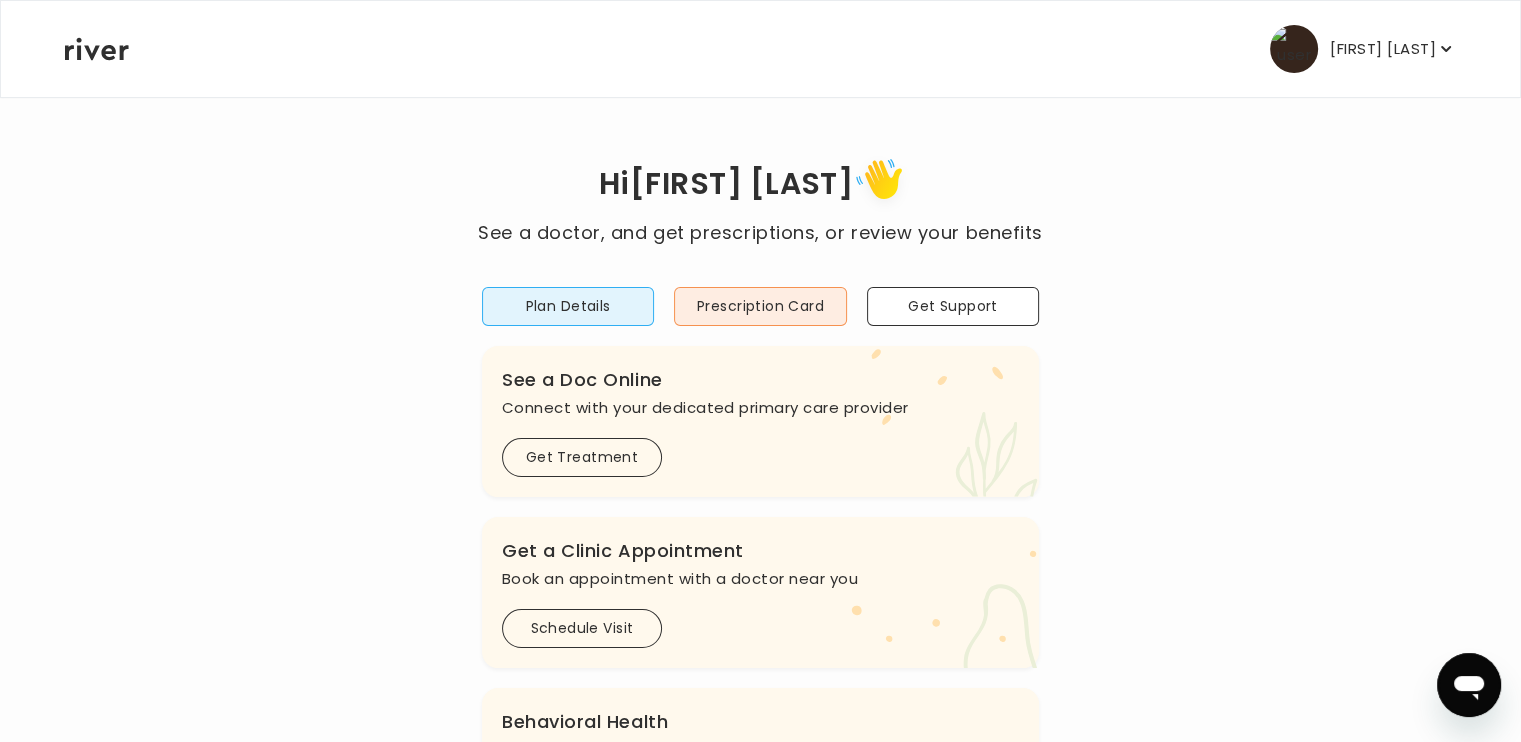 click on "[FIRST] [LAST]" at bounding box center (1383, 49) 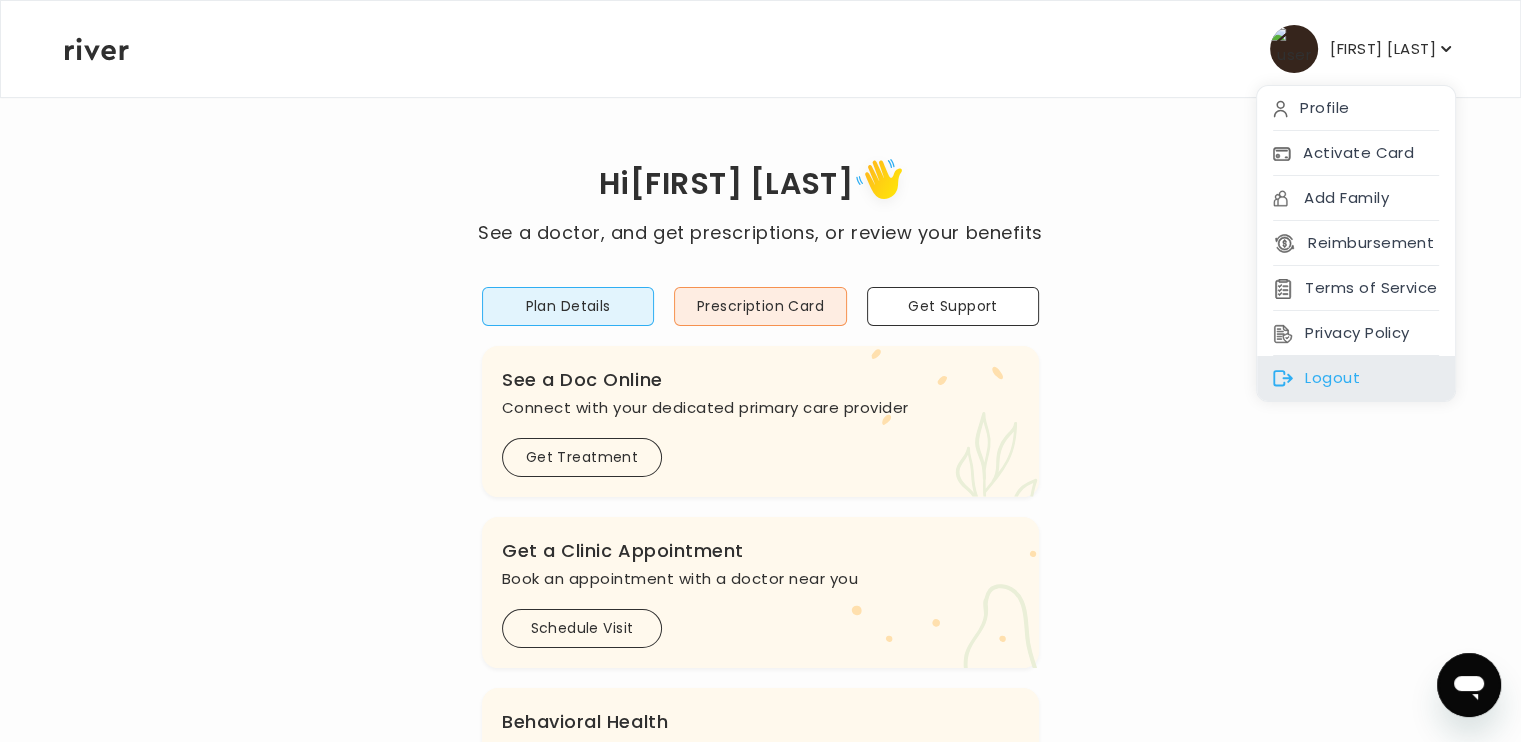 click on "Logout" at bounding box center (1356, 378) 